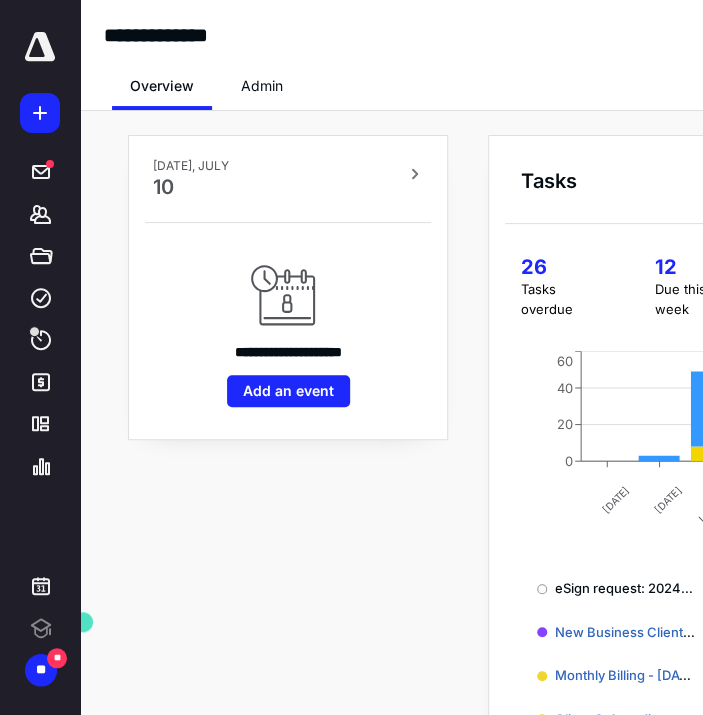 scroll, scrollTop: 0, scrollLeft: 0, axis: both 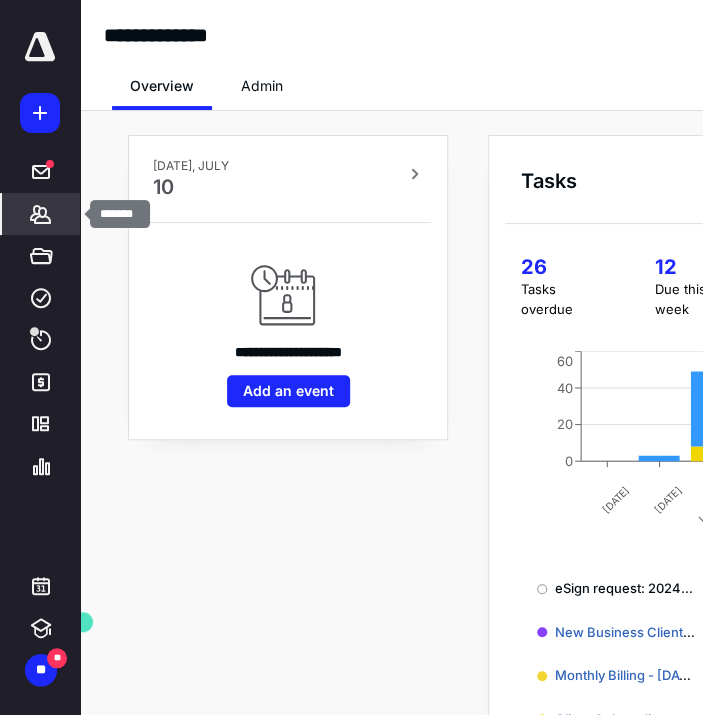 click 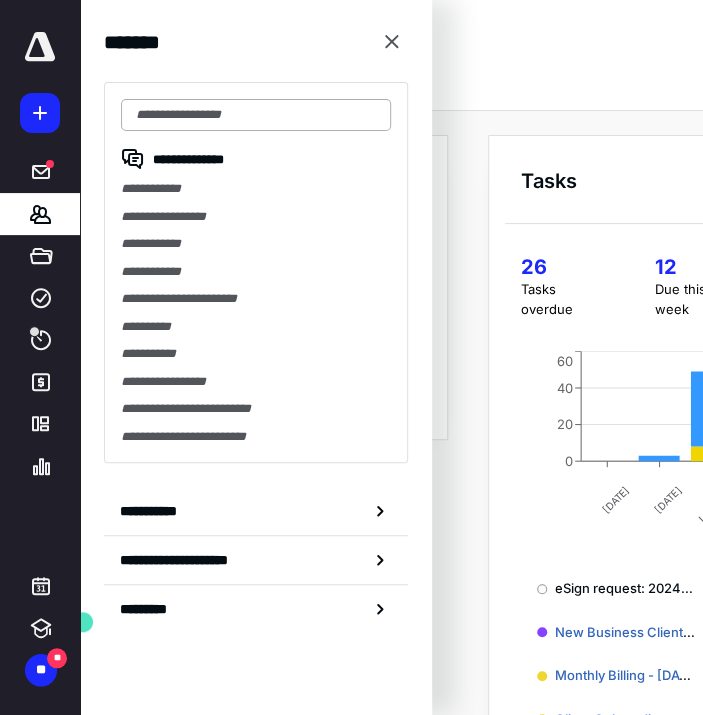 click at bounding box center (256, 115) 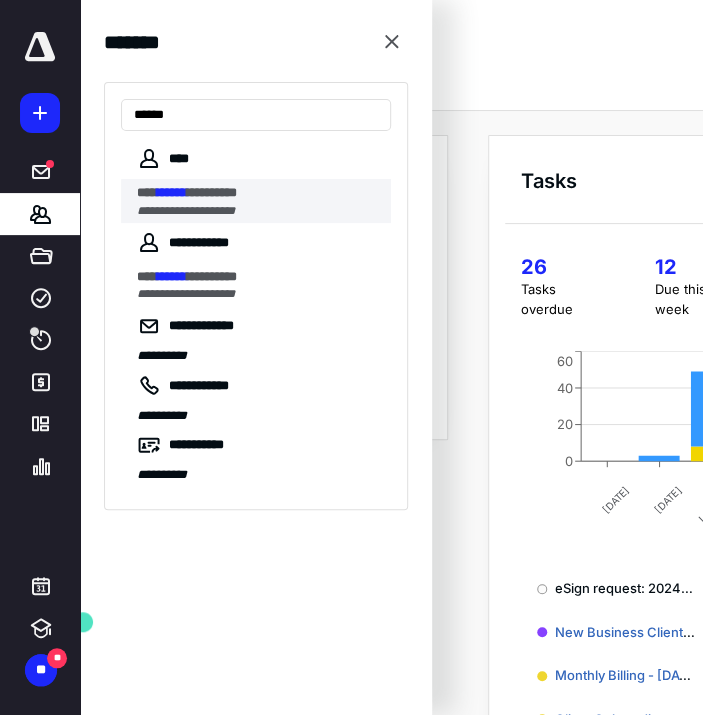 type on "******" 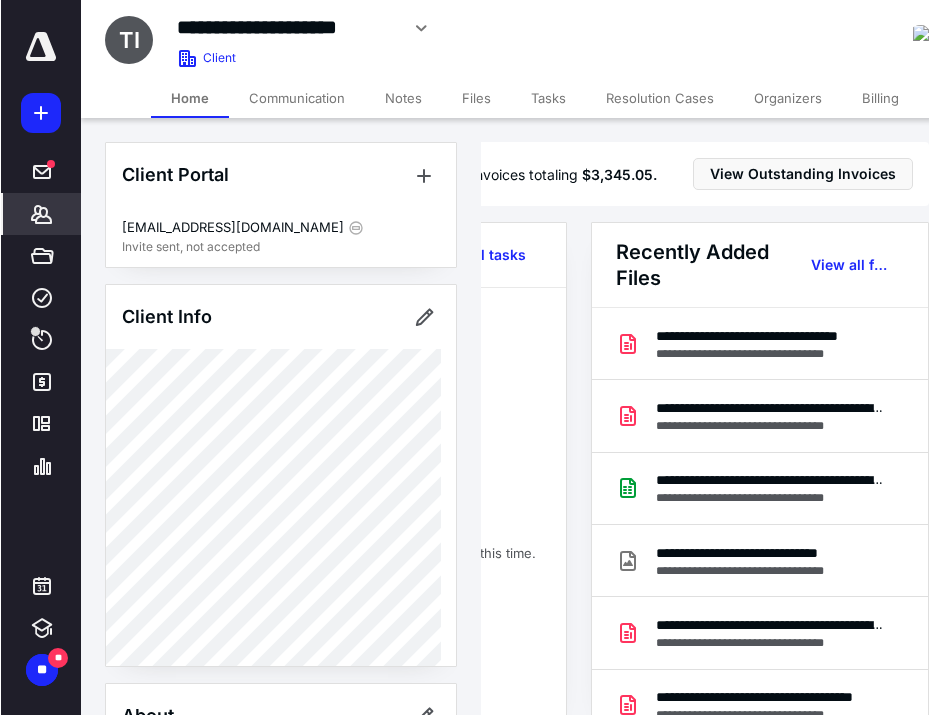 scroll, scrollTop: 0, scrollLeft: 253, axis: horizontal 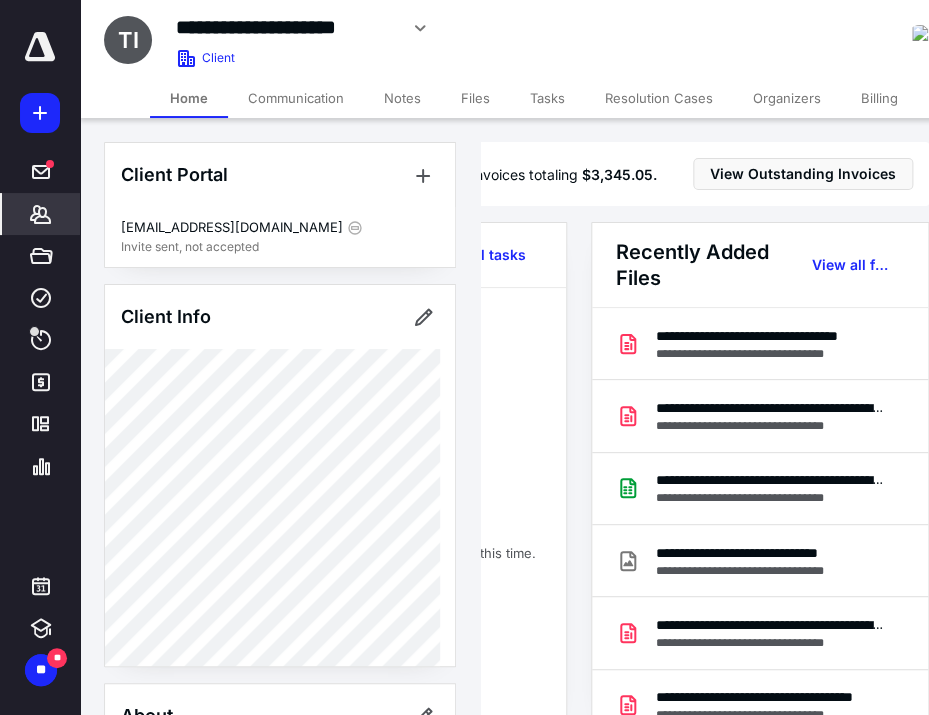 click on "Billing" at bounding box center (879, 98) 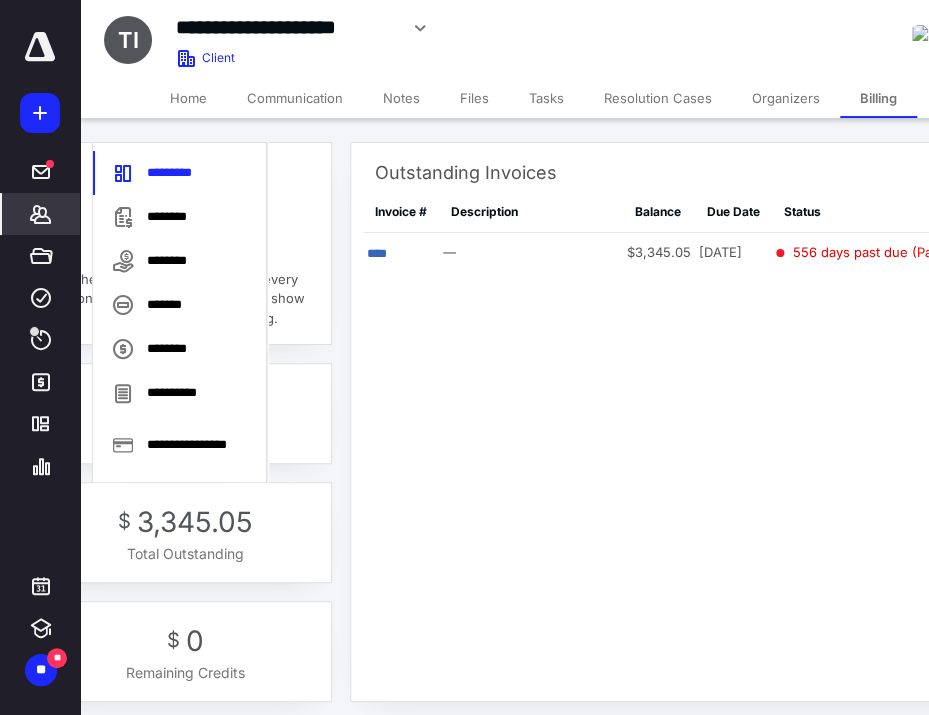 scroll, scrollTop: 0, scrollLeft: 244, axis: horizontal 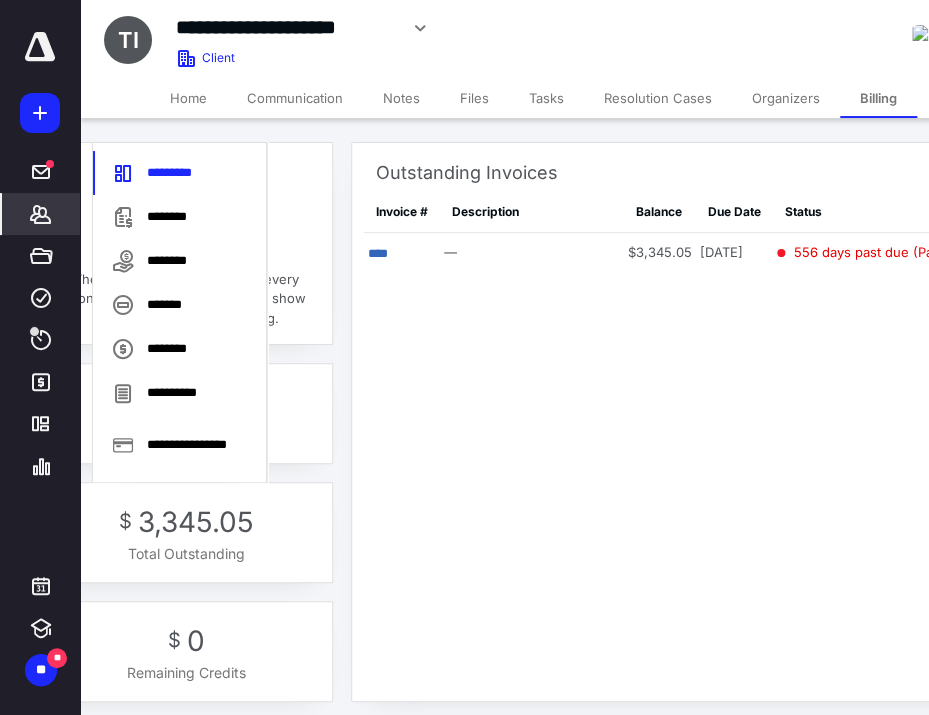 click on "Outstanding Invoices Invoice # Description Balance Due Date Status **** — $3,345.05 [DATE] 556 days past due (Partial pay)" at bounding box center (677, 388) 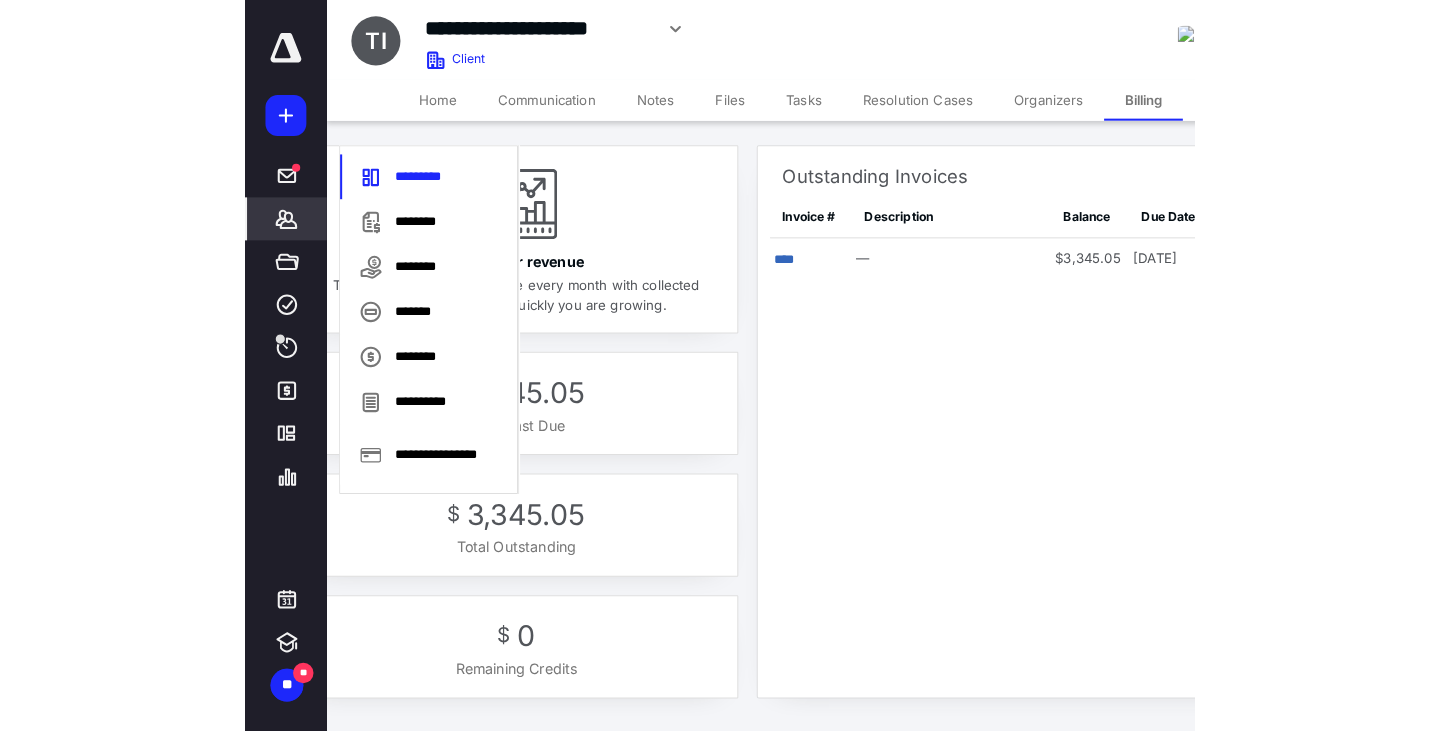 scroll, scrollTop: 0, scrollLeft: 0, axis: both 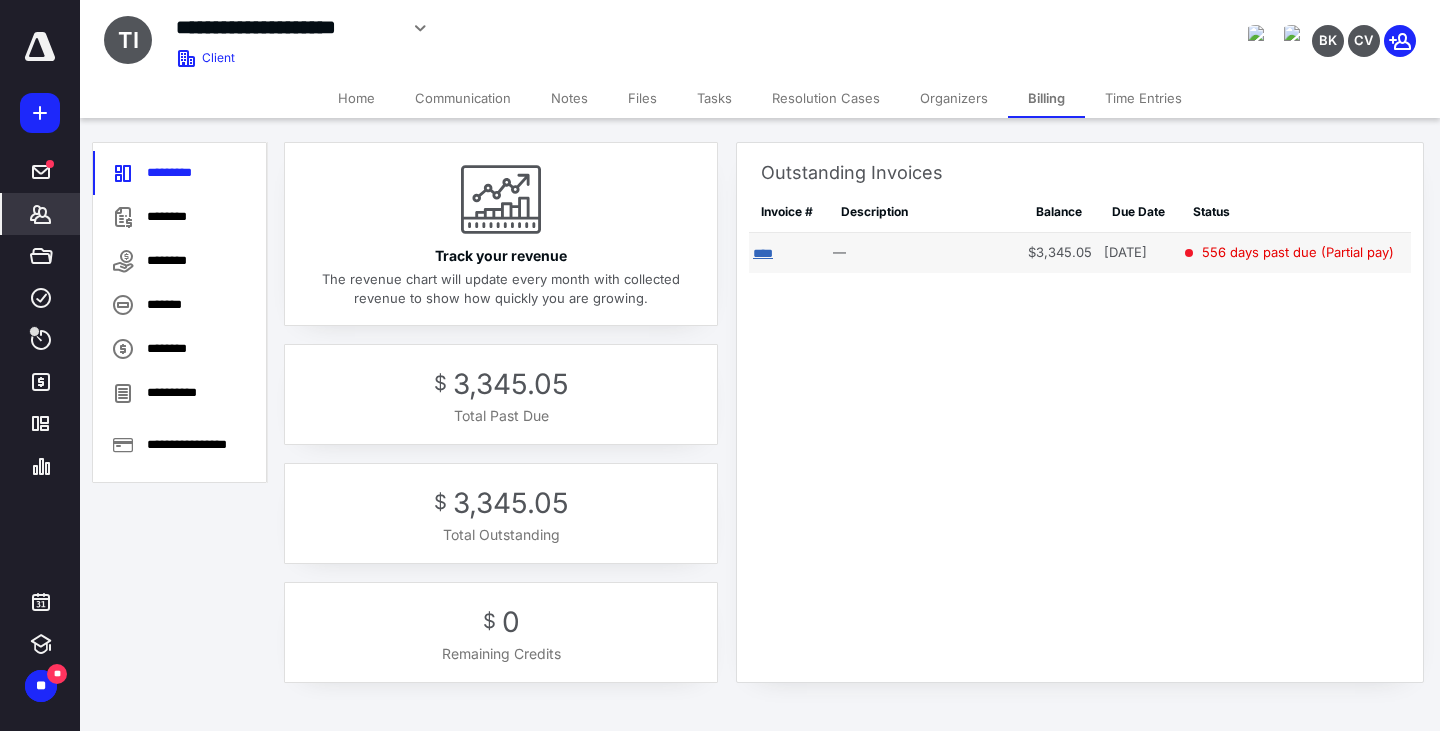 click on "****" at bounding box center [763, 253] 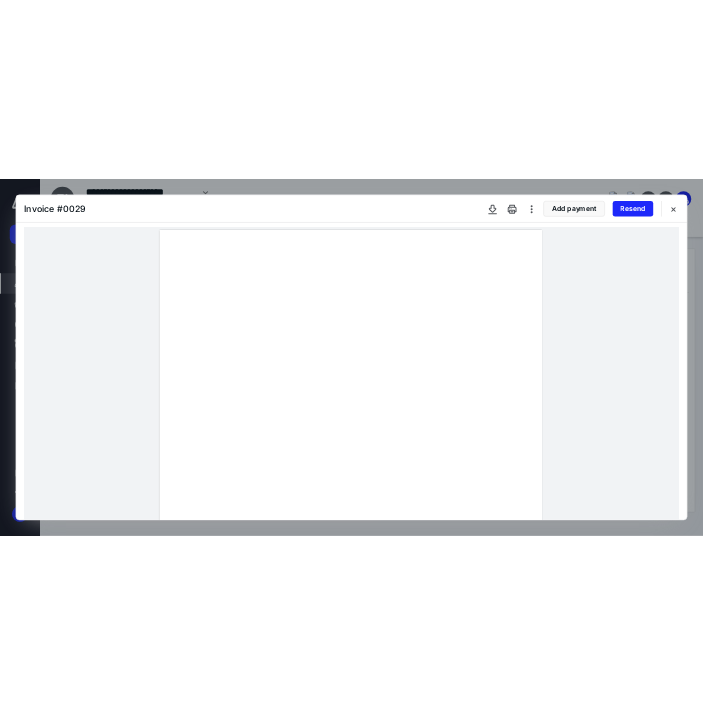 scroll, scrollTop: 6, scrollLeft: 0, axis: vertical 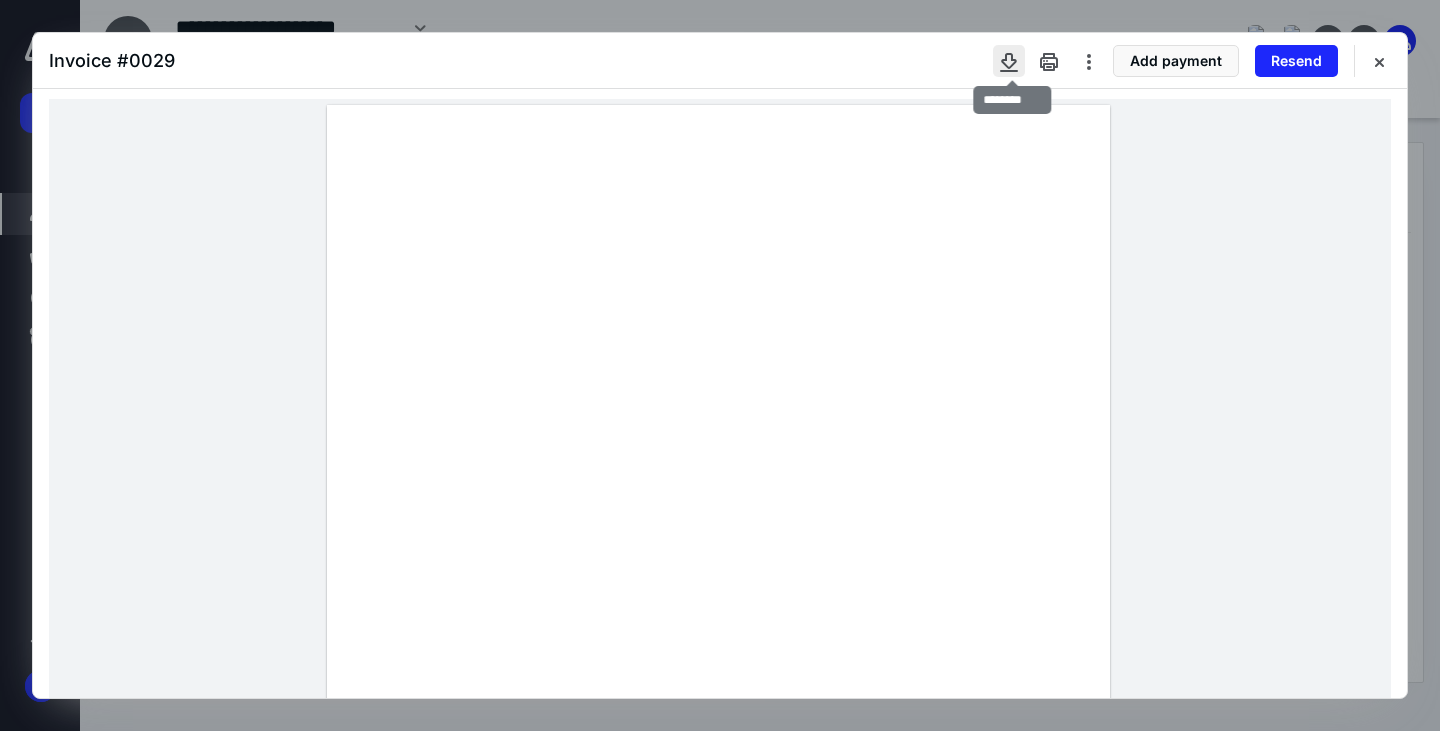 click at bounding box center (1009, 61) 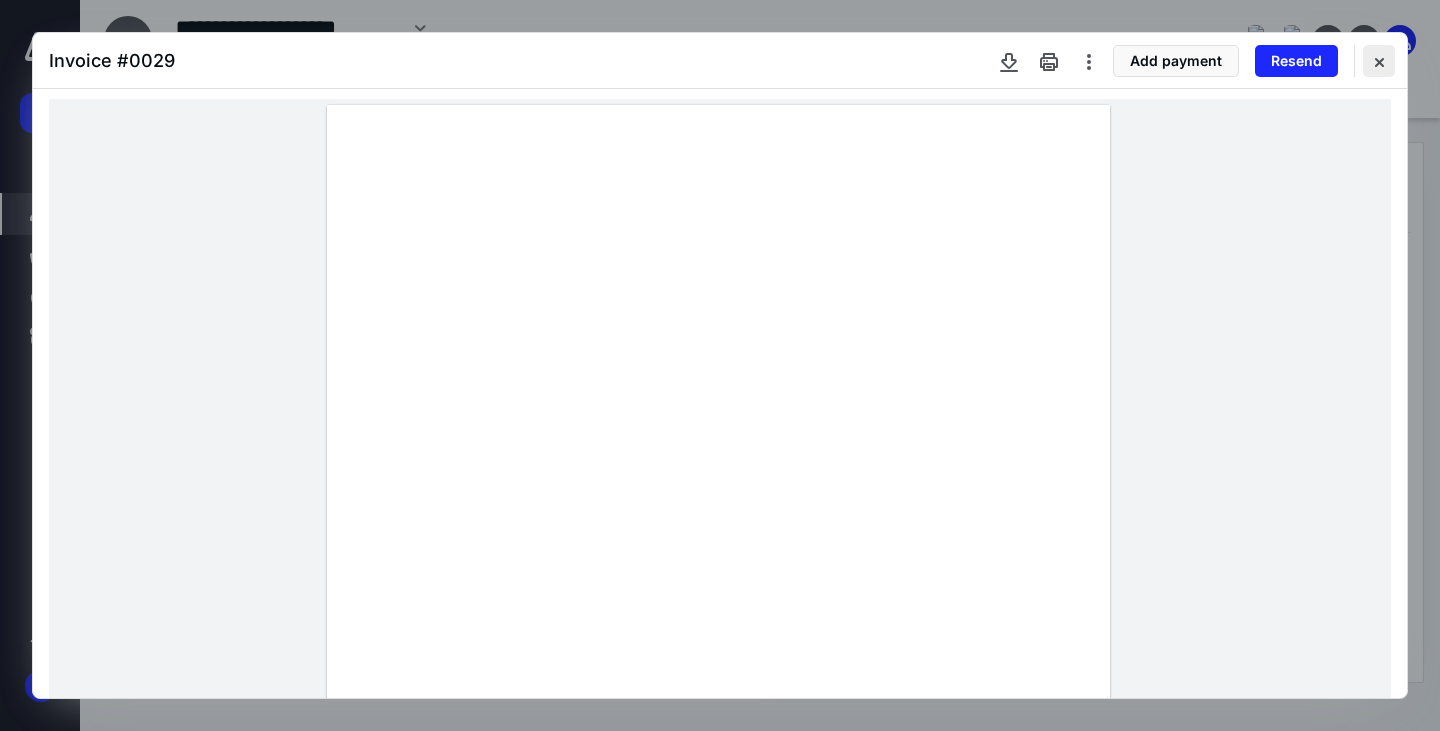 click at bounding box center [1379, 61] 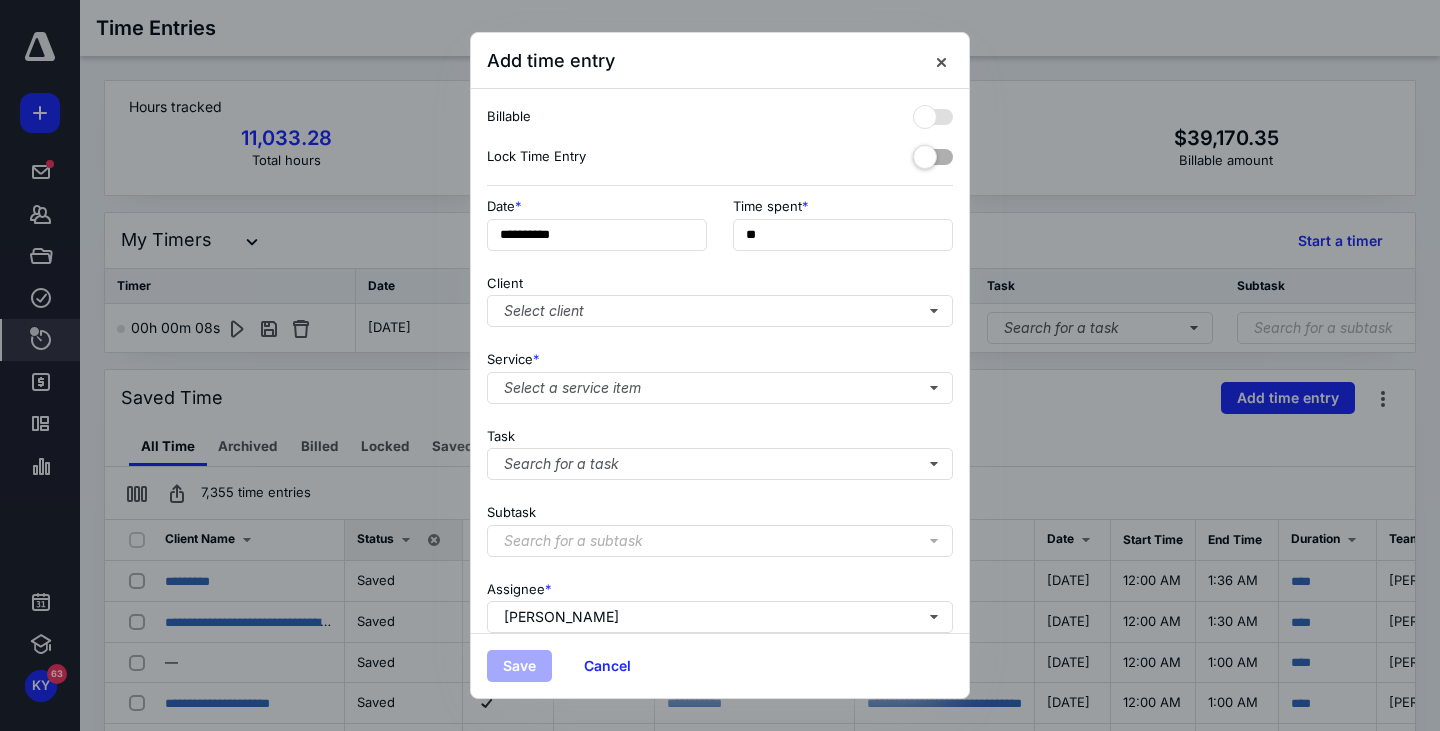 scroll, scrollTop: 0, scrollLeft: 0, axis: both 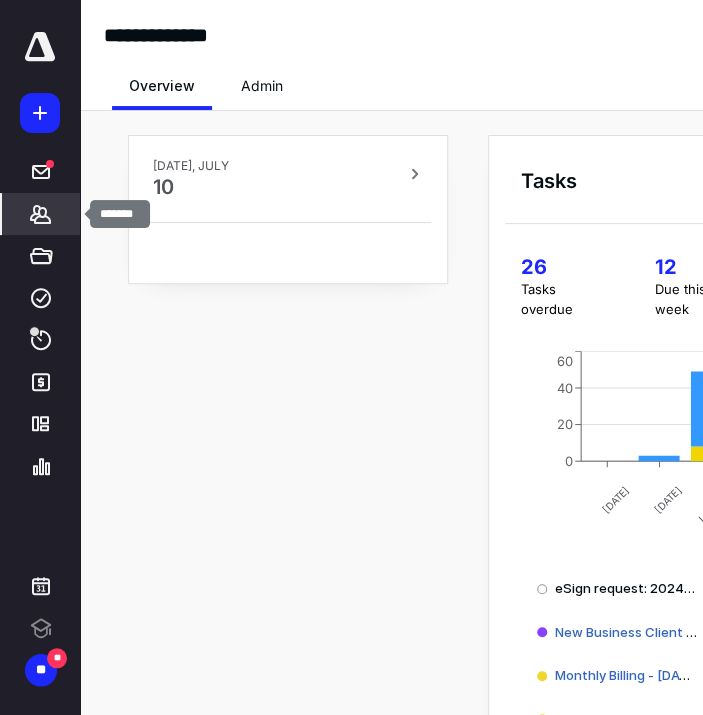 click on "*******" at bounding box center [41, 214] 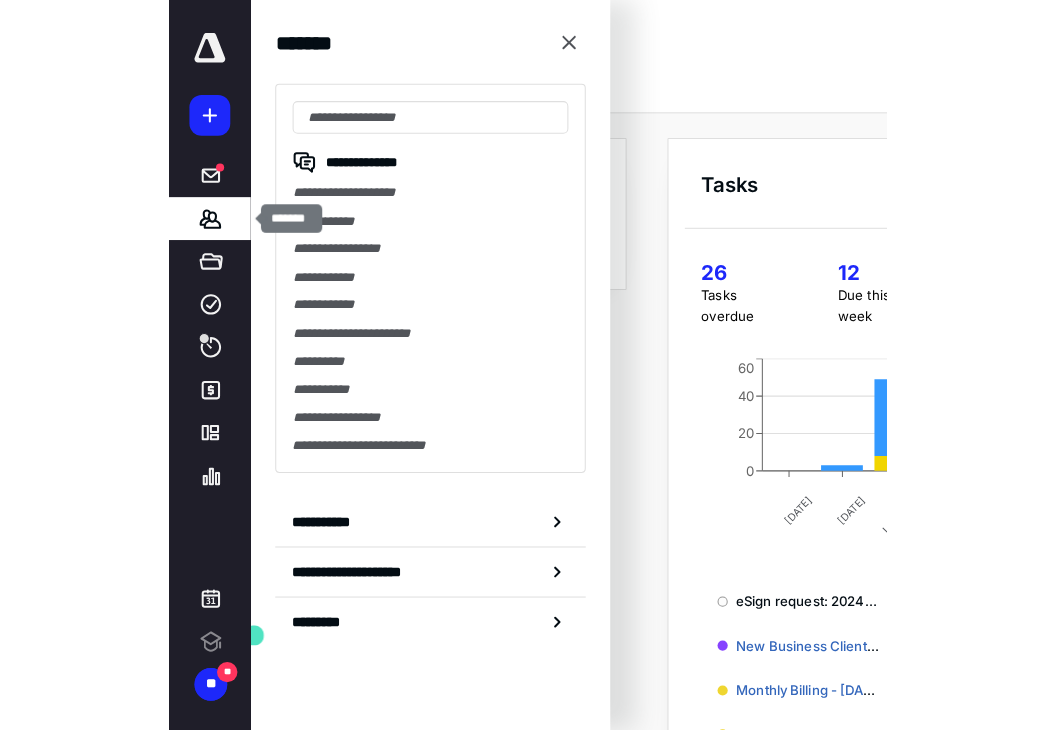 scroll, scrollTop: 0, scrollLeft: 0, axis: both 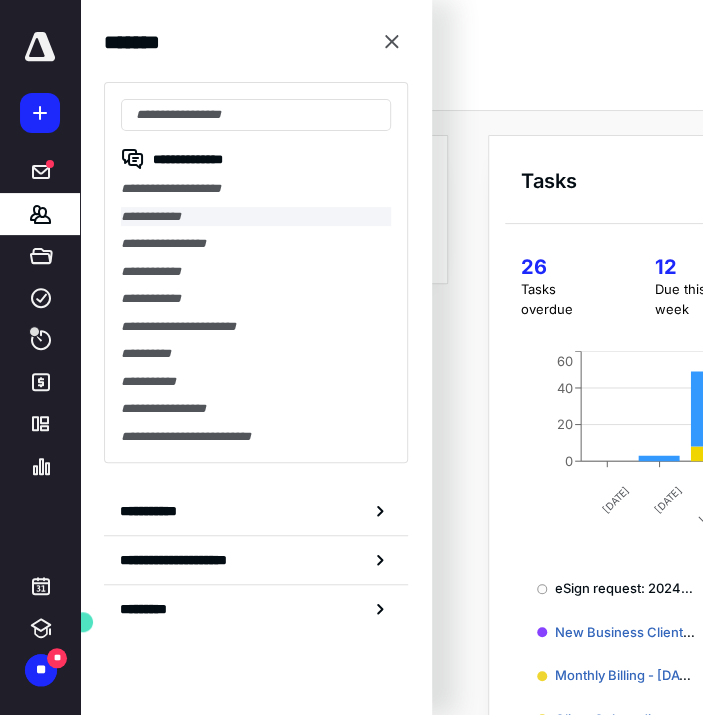 click on "**********" at bounding box center (256, 217) 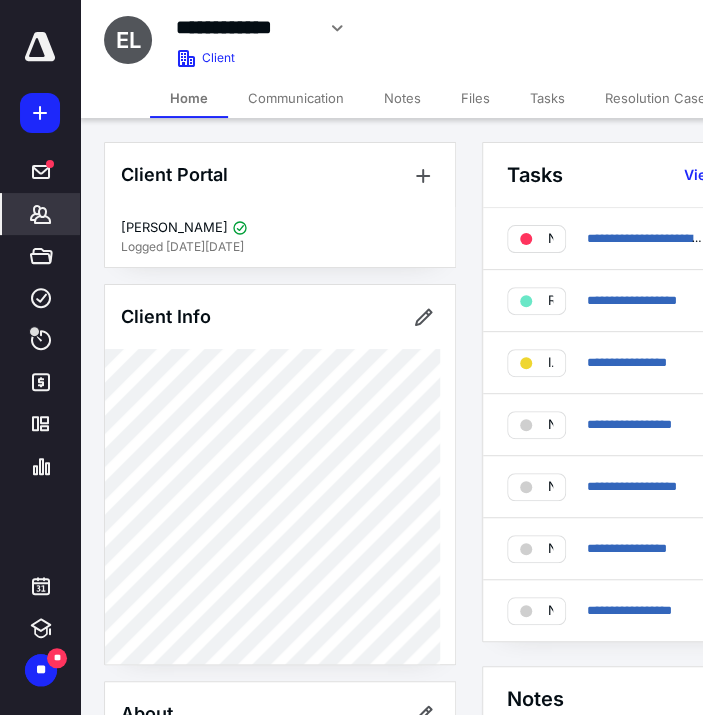click on "Files" at bounding box center (475, 98) 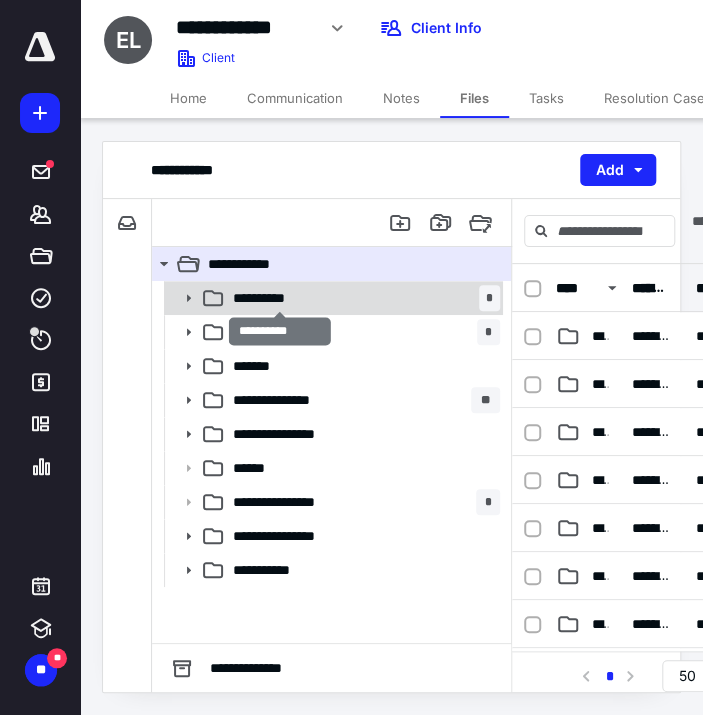 click on "**********" at bounding box center [280, 298] 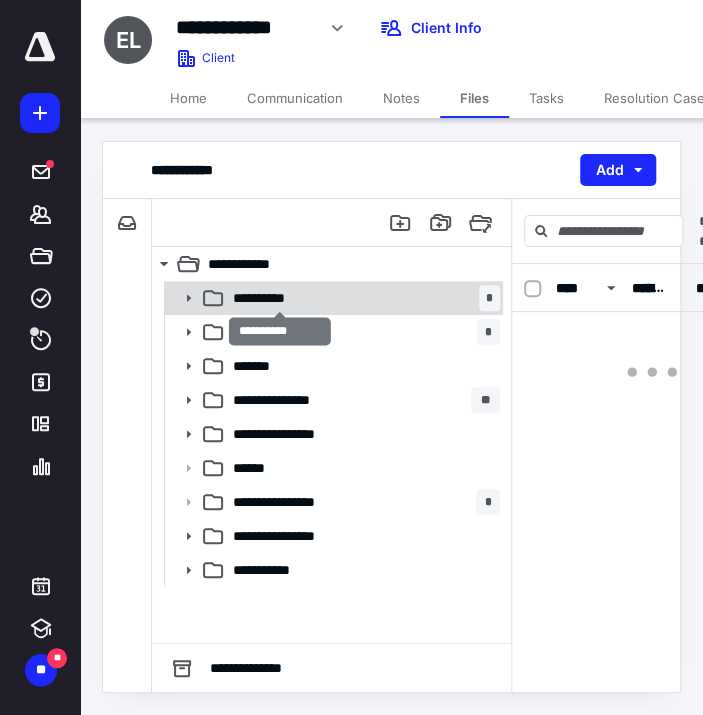 click on "**********" at bounding box center (280, 298) 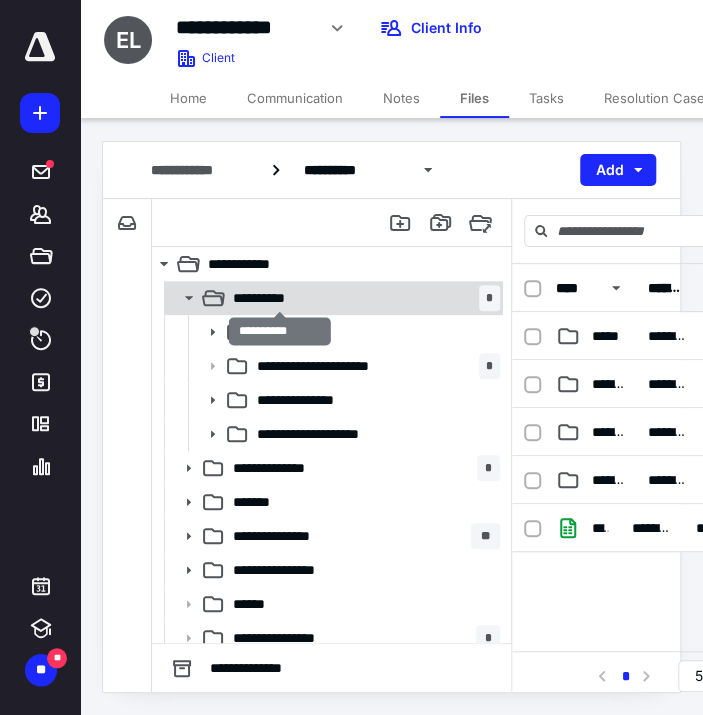 click on "**********" at bounding box center (280, 298) 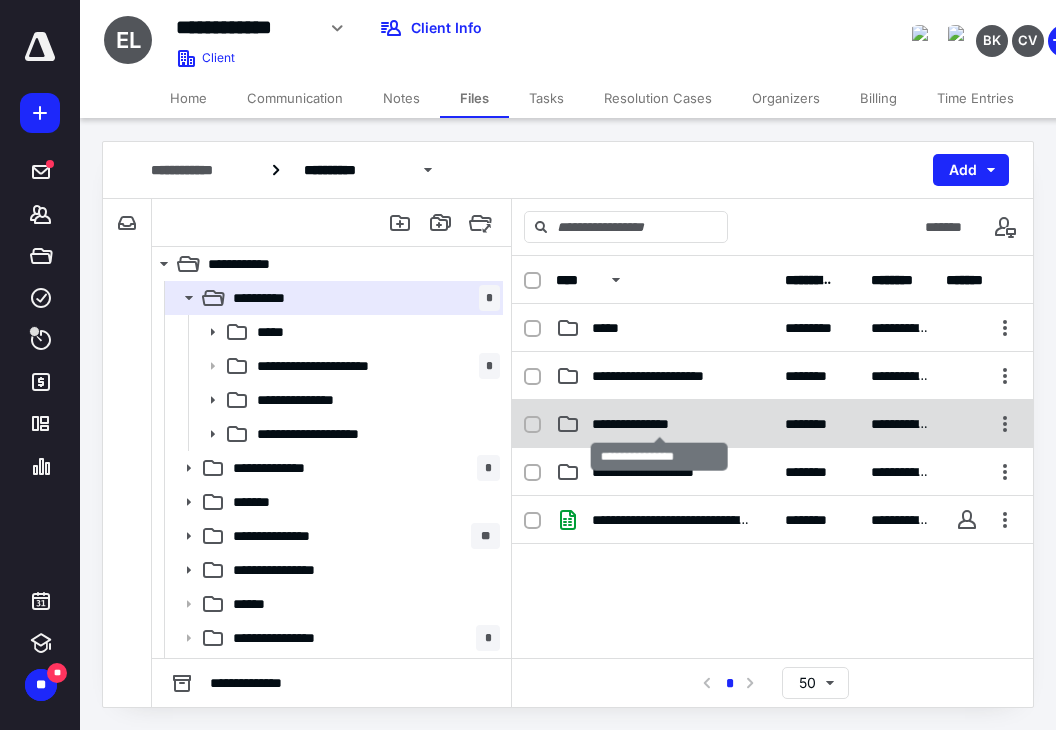 click on "**********" at bounding box center [659, 424] 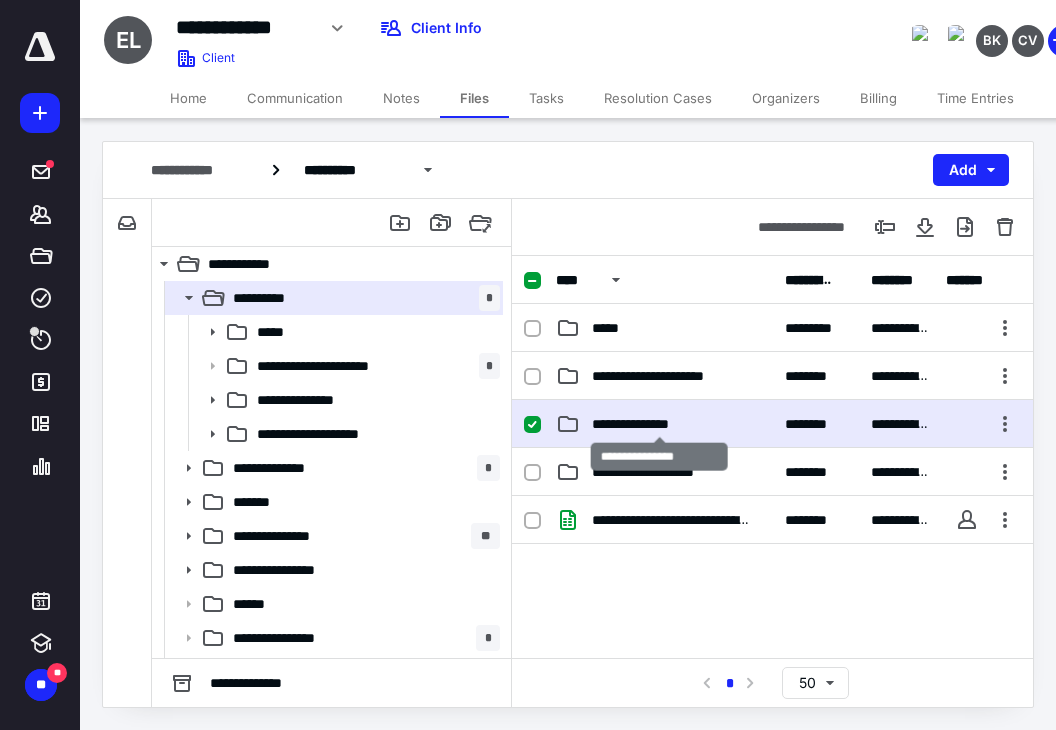 checkbox on "true" 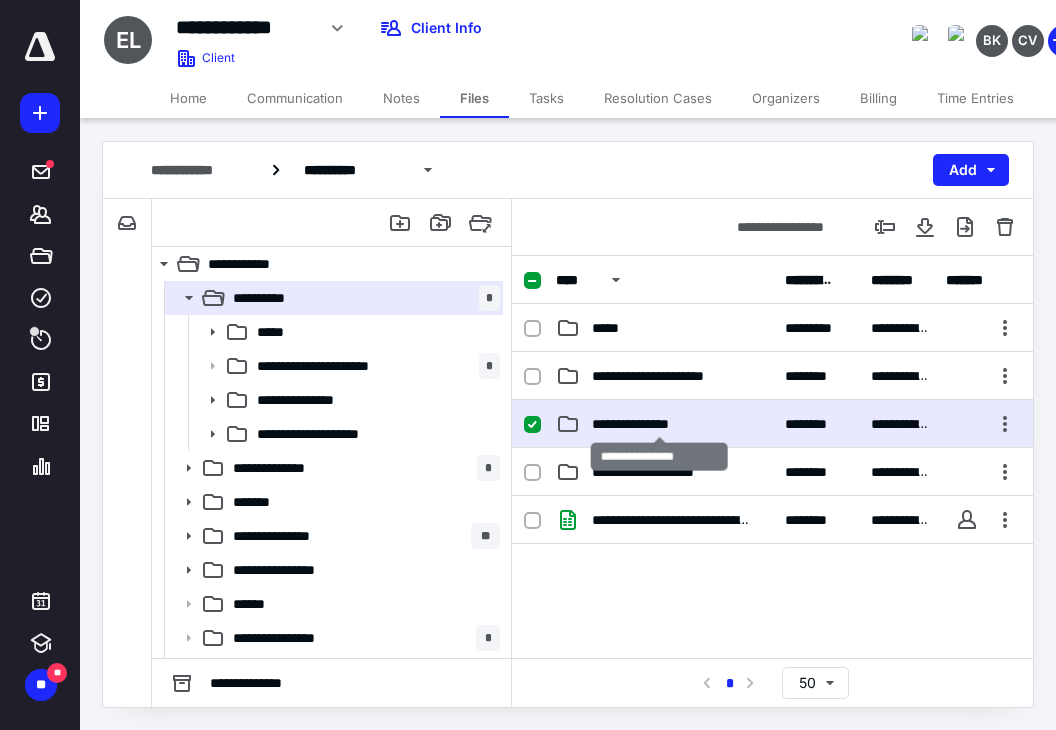 click on "**********" at bounding box center [659, 424] 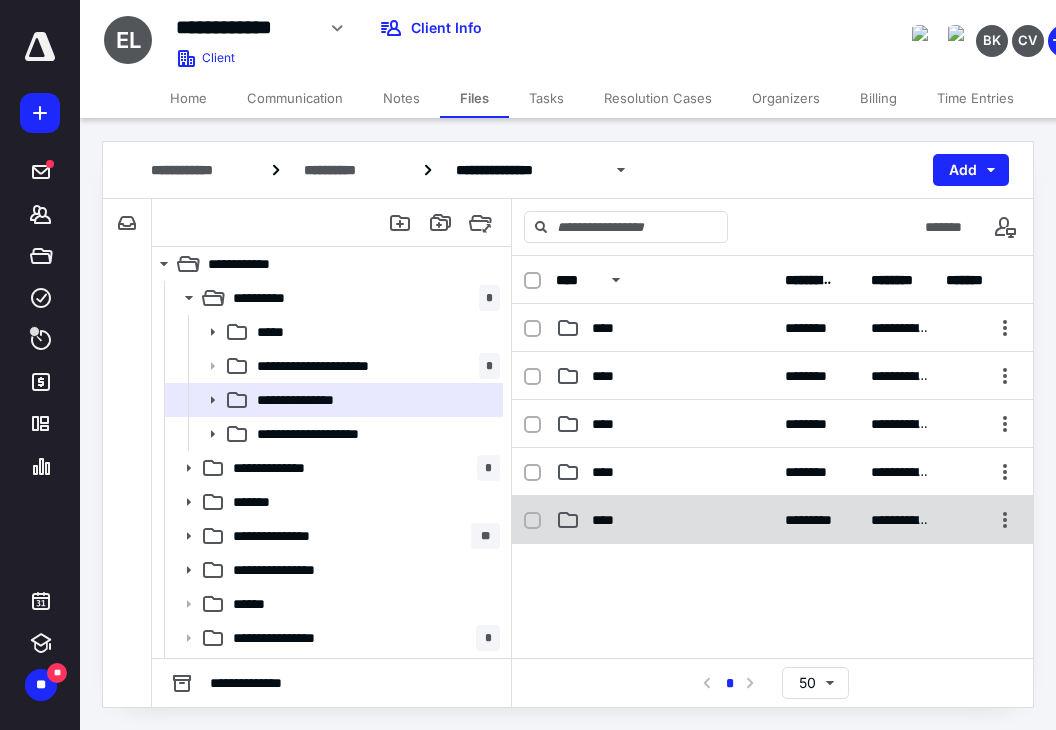 click on "****" at bounding box center [609, 520] 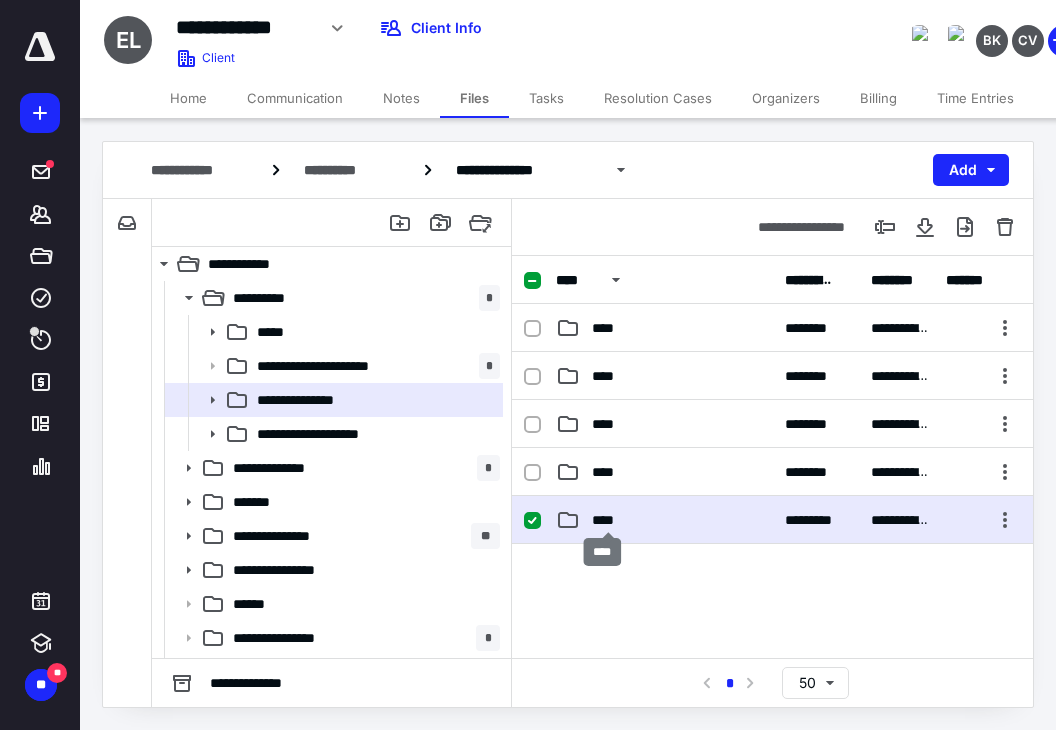 checkbox on "true" 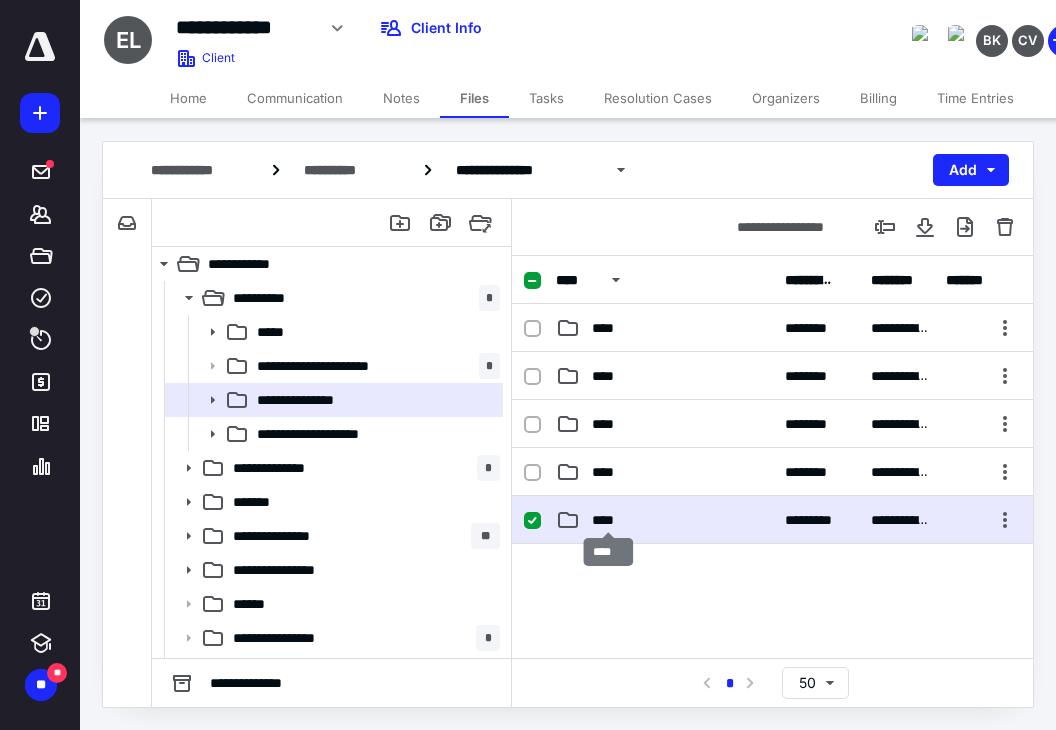 click on "****" at bounding box center (609, 520) 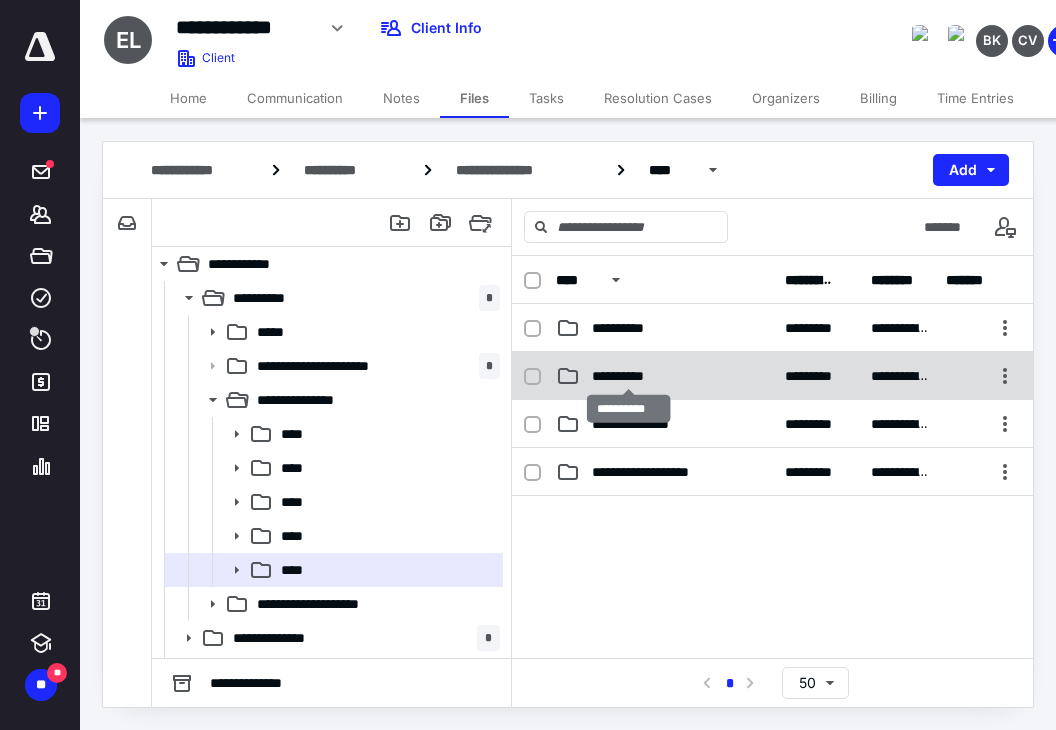 click on "**********" at bounding box center [629, 376] 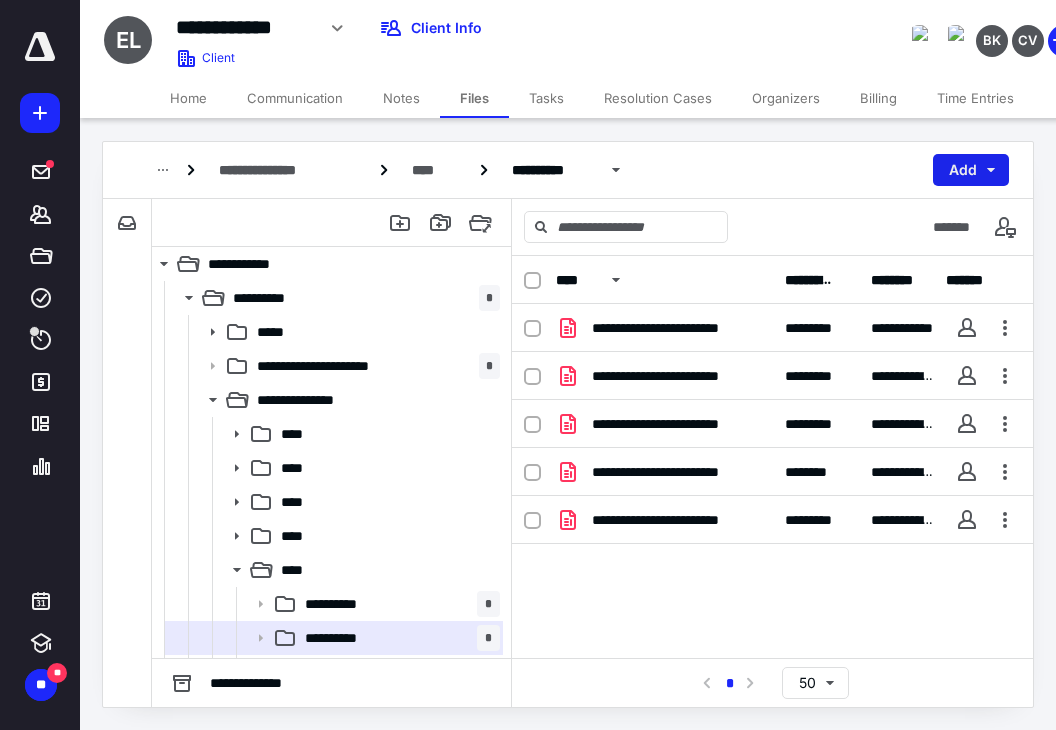 click on "Add" at bounding box center [971, 170] 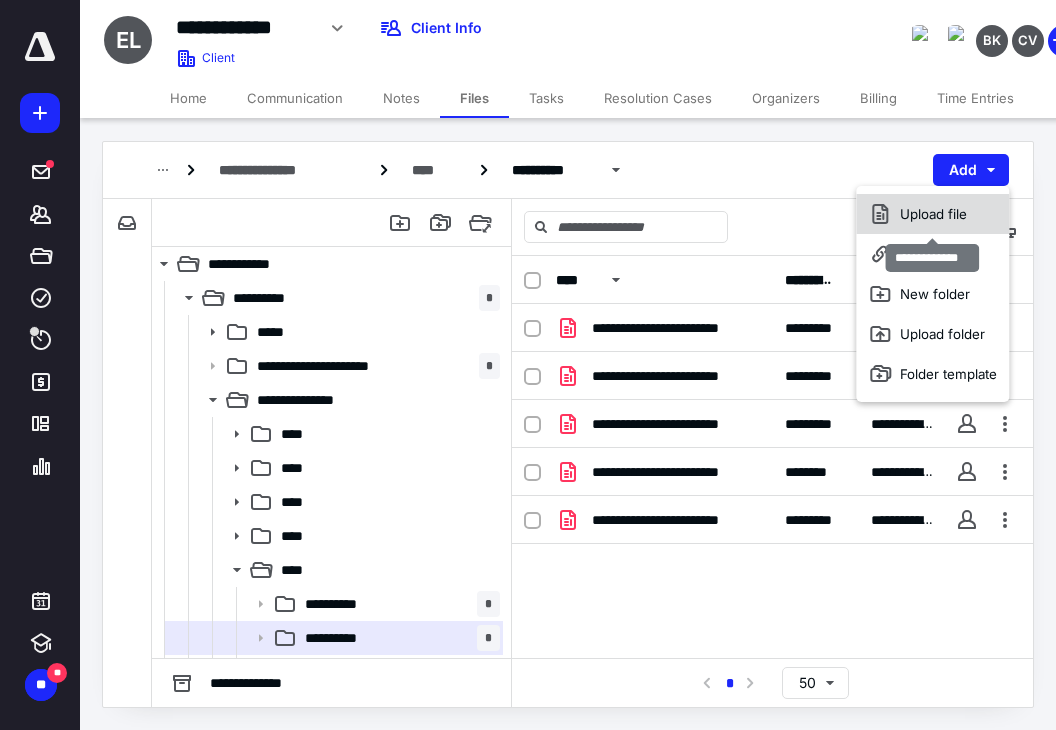 click on "Upload file" at bounding box center (932, 214) 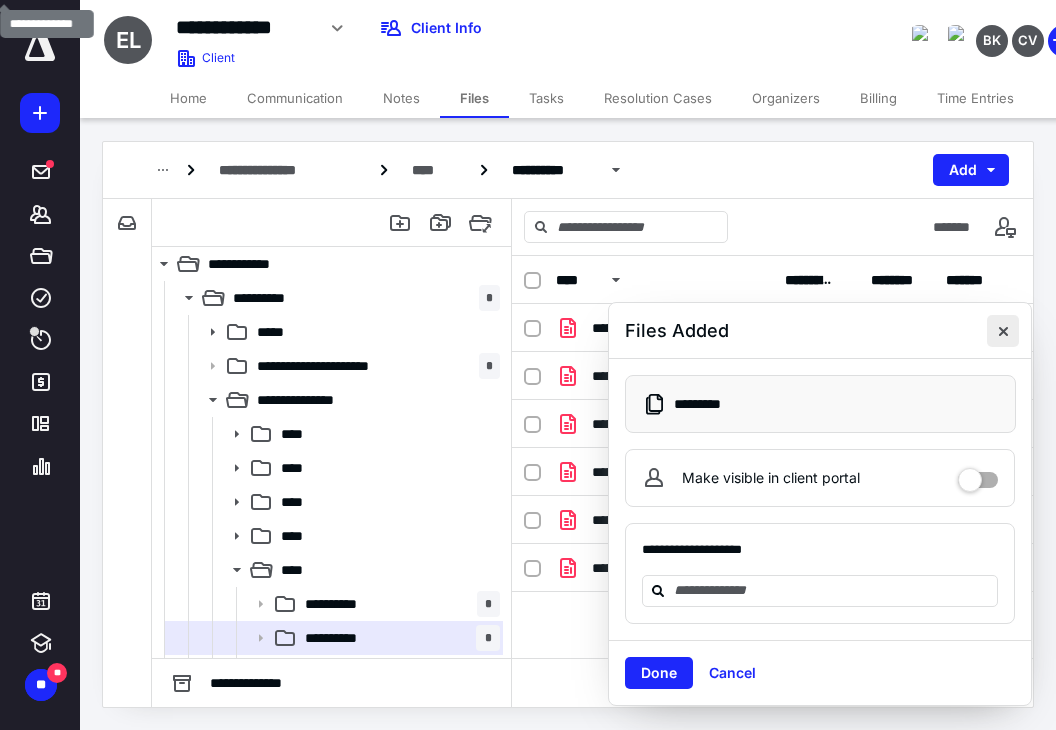 click at bounding box center [1003, 331] 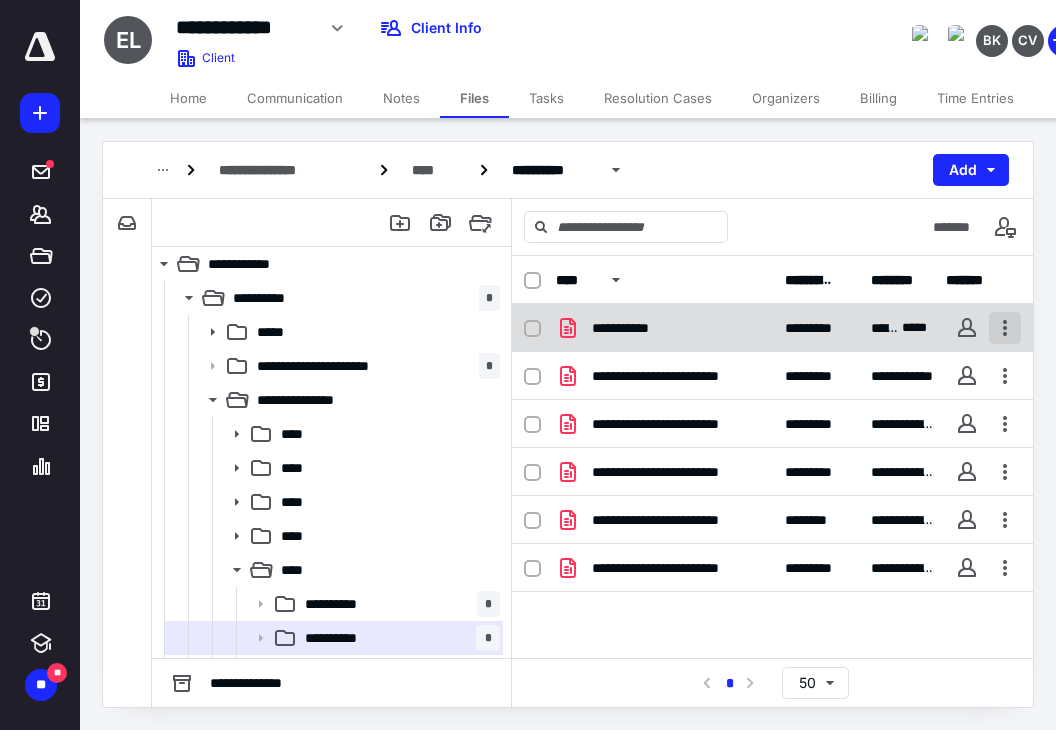 click at bounding box center (1005, 328) 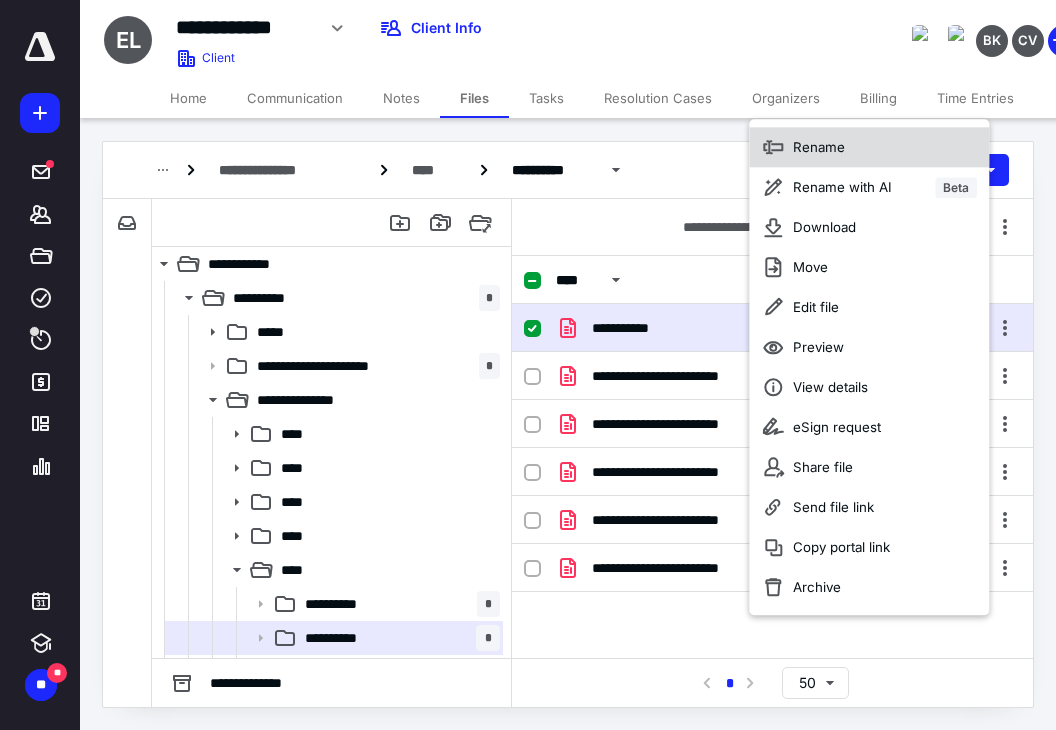 click on "Rename" at bounding box center (869, 147) 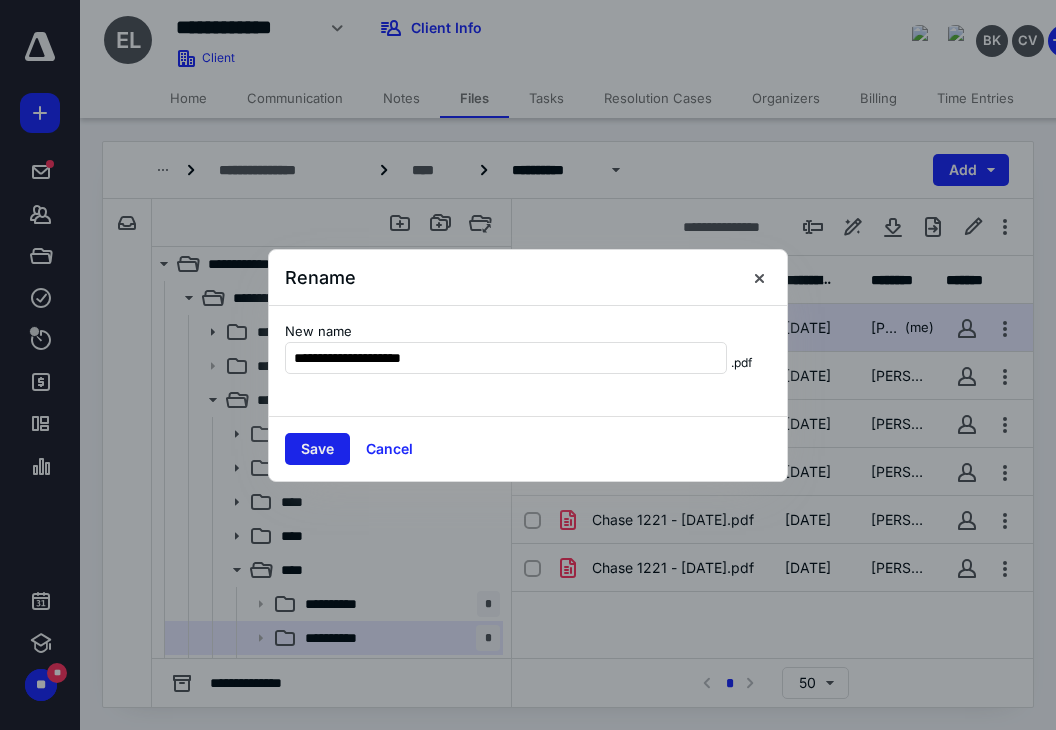type on "**********" 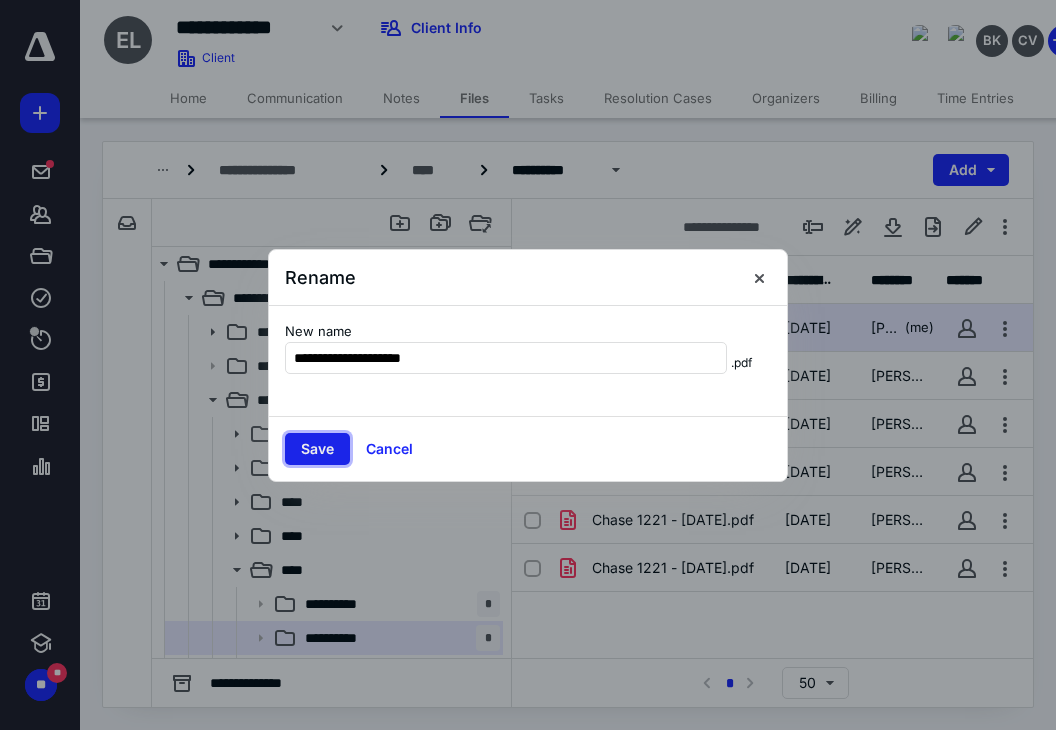 click on "Save" at bounding box center [317, 449] 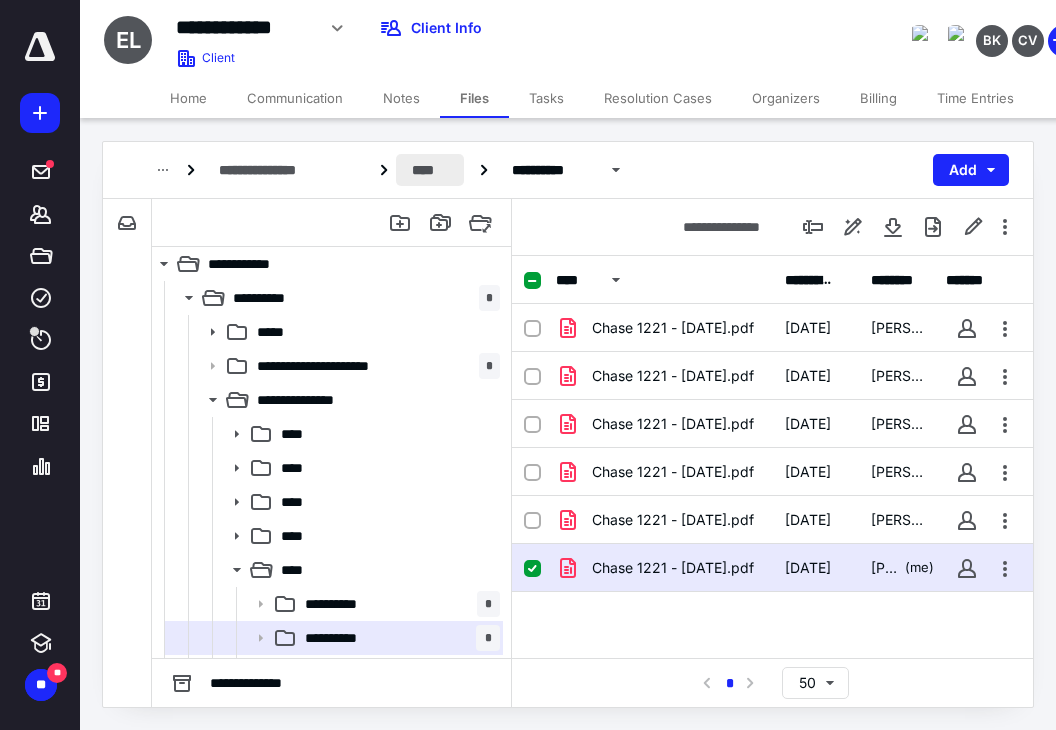 click on "****" at bounding box center (429, 170) 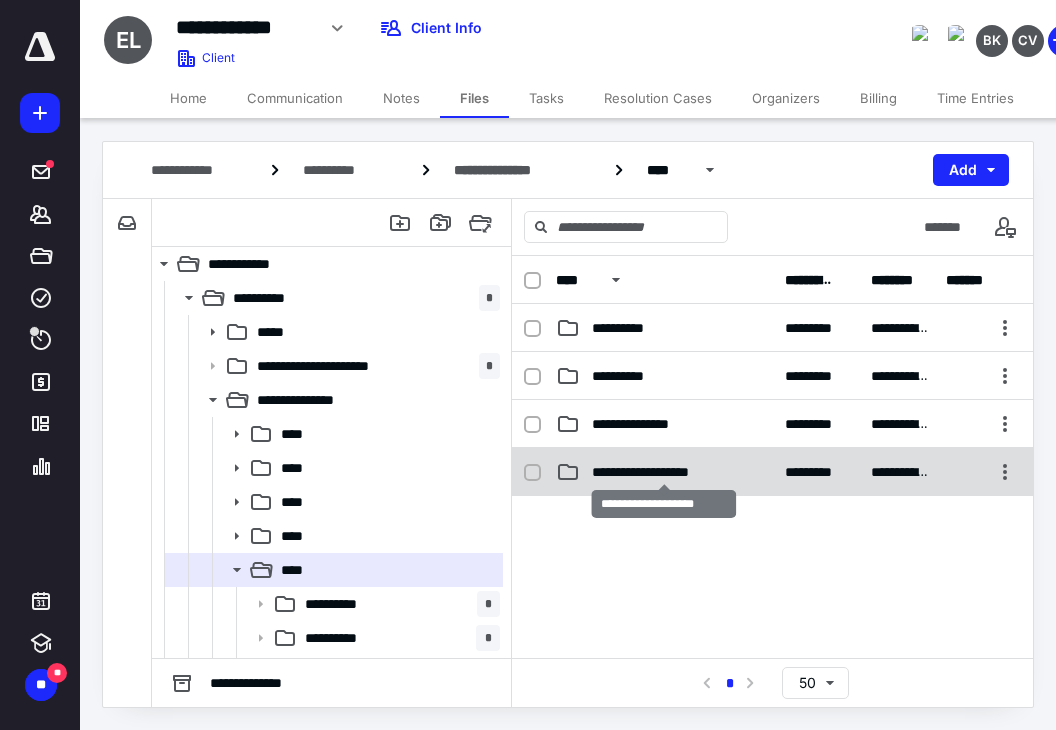 click on "**********" at bounding box center (664, 472) 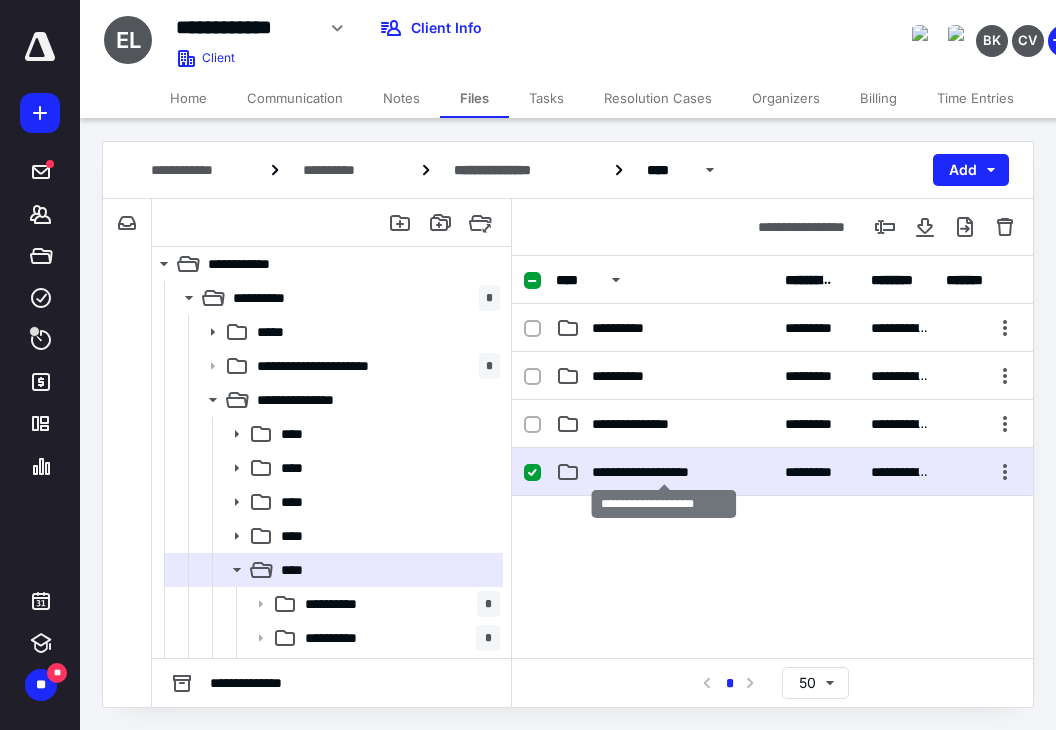 click on "**********" at bounding box center (664, 472) 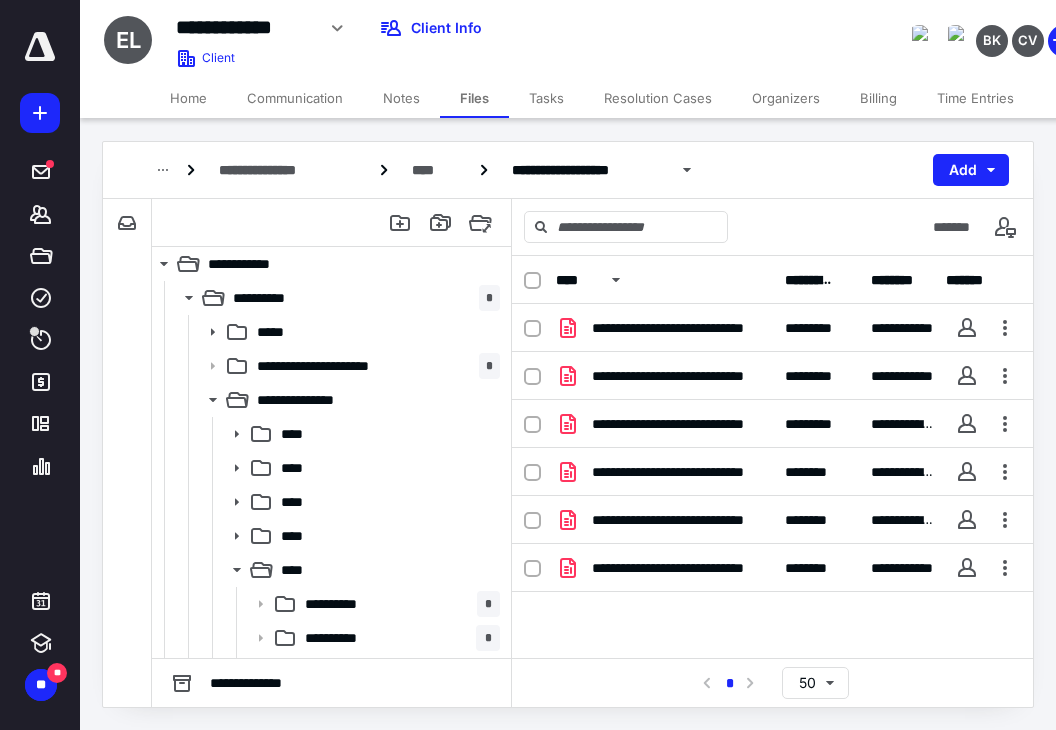 click on "**********" at bounding box center (772, 457) 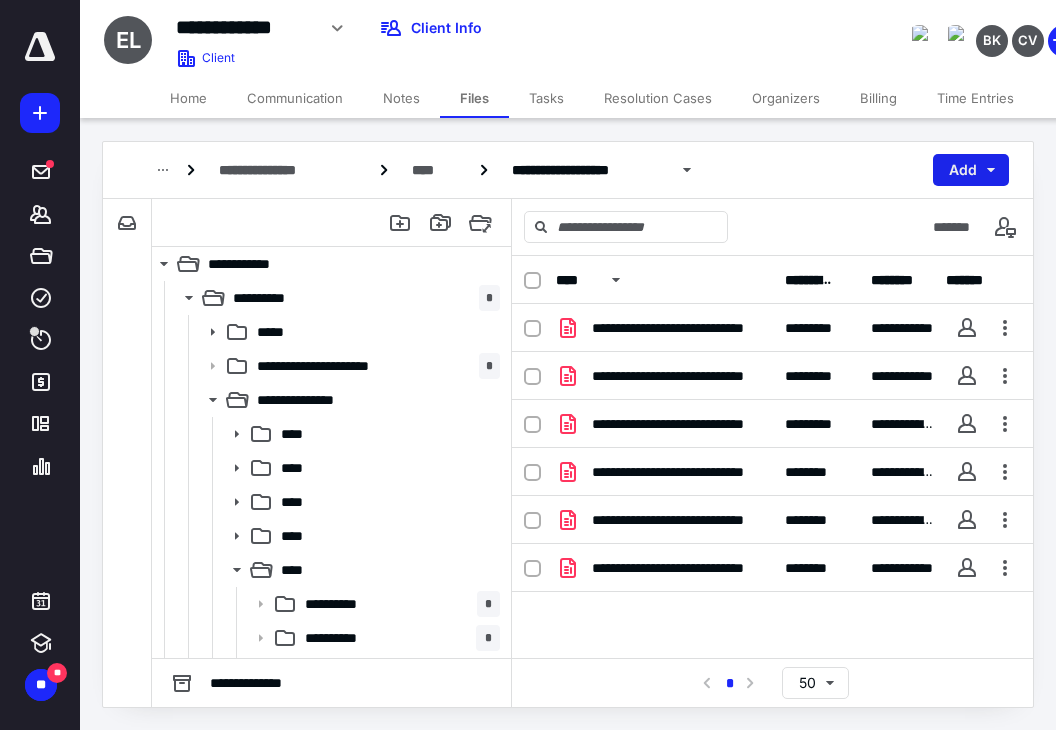 drag, startPoint x: 630, startPoint y: 622, endPoint x: 962, endPoint y: 177, distance: 555.2018 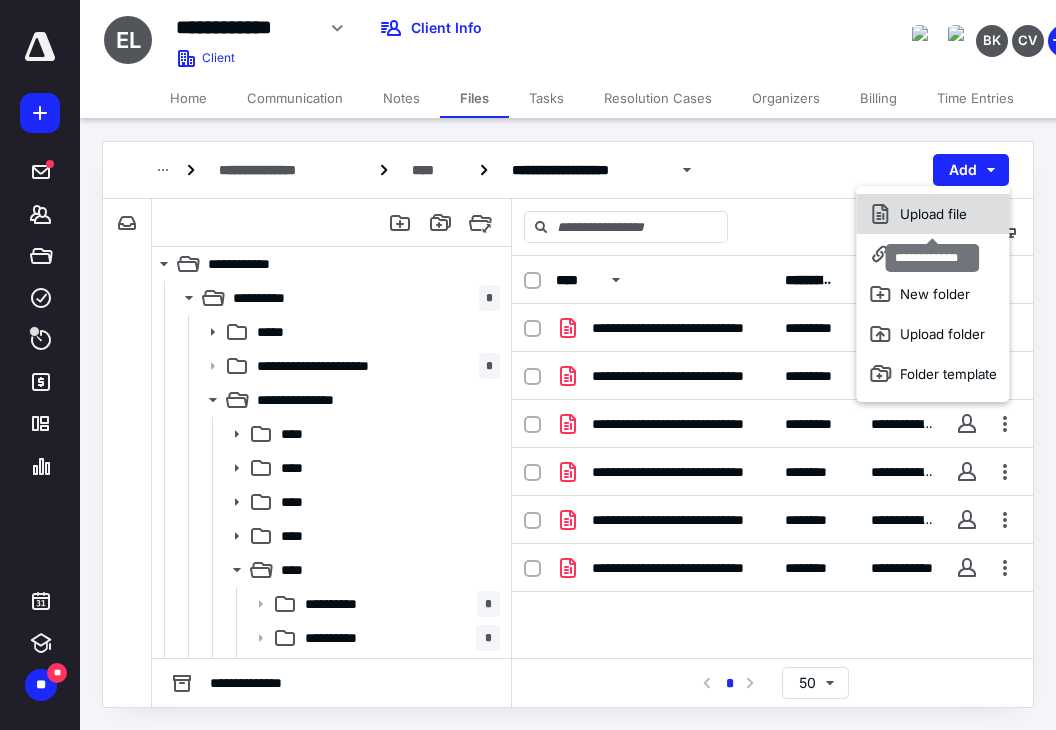 click on "Upload file" at bounding box center [932, 214] 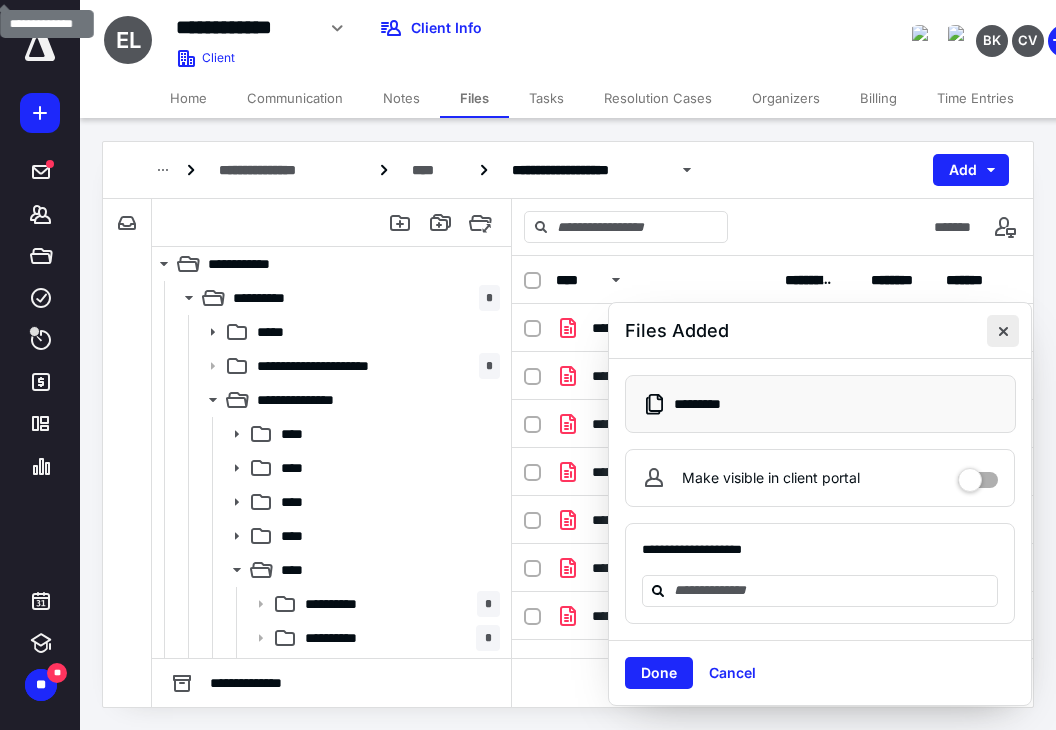 click at bounding box center (1003, 331) 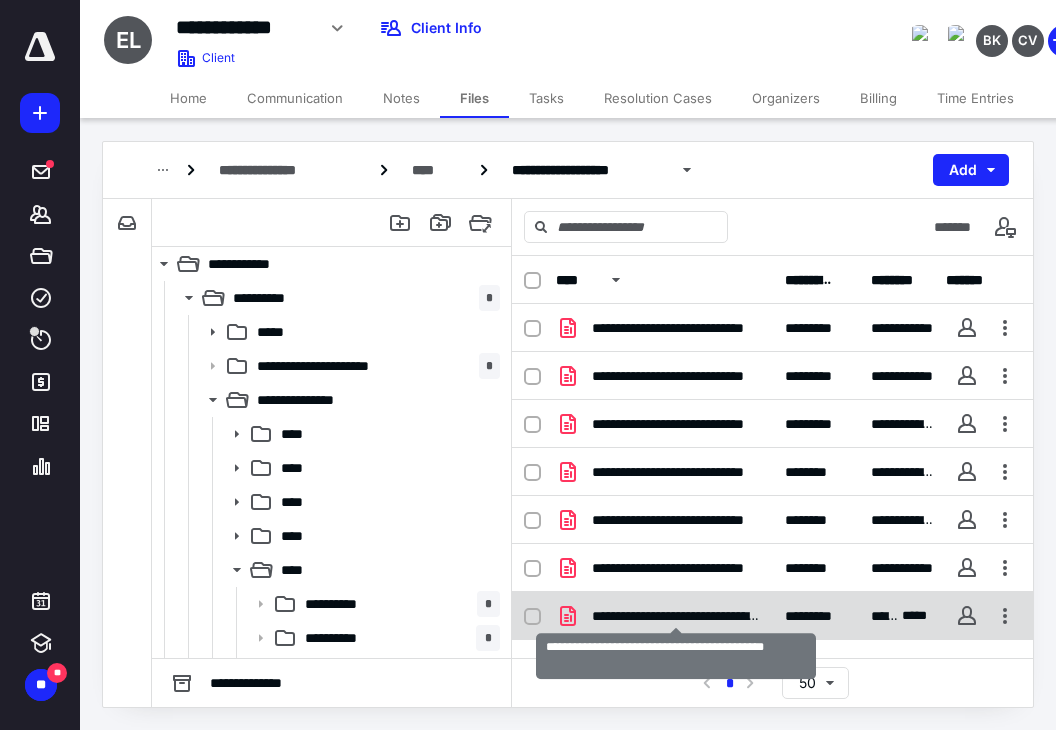 checkbox on "true" 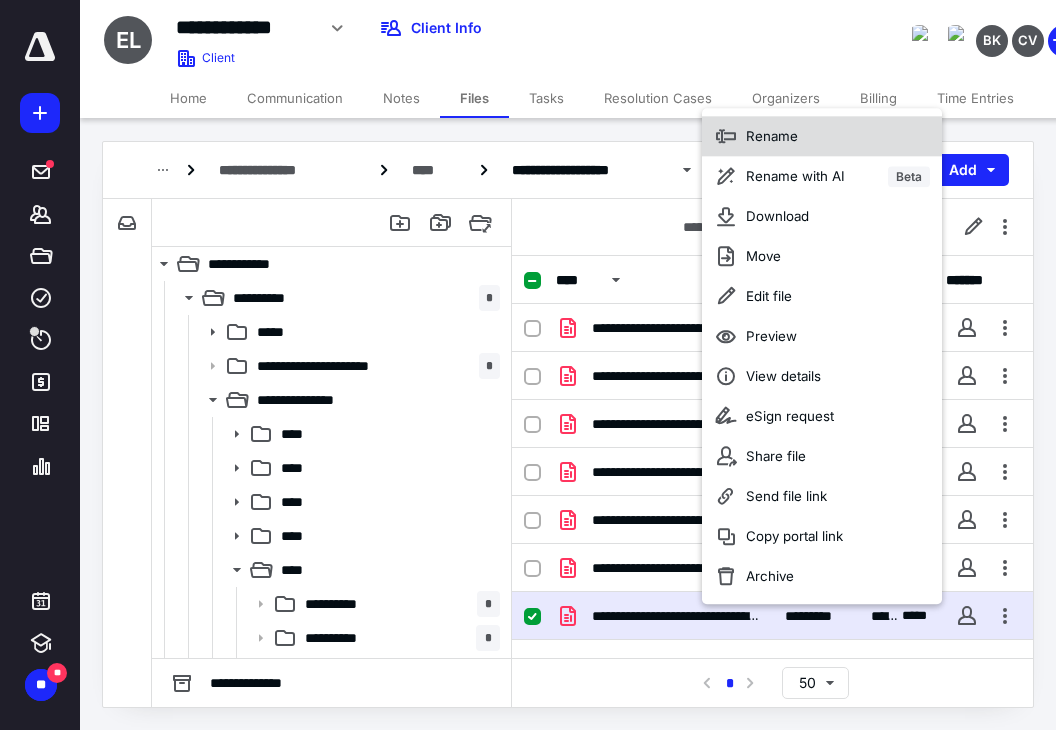 click on "Rename" at bounding box center [772, 136] 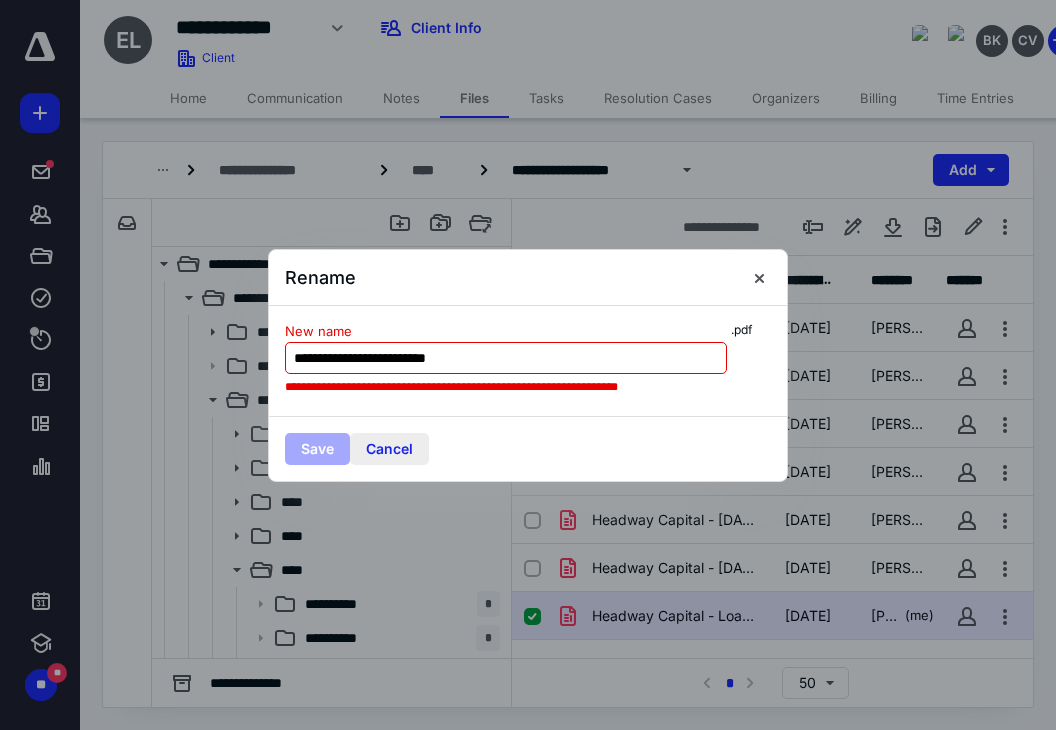 type on "**********" 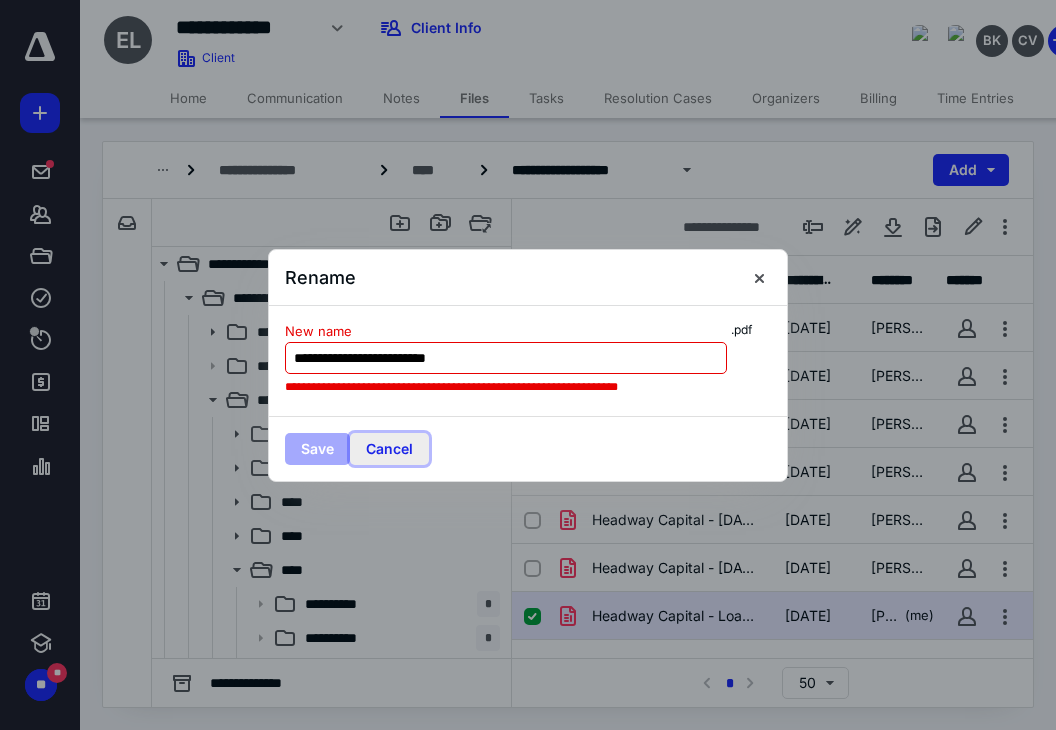 click on "Cancel" at bounding box center (389, 449) 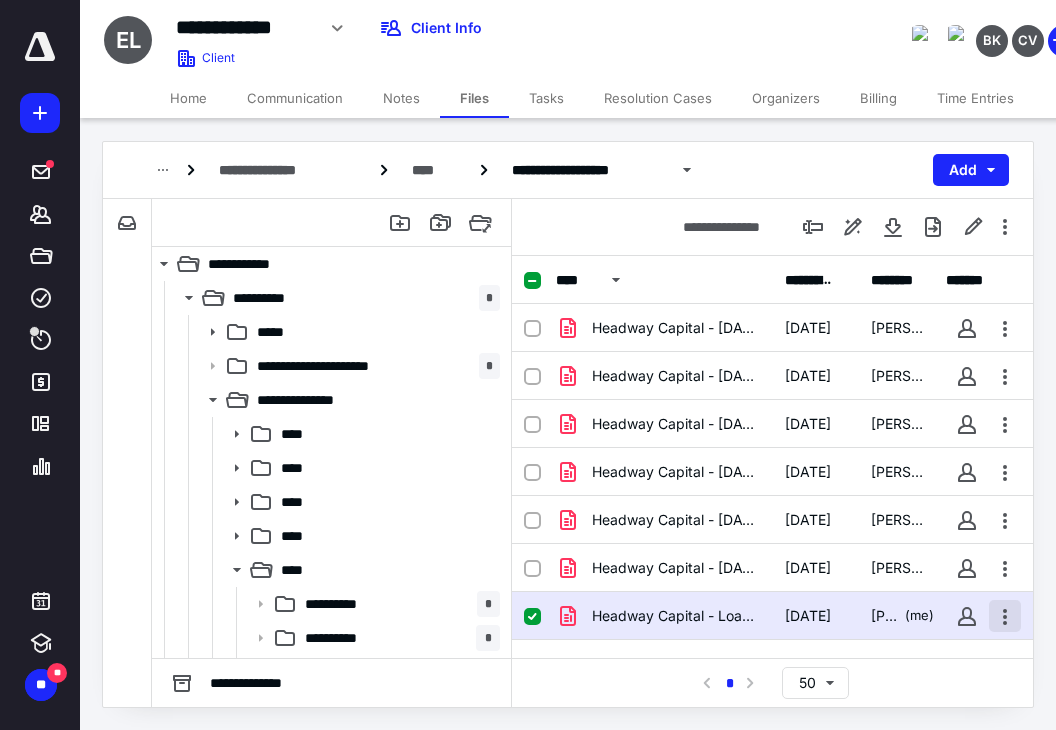 click at bounding box center [1005, 616] 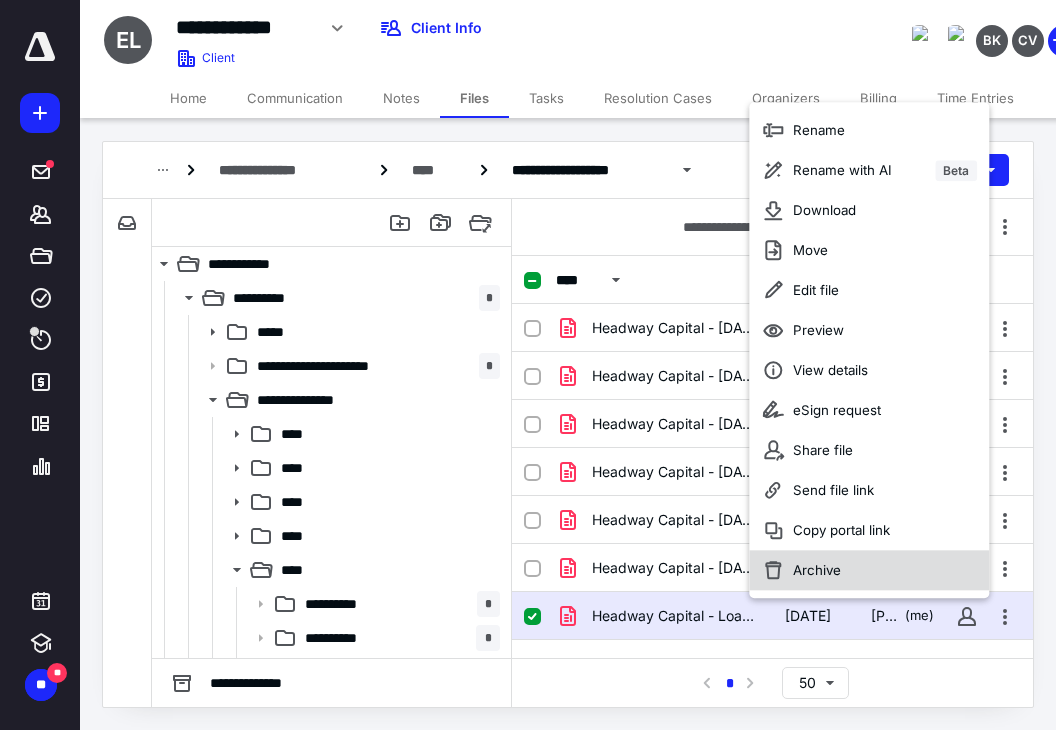 click on "Archive" at bounding box center [817, 570] 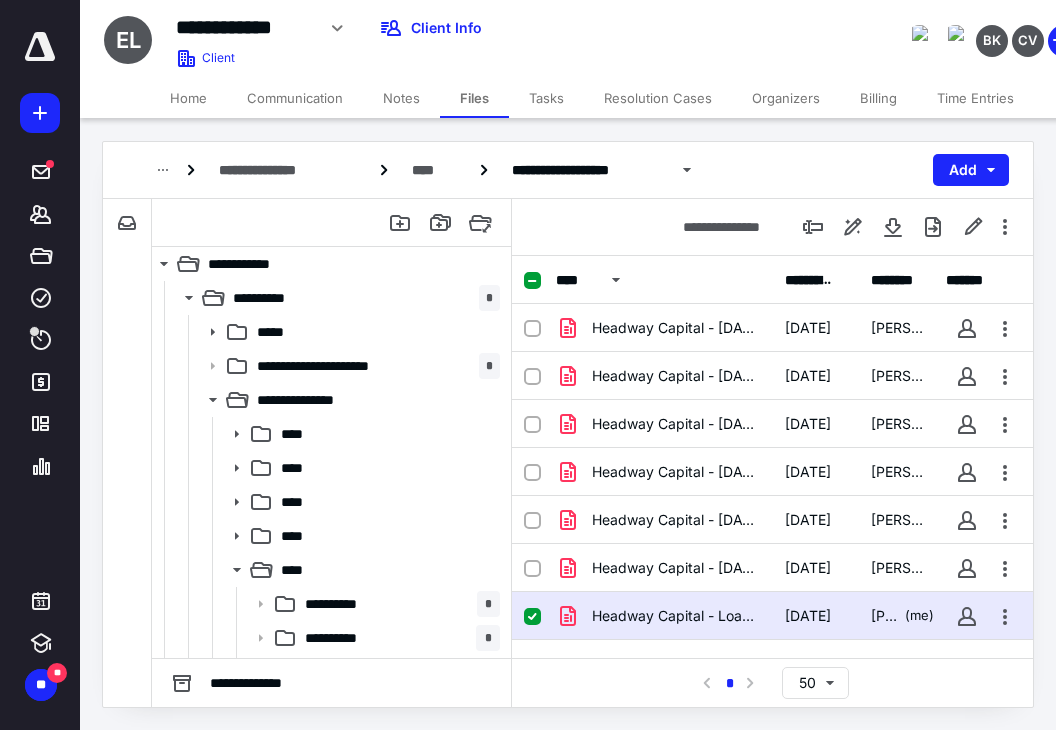 checkbox on "false" 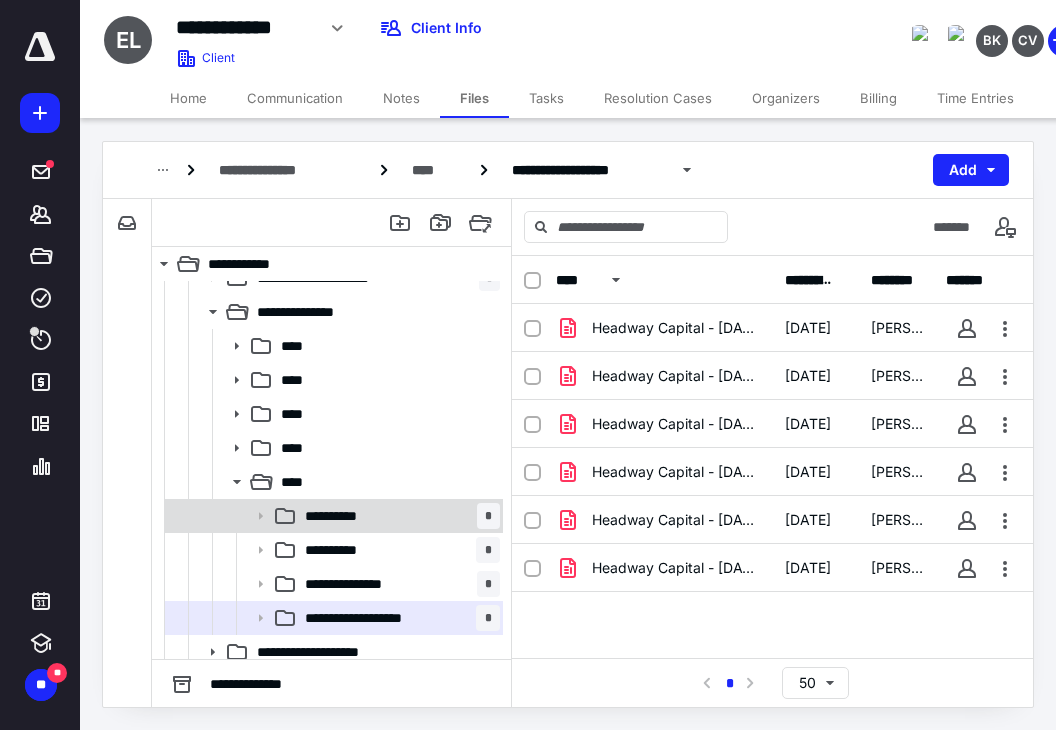 scroll, scrollTop: 92, scrollLeft: 0, axis: vertical 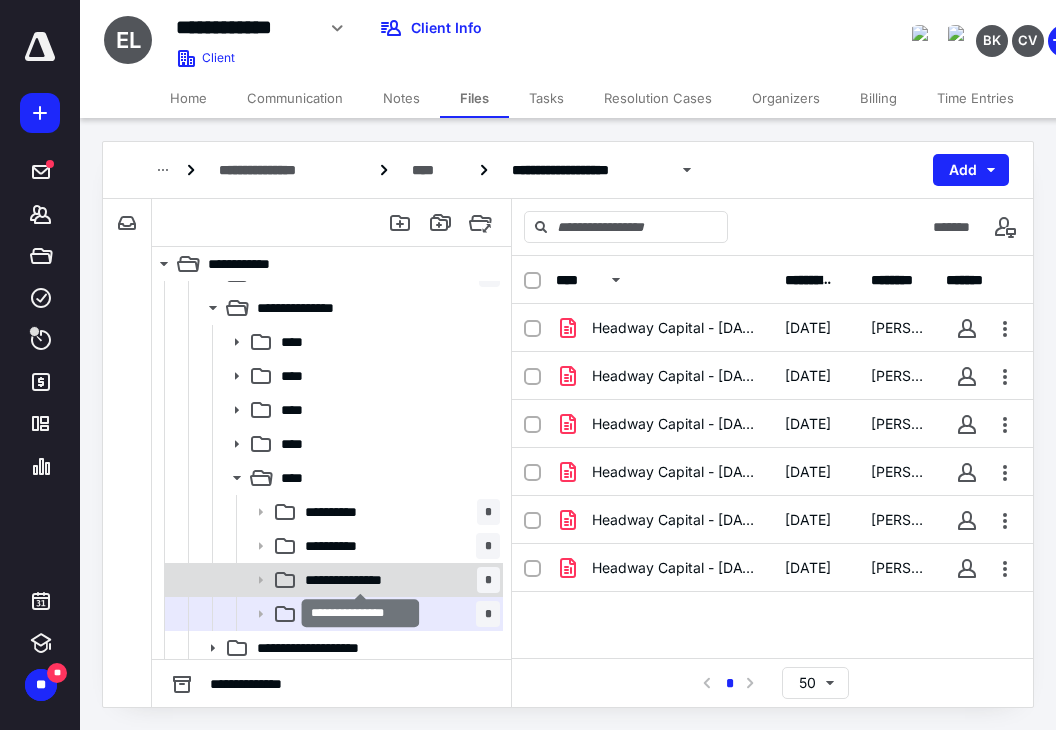 click on "**********" at bounding box center [361, 580] 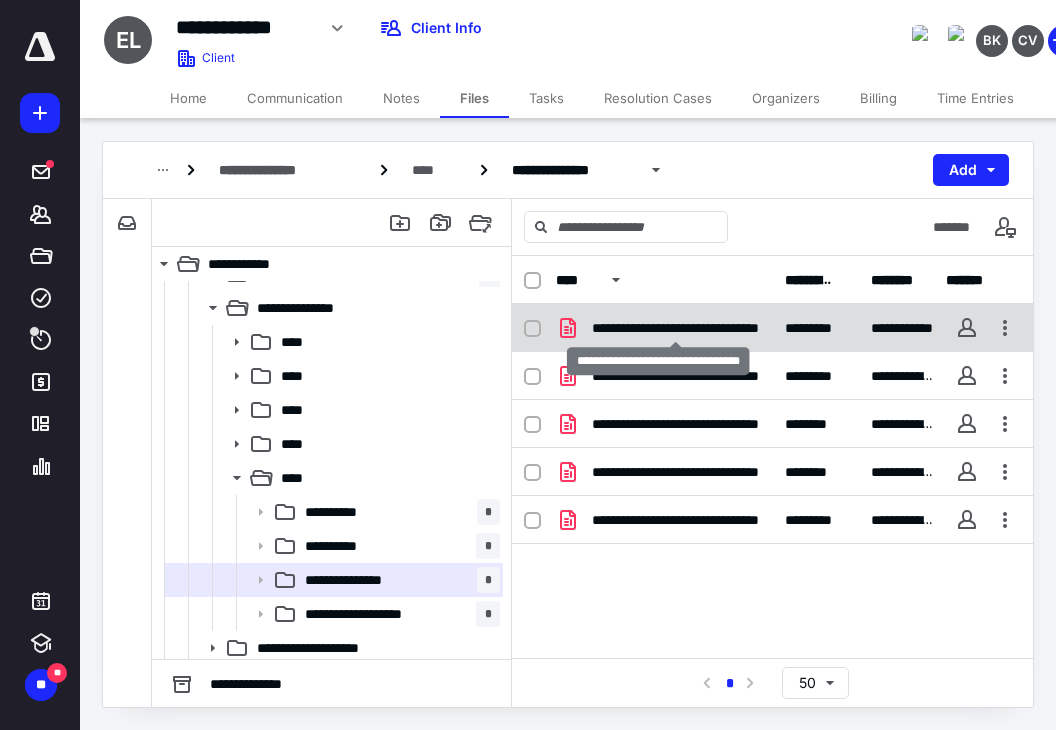 click on "**********" at bounding box center [676, 328] 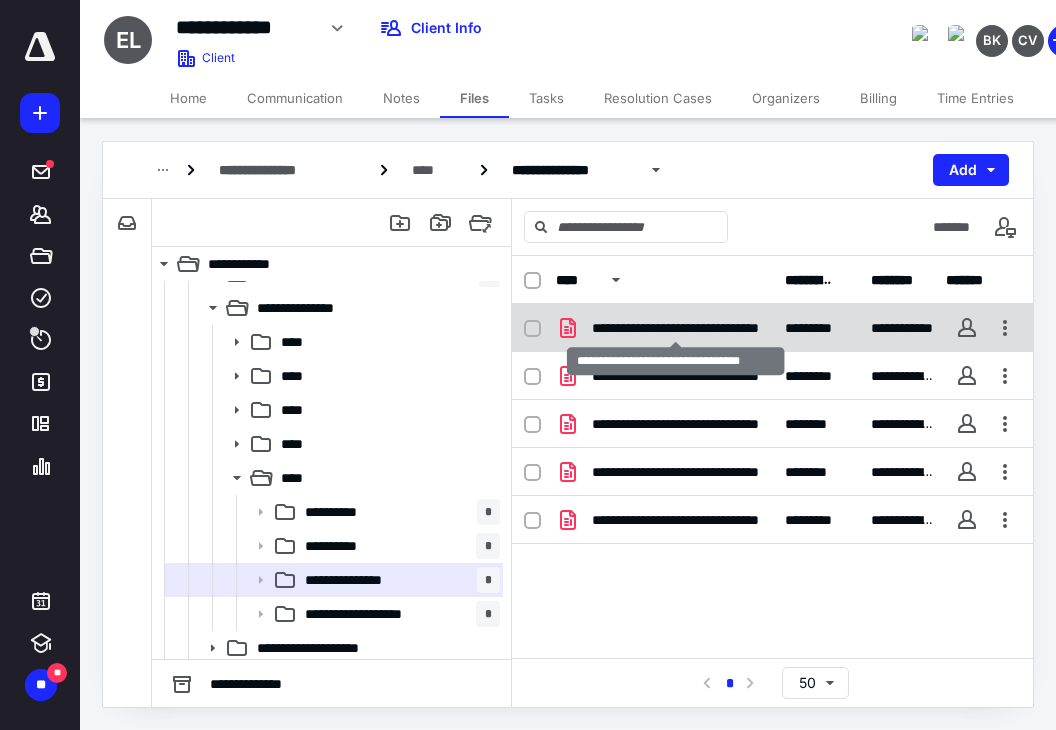 click on "**********" at bounding box center [676, 328] 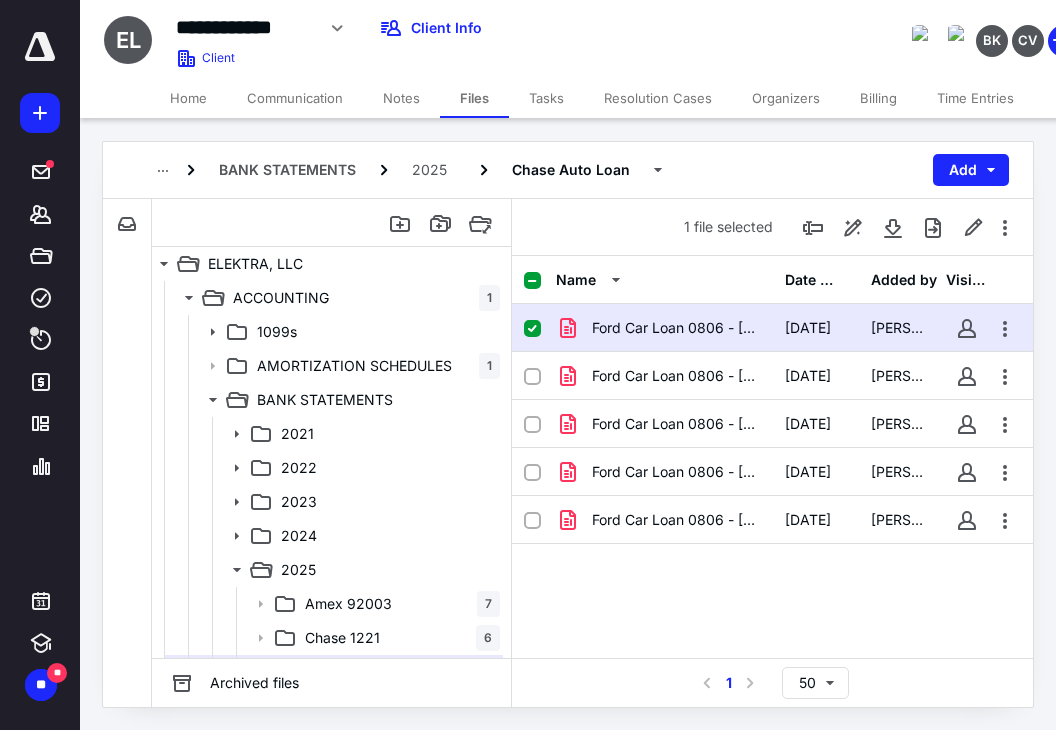 scroll, scrollTop: 92, scrollLeft: 0, axis: vertical 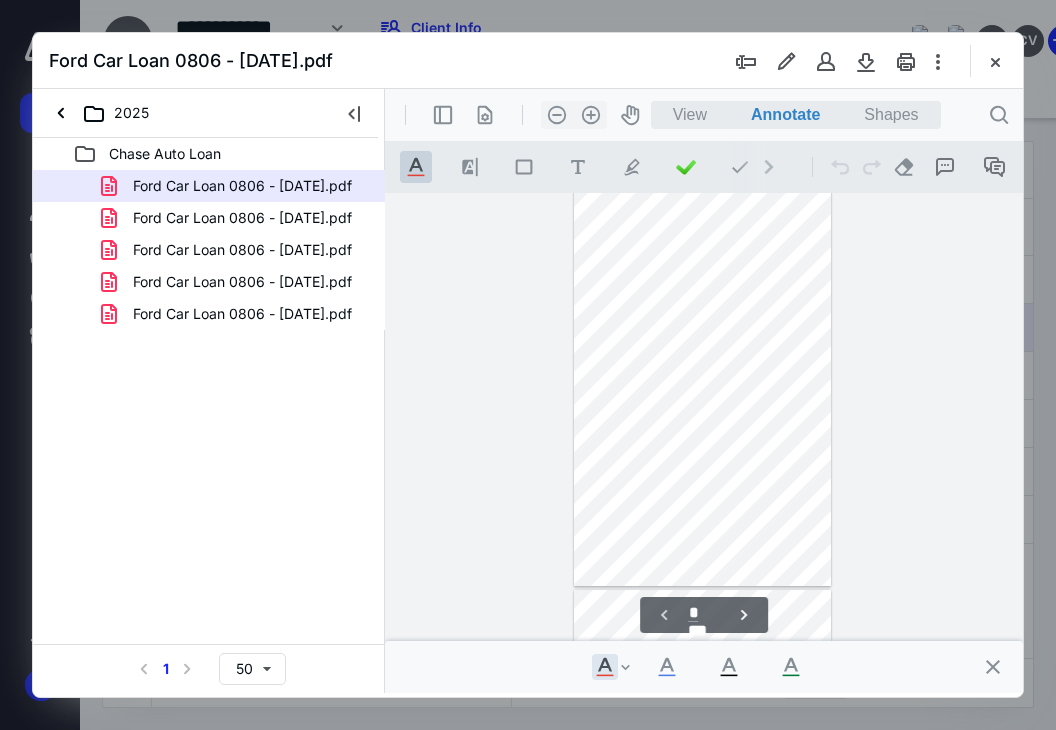 click at bounding box center [702, 337] 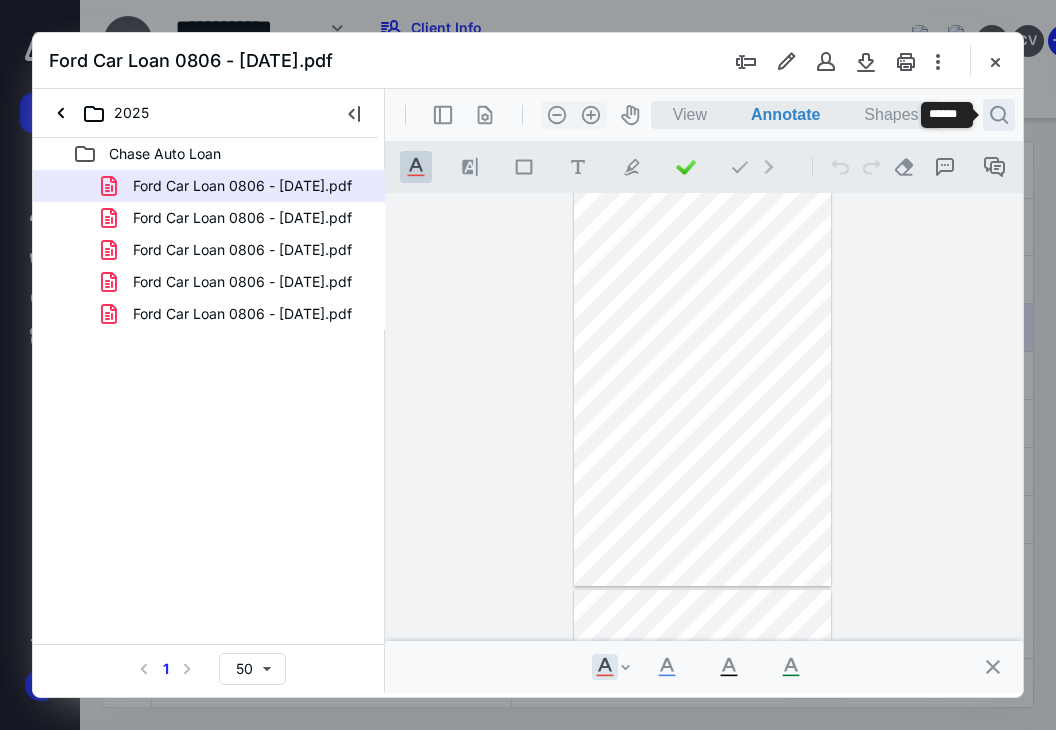 click on ".cls-1{fill:#abb0c4;} icon - header - search" at bounding box center (999, 115) 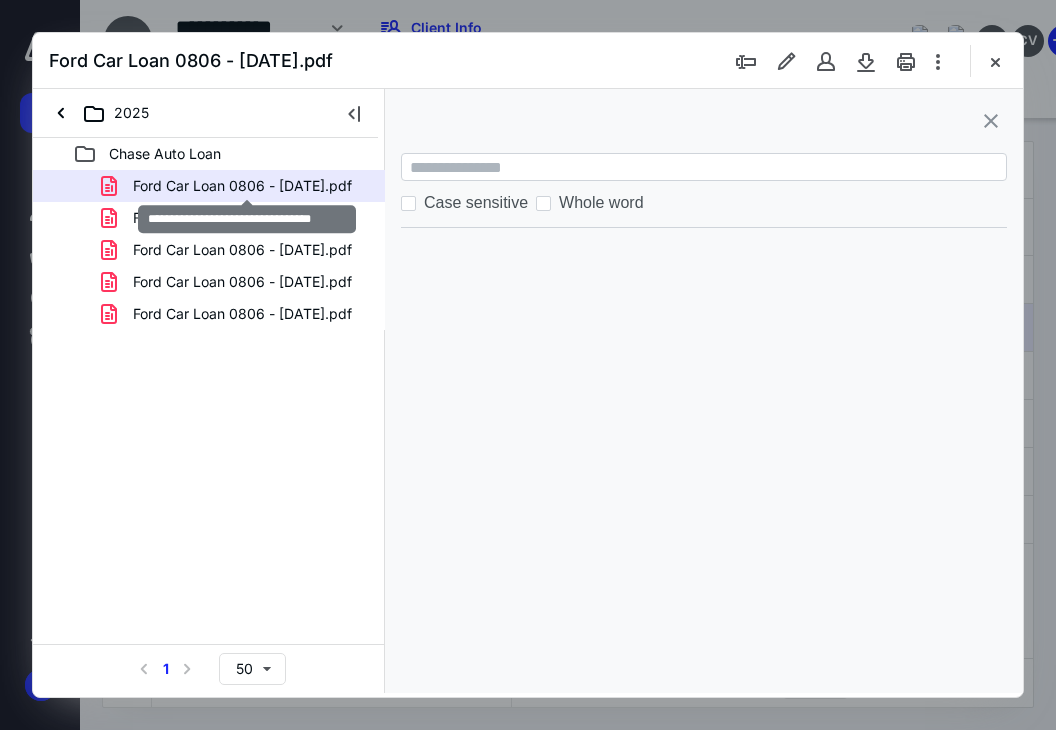 click on "Ford Car Loan 0806 - 01.25.25.pdf" at bounding box center (242, 186) 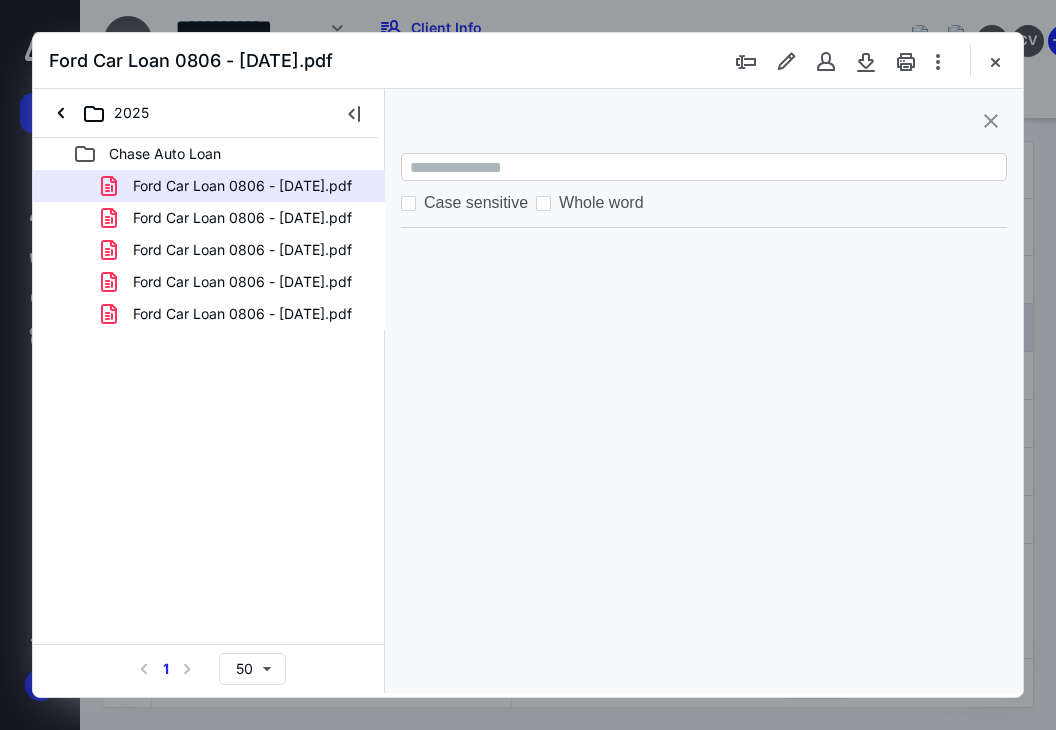 click at bounding box center (991, 121) 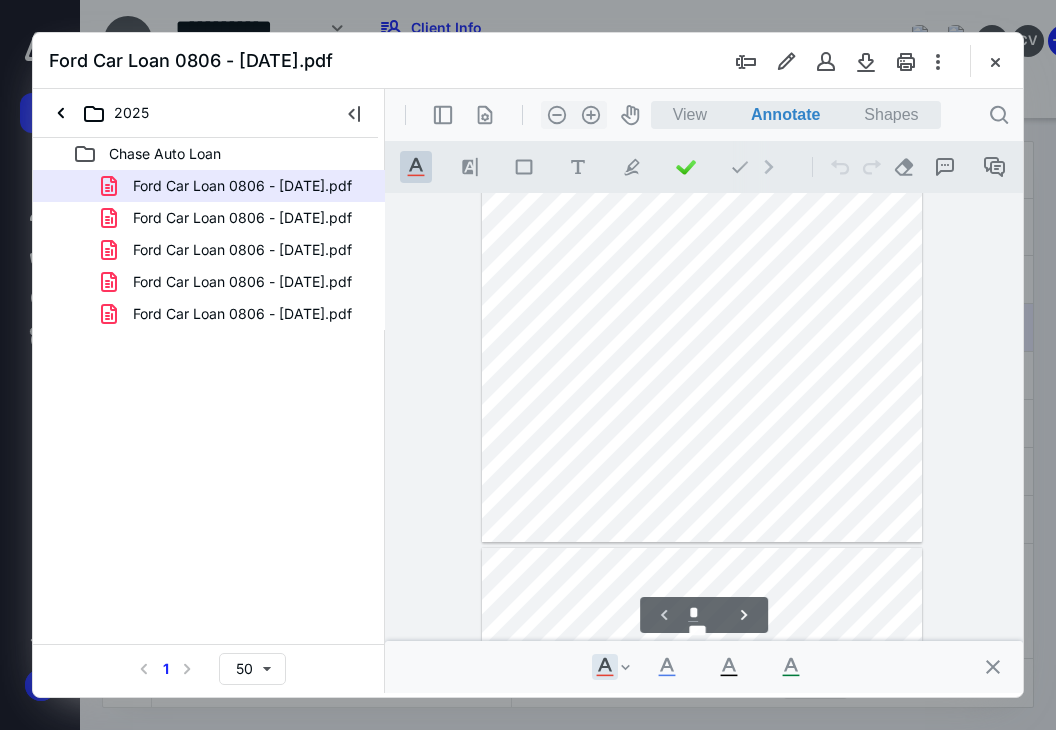 scroll, scrollTop: 504, scrollLeft: 0, axis: vertical 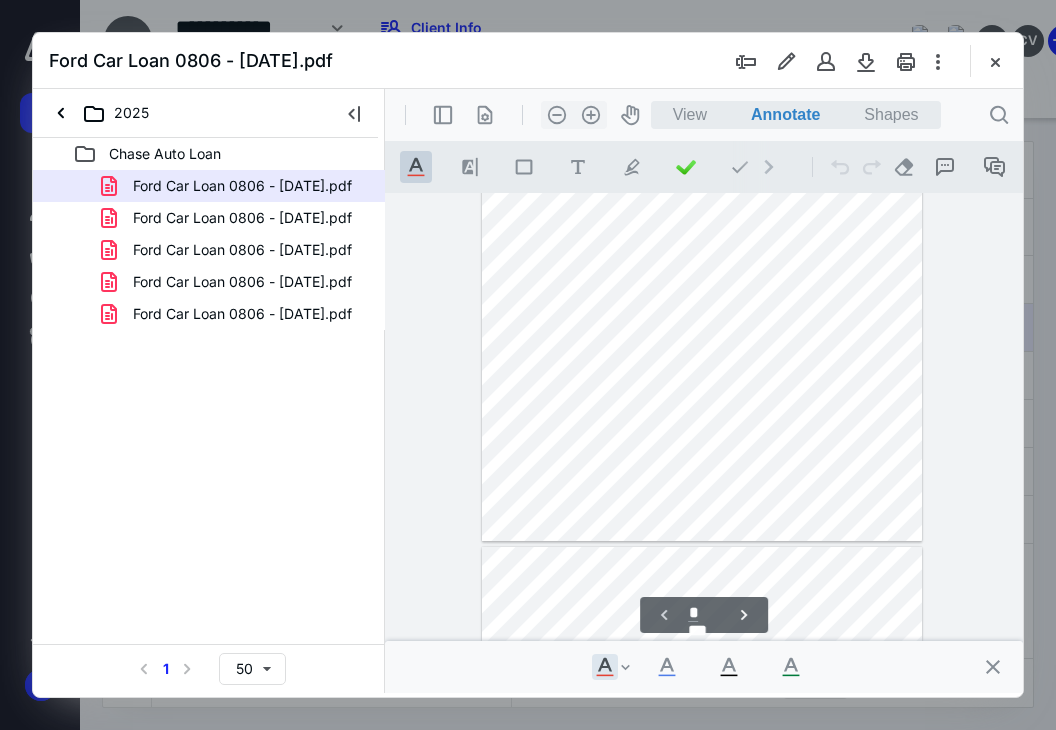 type on "*" 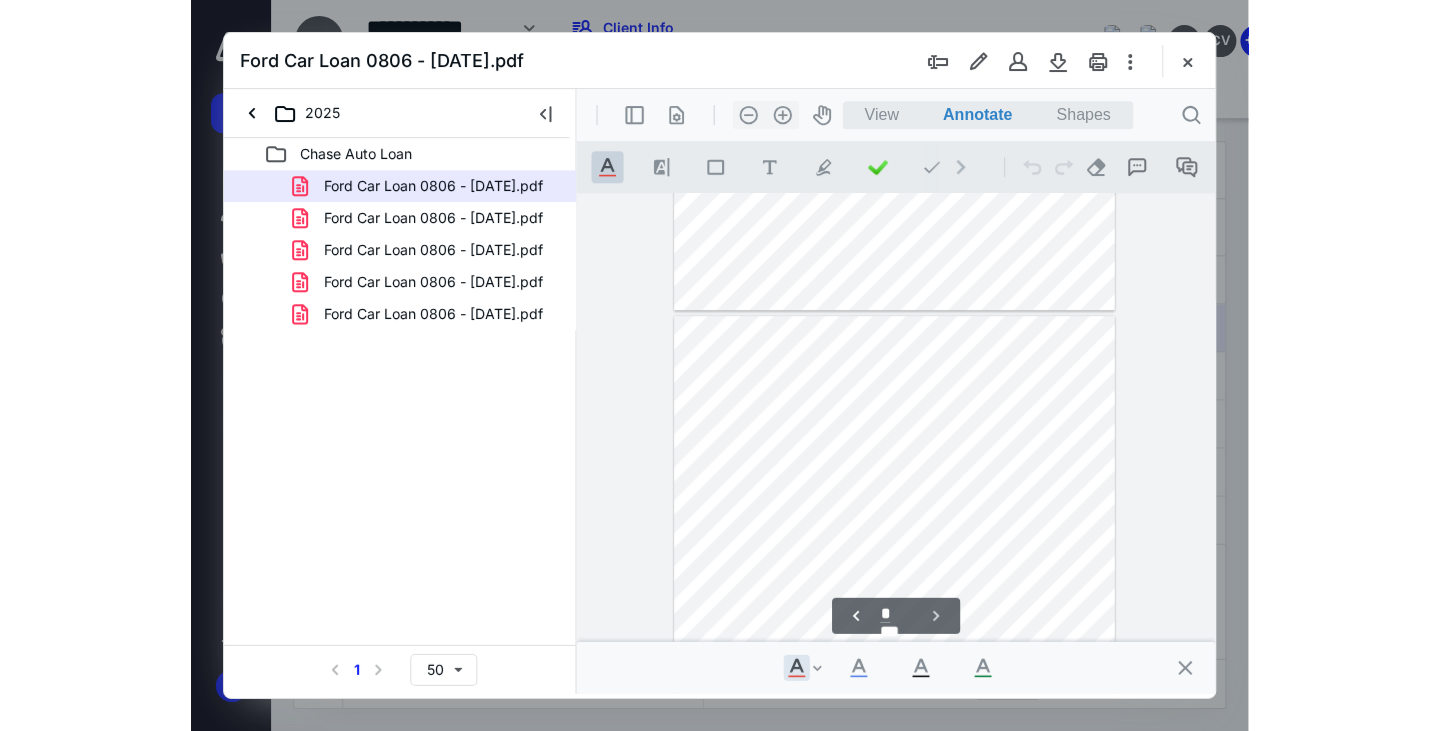 scroll, scrollTop: 736, scrollLeft: 0, axis: vertical 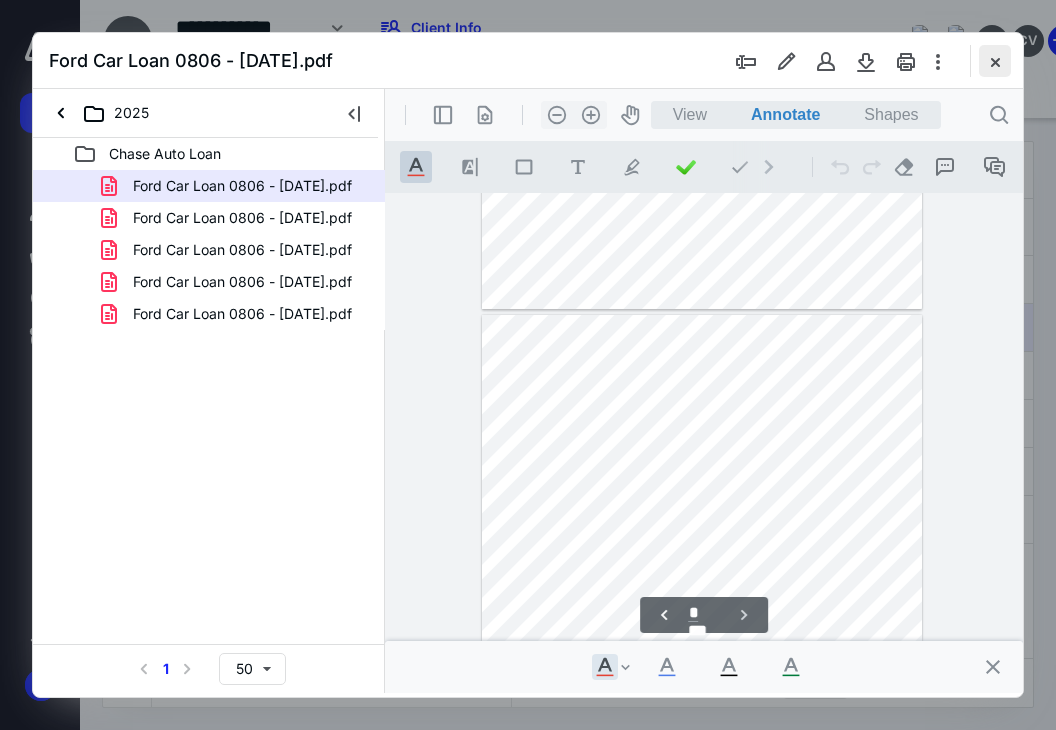 click at bounding box center (995, 61) 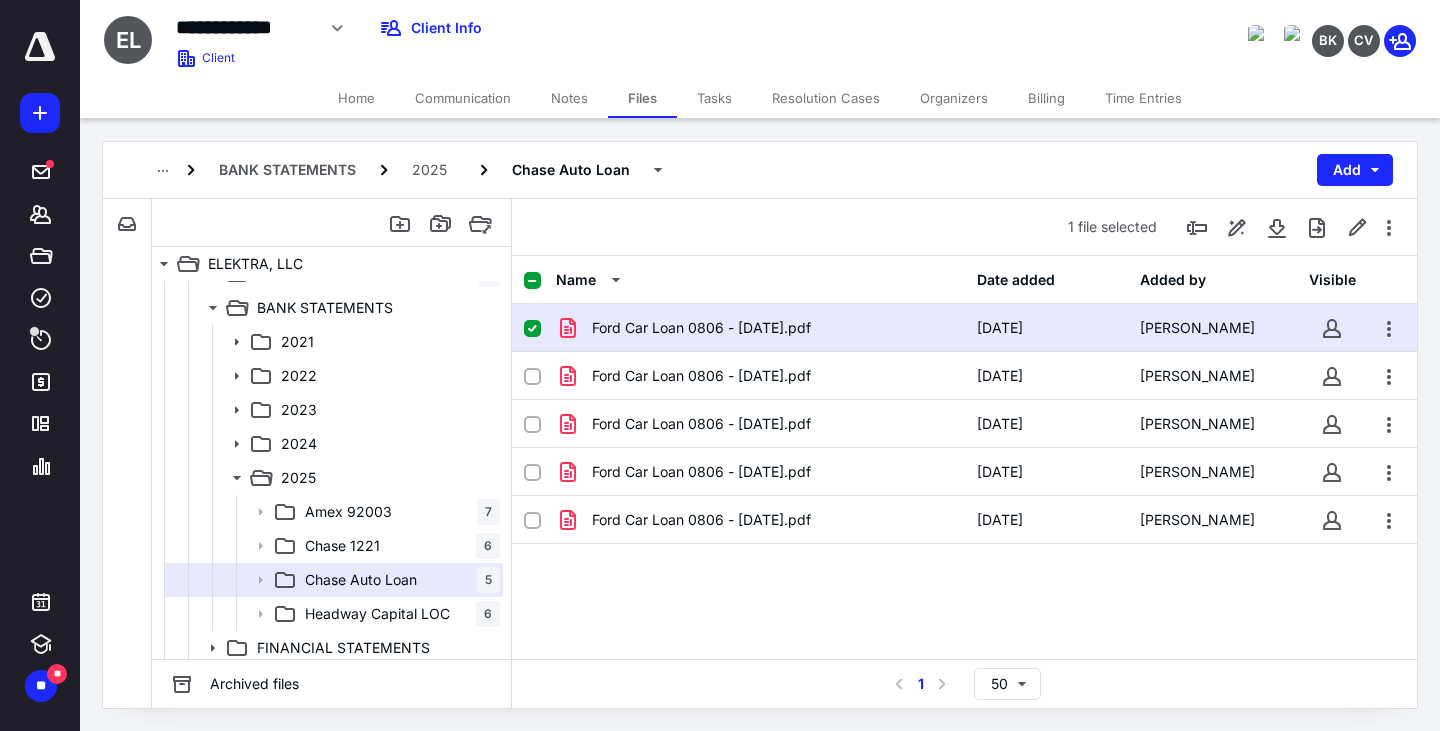 click on "Files" at bounding box center (642, 98) 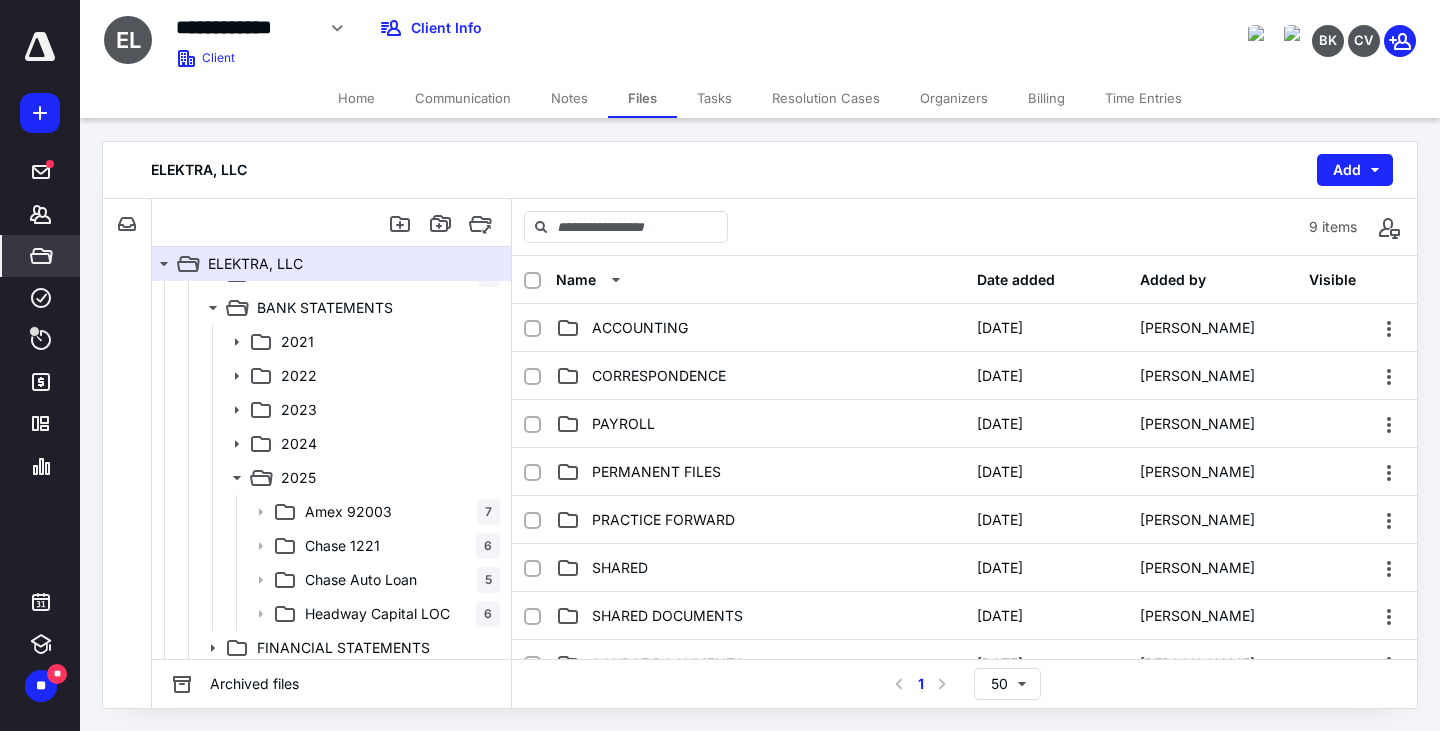 click 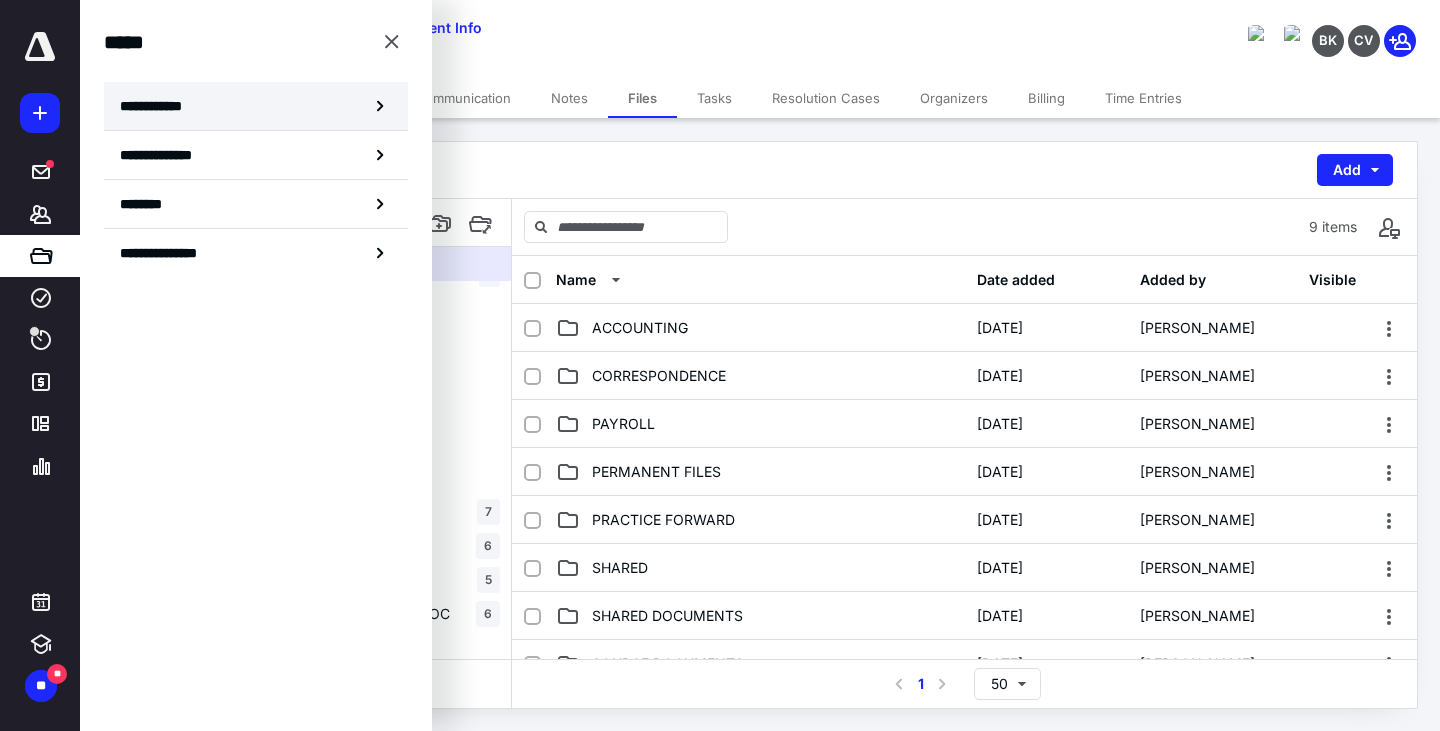 click on "**********" at bounding box center [256, 106] 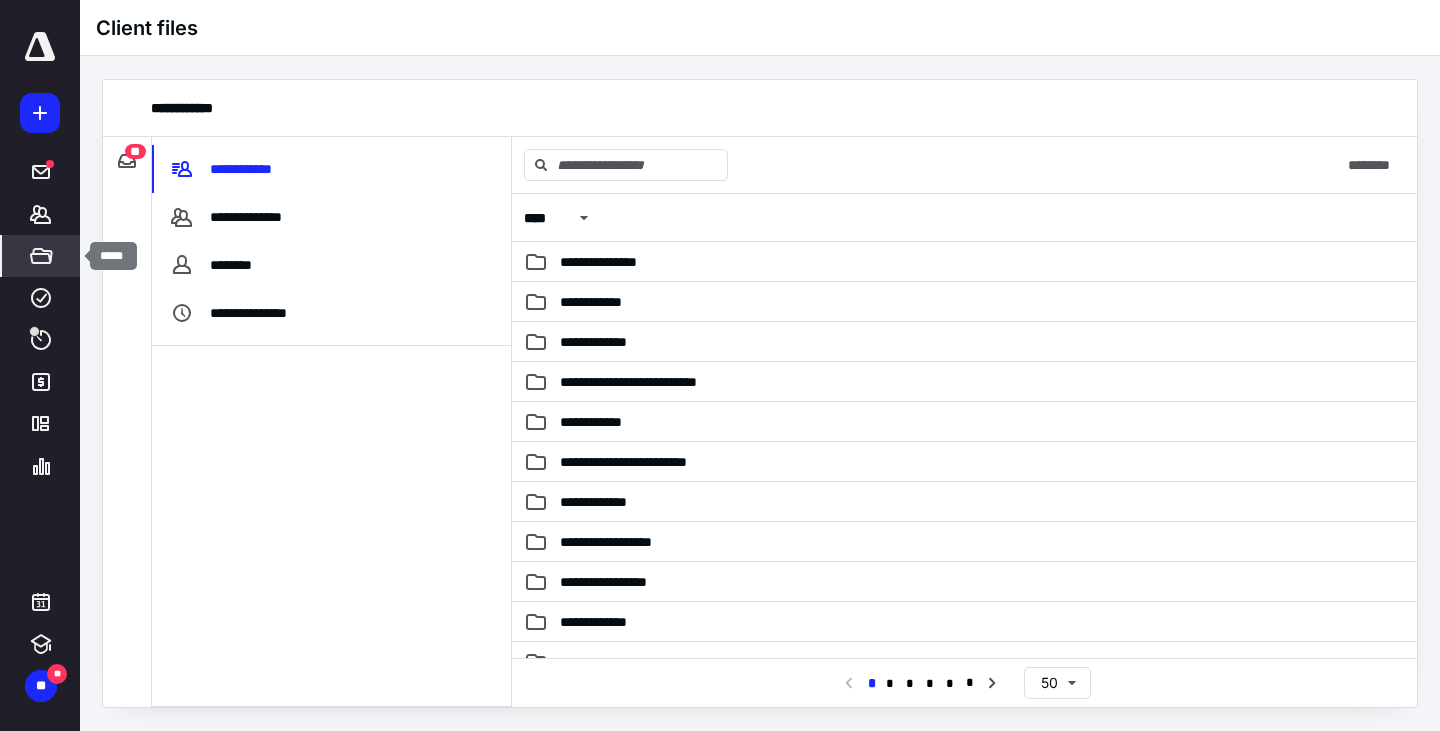 click 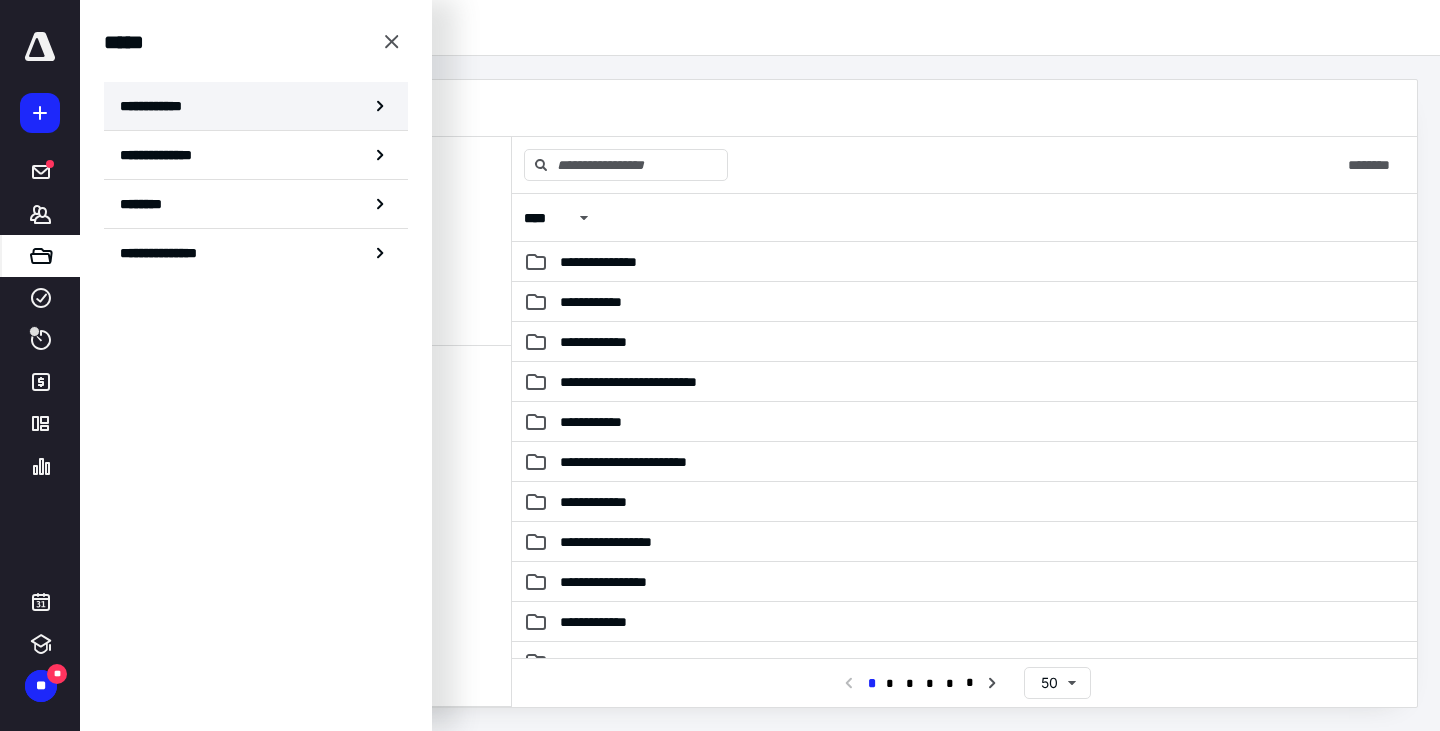click on "**********" at bounding box center [157, 106] 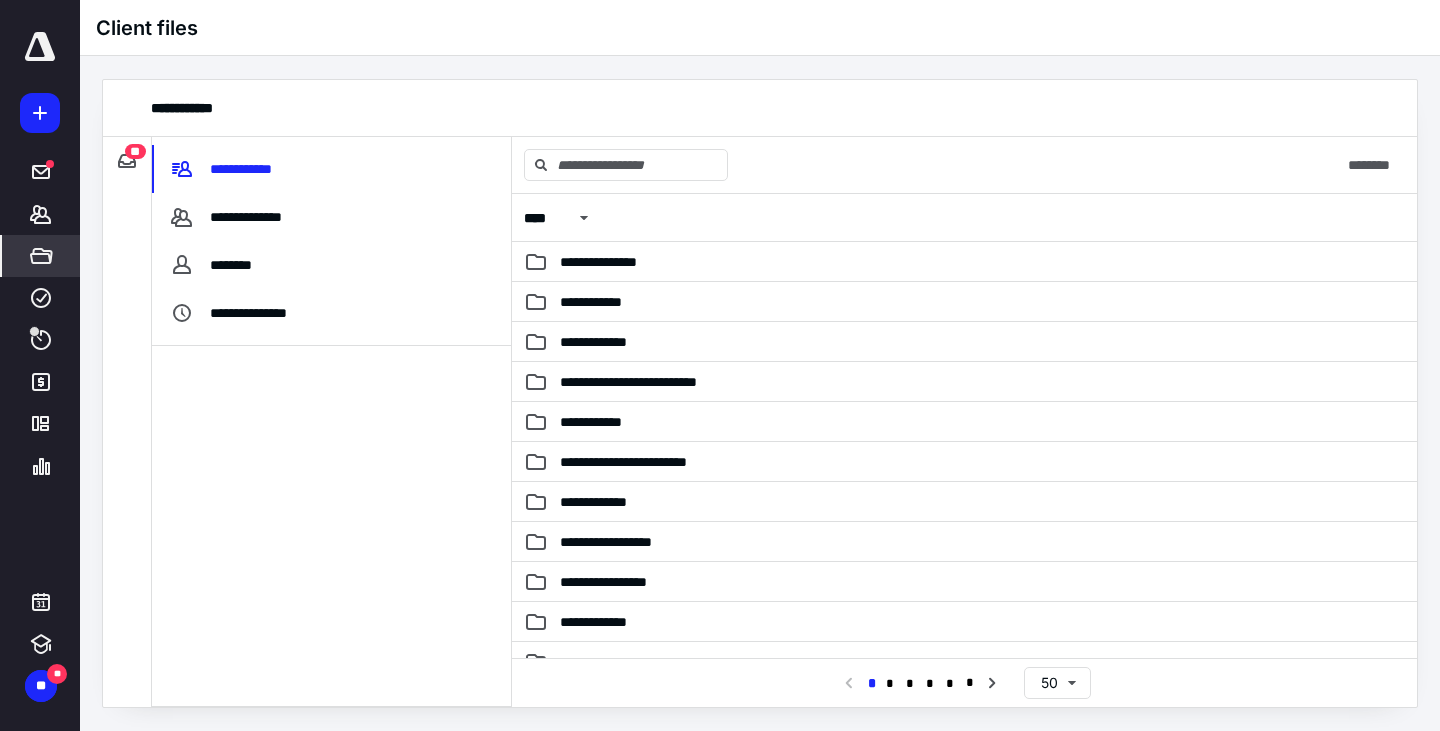 click 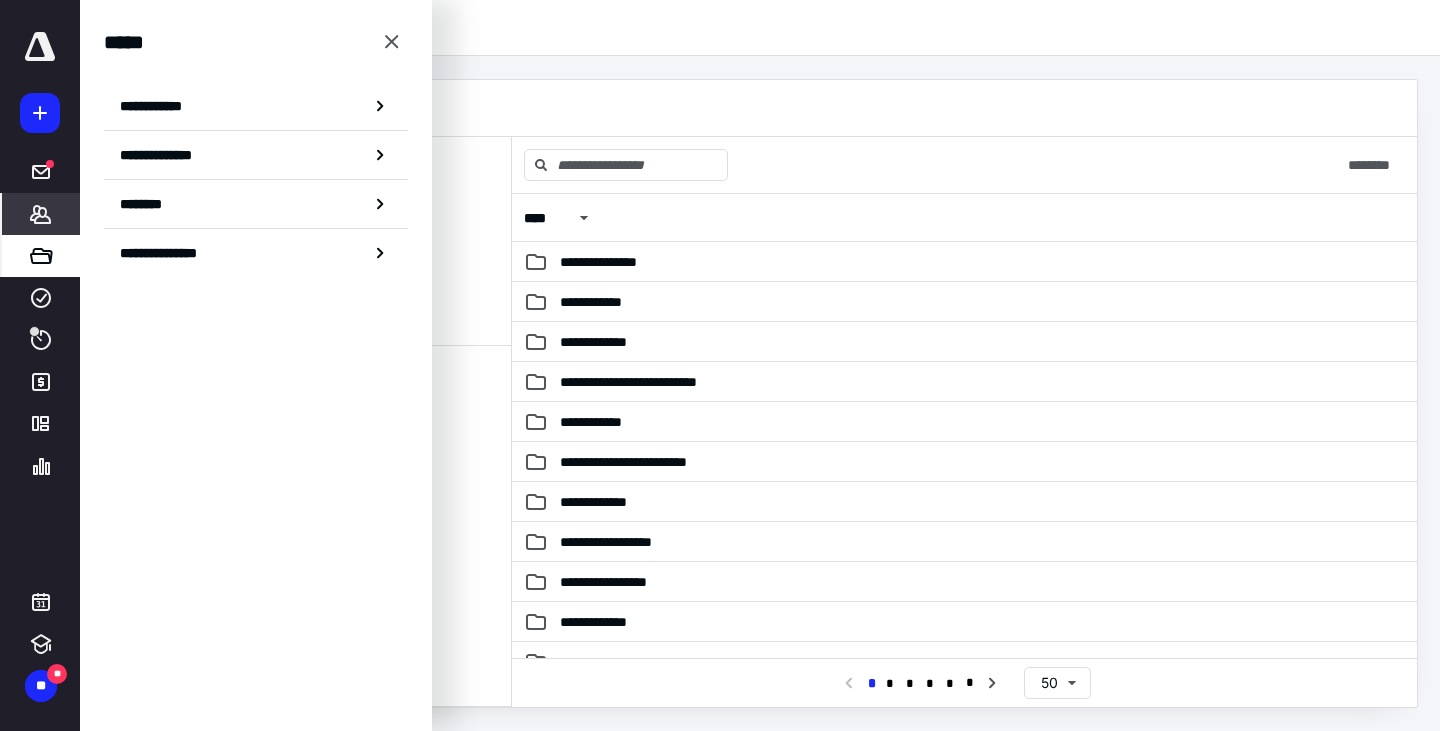 click 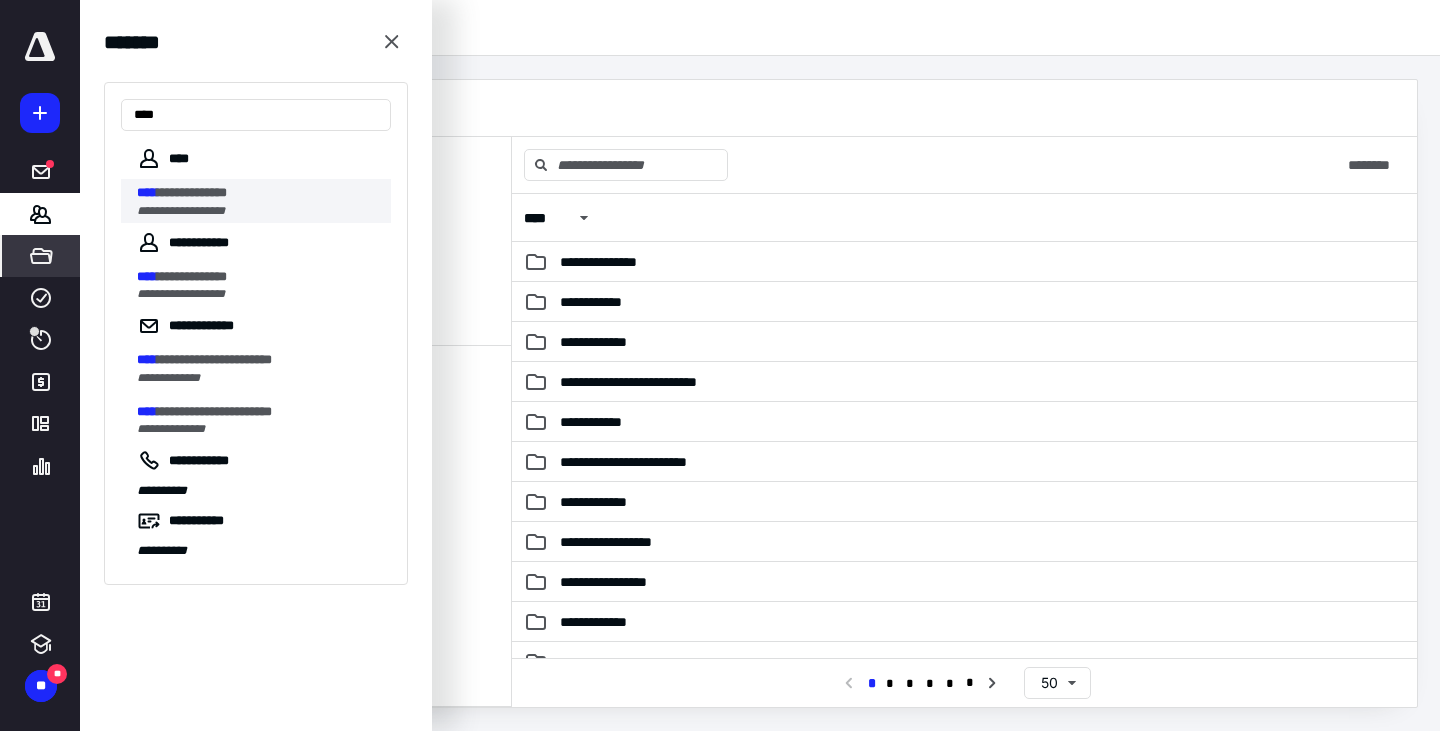 type on "****" 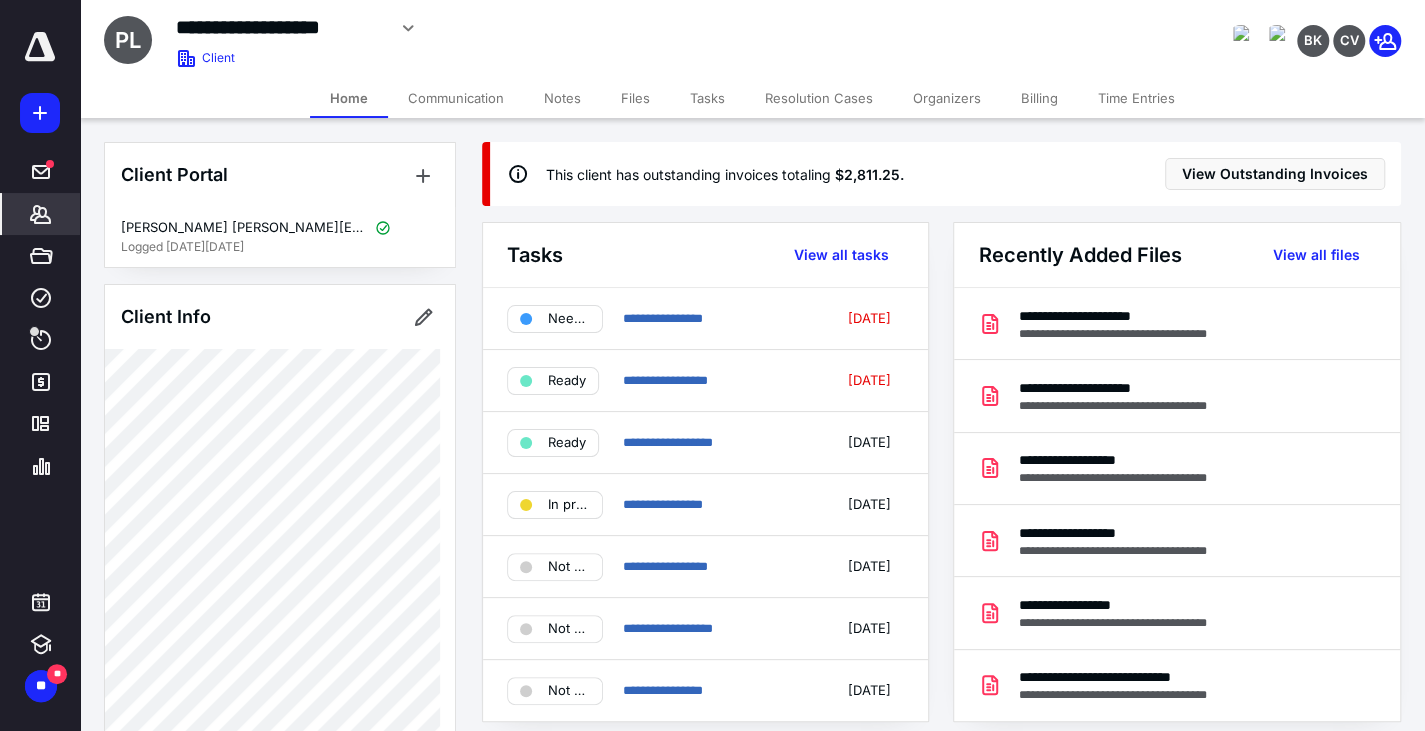 click on "Files" at bounding box center (635, 98) 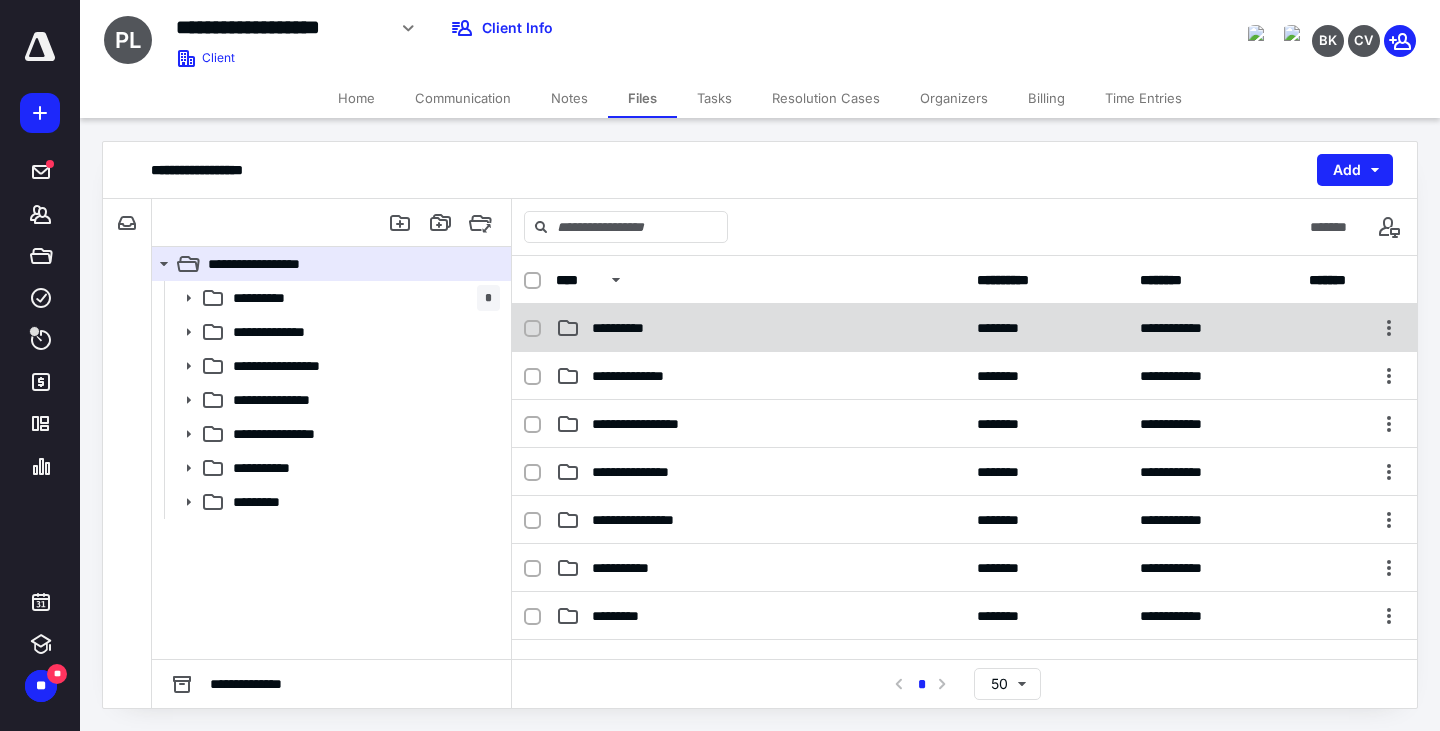 click on "**********" at bounding box center [760, 328] 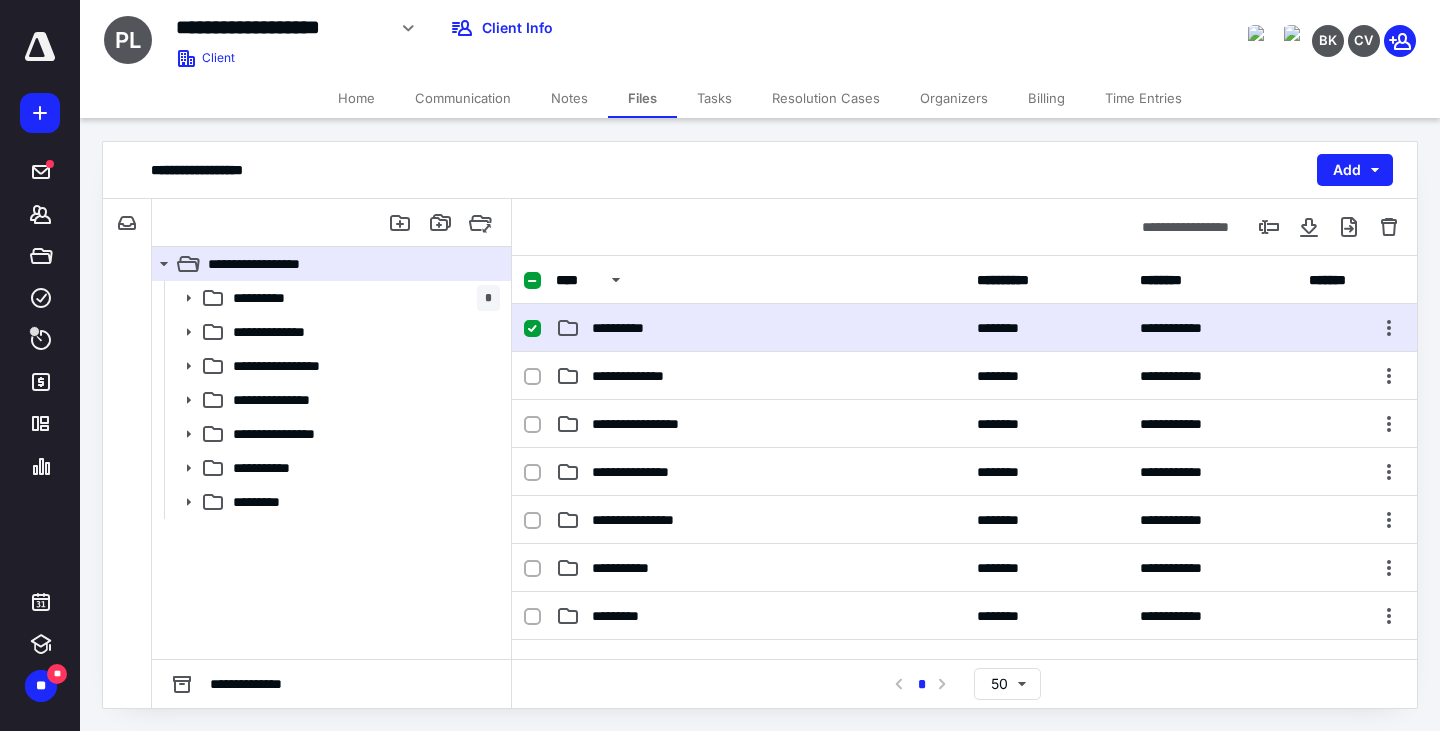 checkbox on "true" 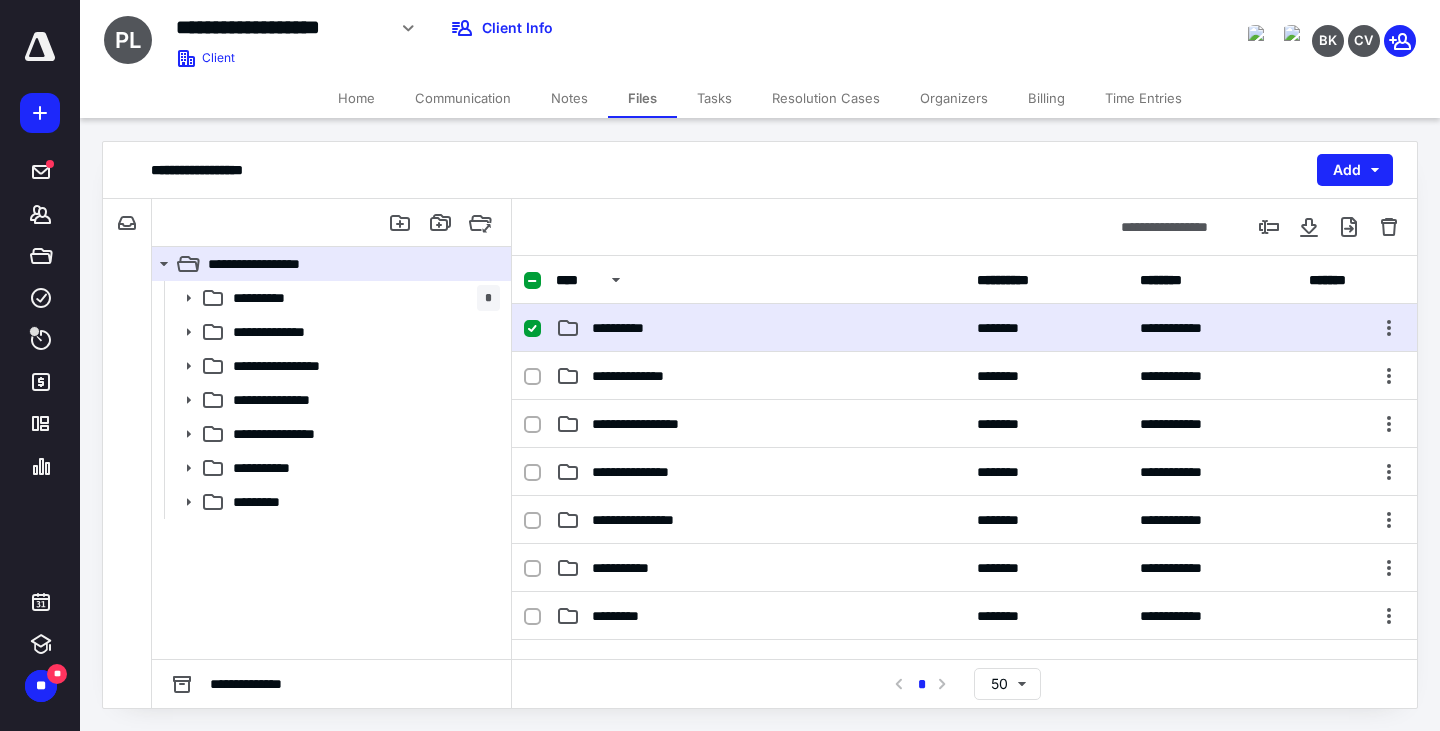 click on "**********" at bounding box center [760, 328] 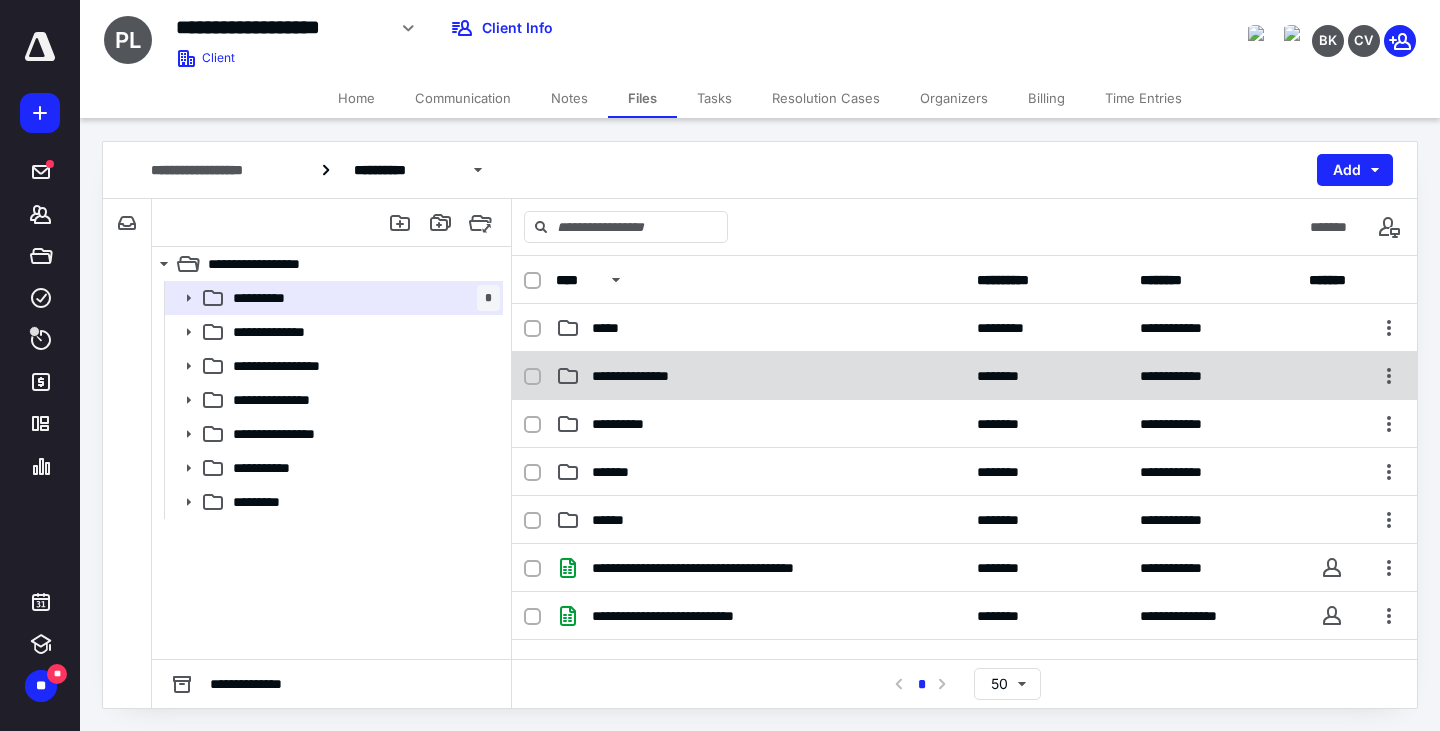 click on "**********" at bounding box center (659, 376) 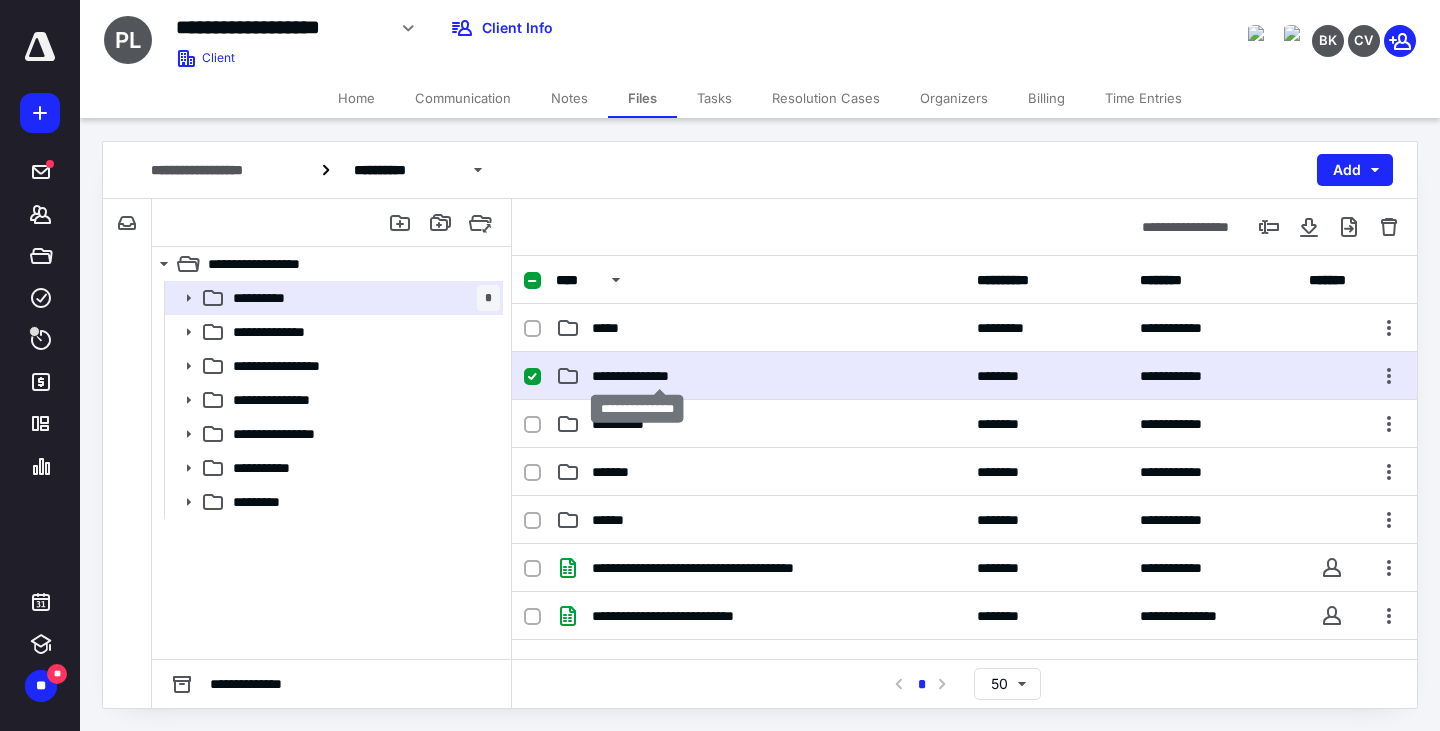click on "**********" at bounding box center [659, 376] 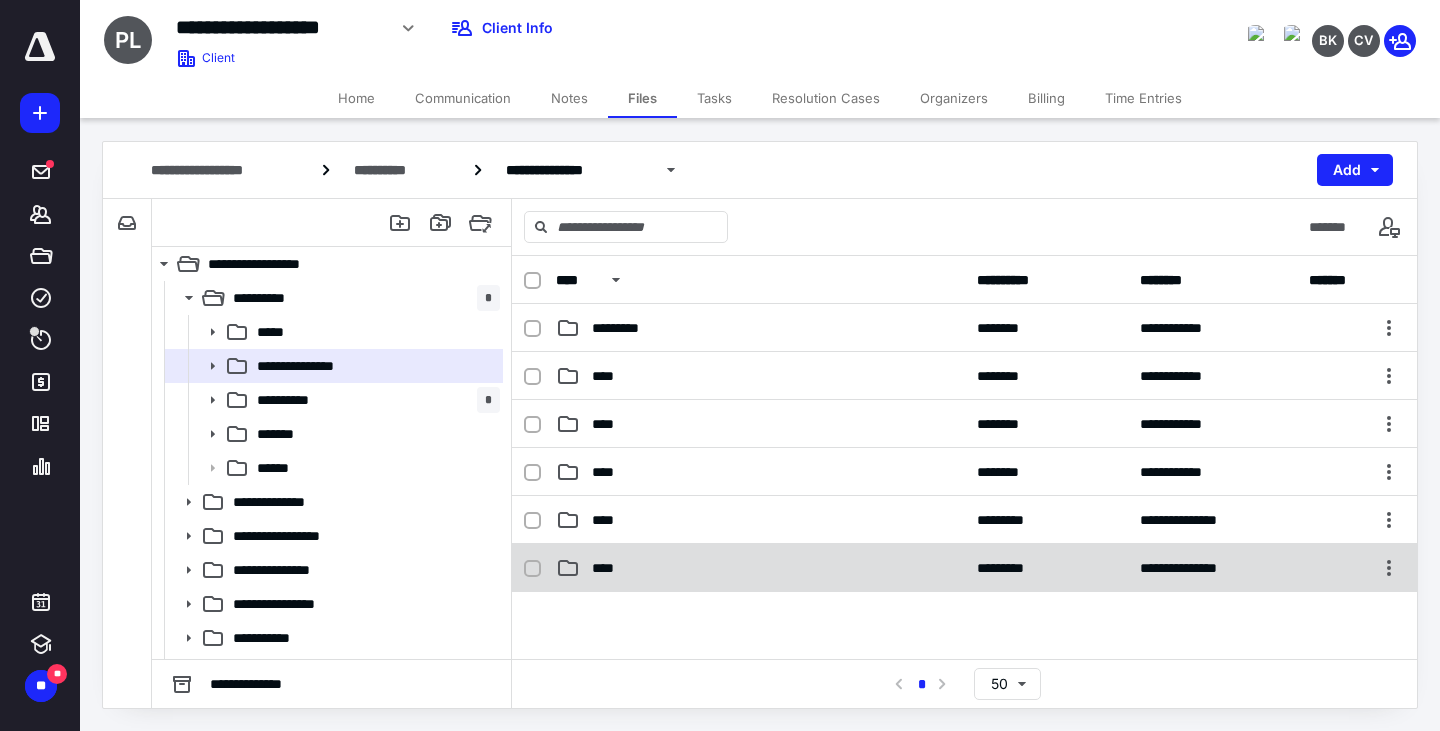 click on "****" at bounding box center [609, 568] 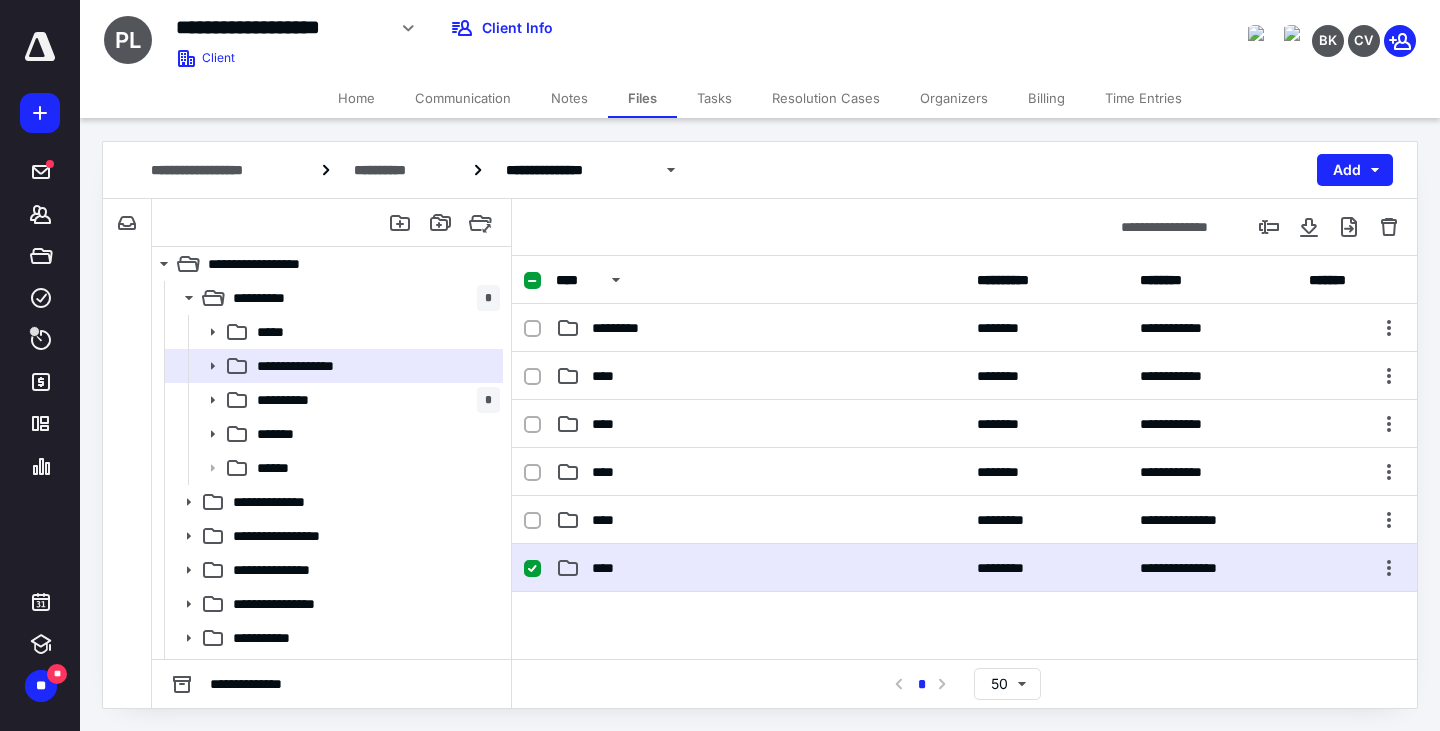 click on "****" at bounding box center (609, 568) 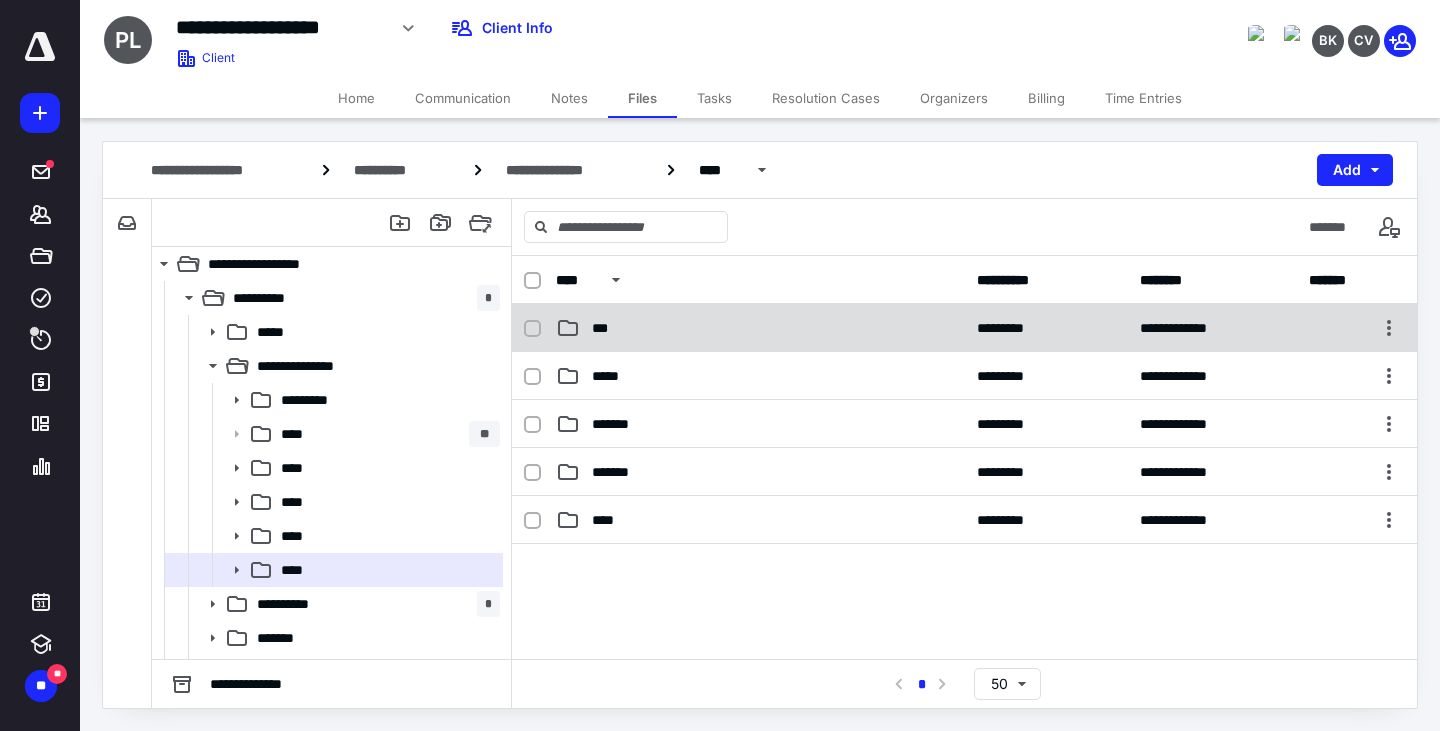 click on "***" at bounding box center [605, 328] 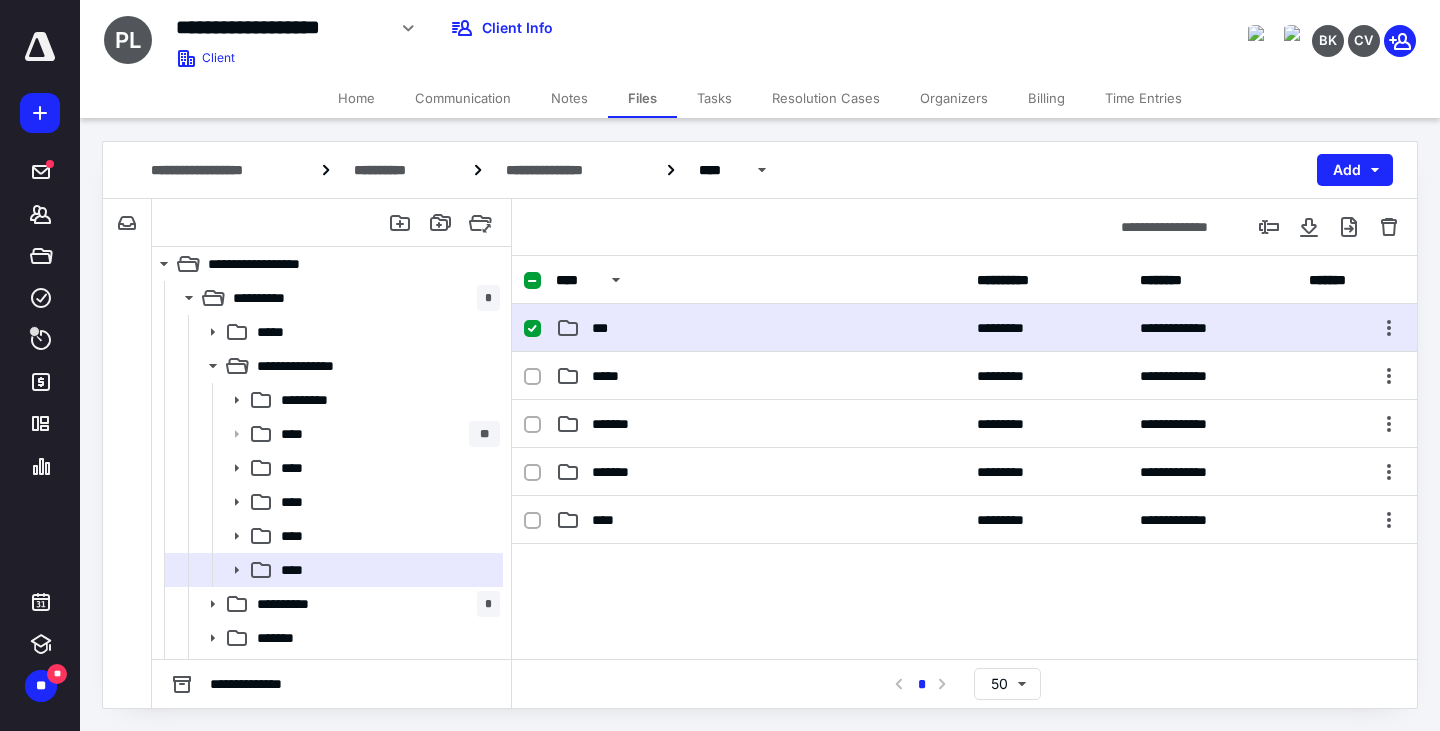 click on "***" at bounding box center (605, 328) 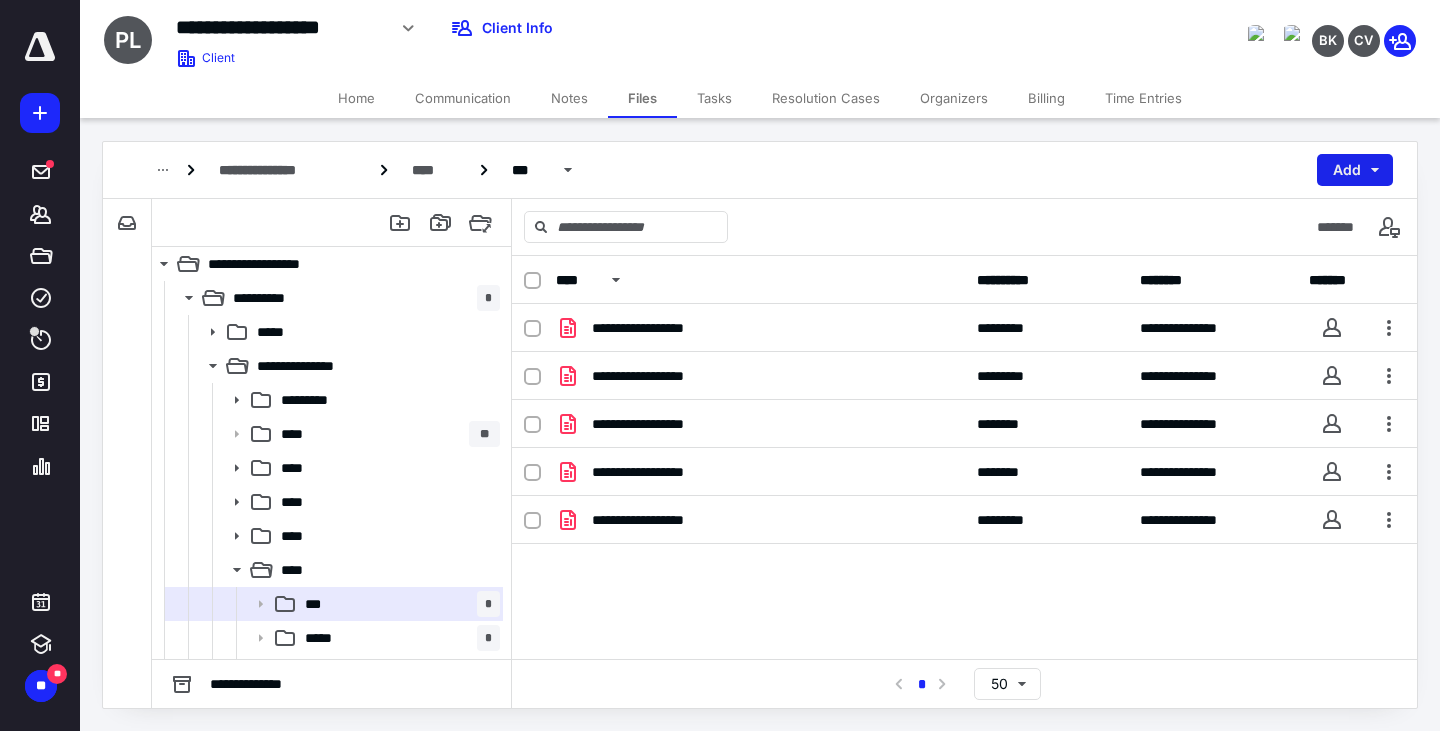 click on "Add" at bounding box center [1355, 170] 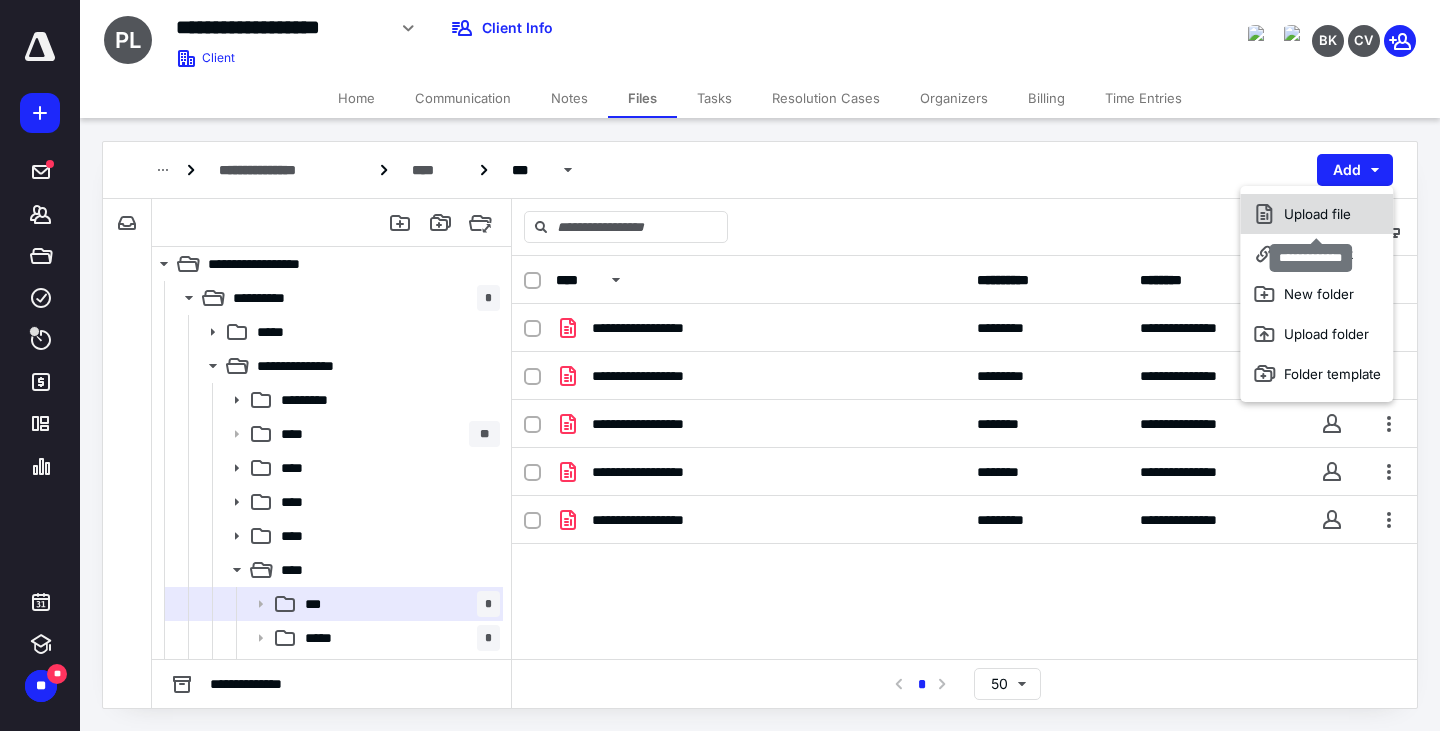 click on "Upload file" at bounding box center (1316, 214) 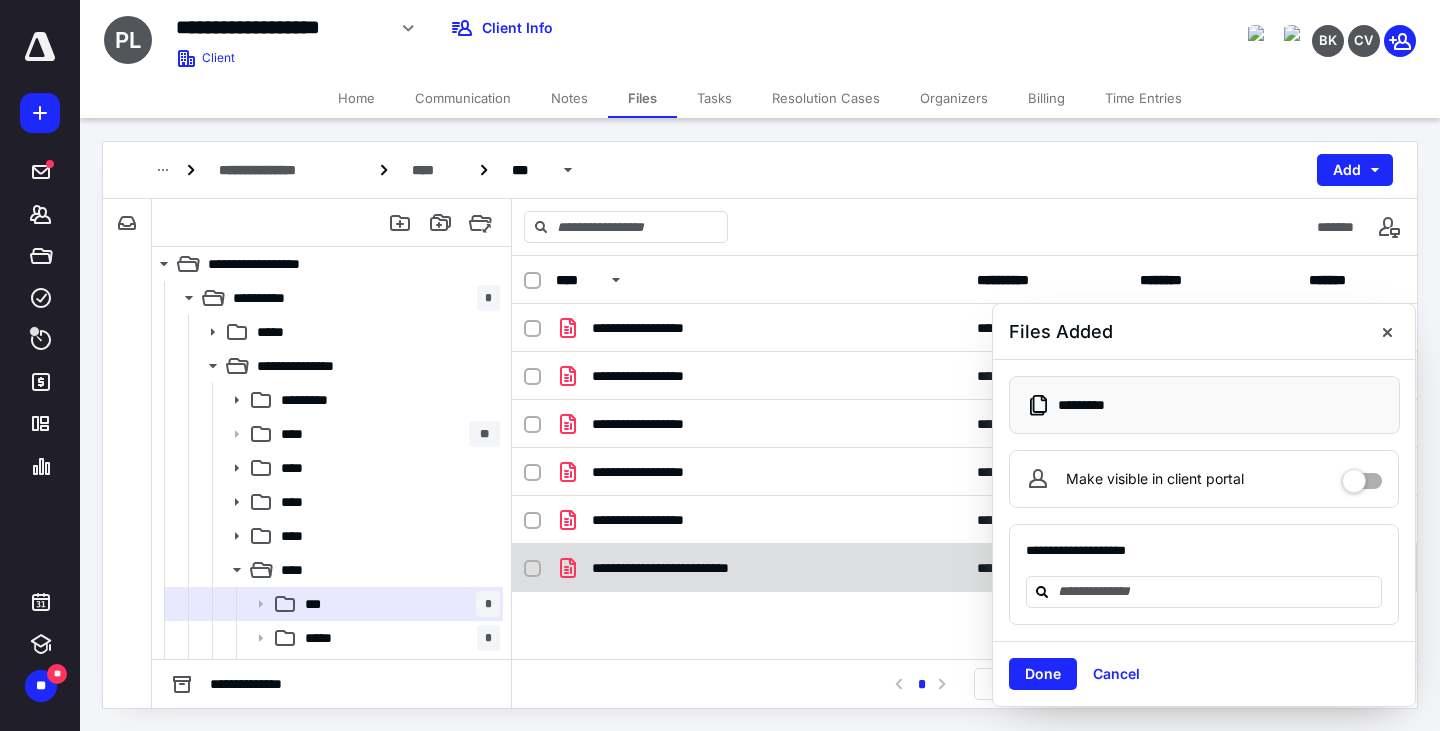 checkbox on "true" 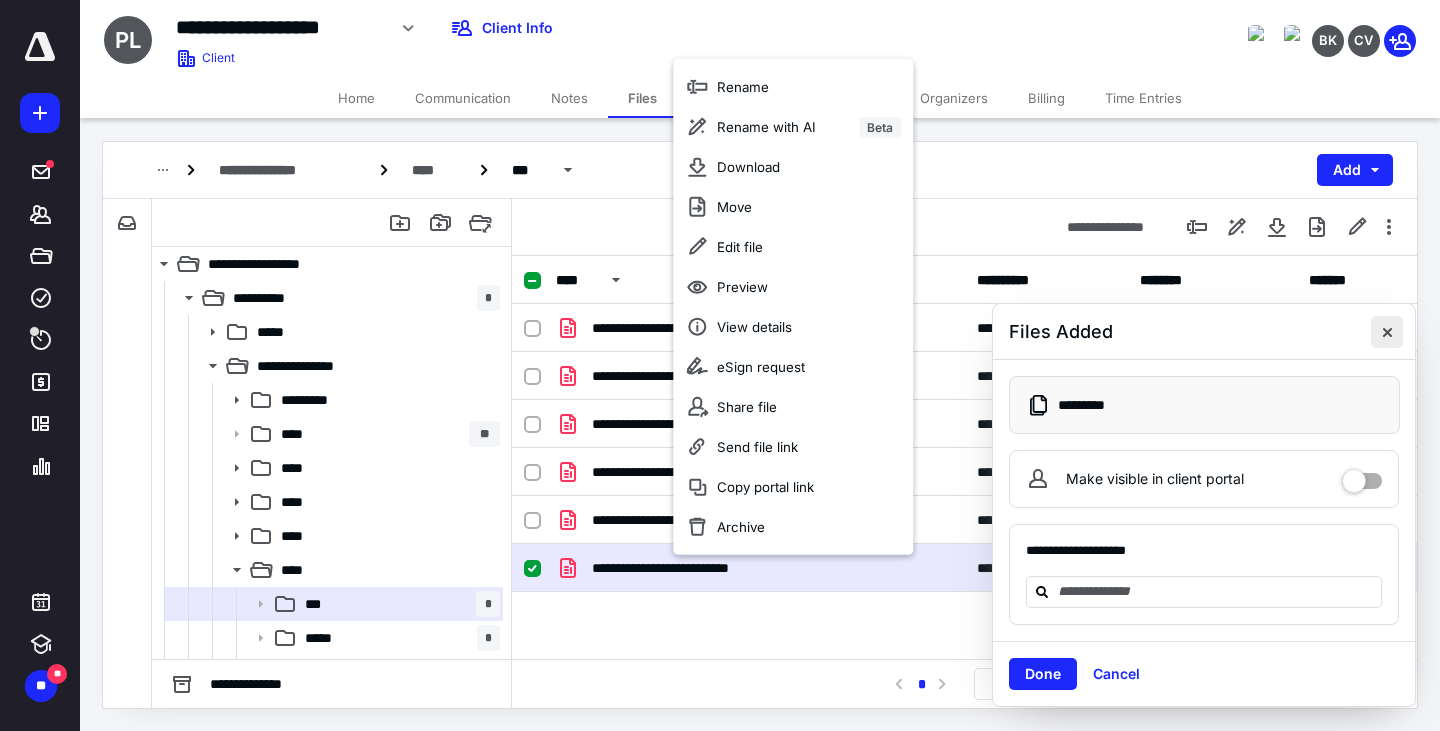 click at bounding box center [1387, 332] 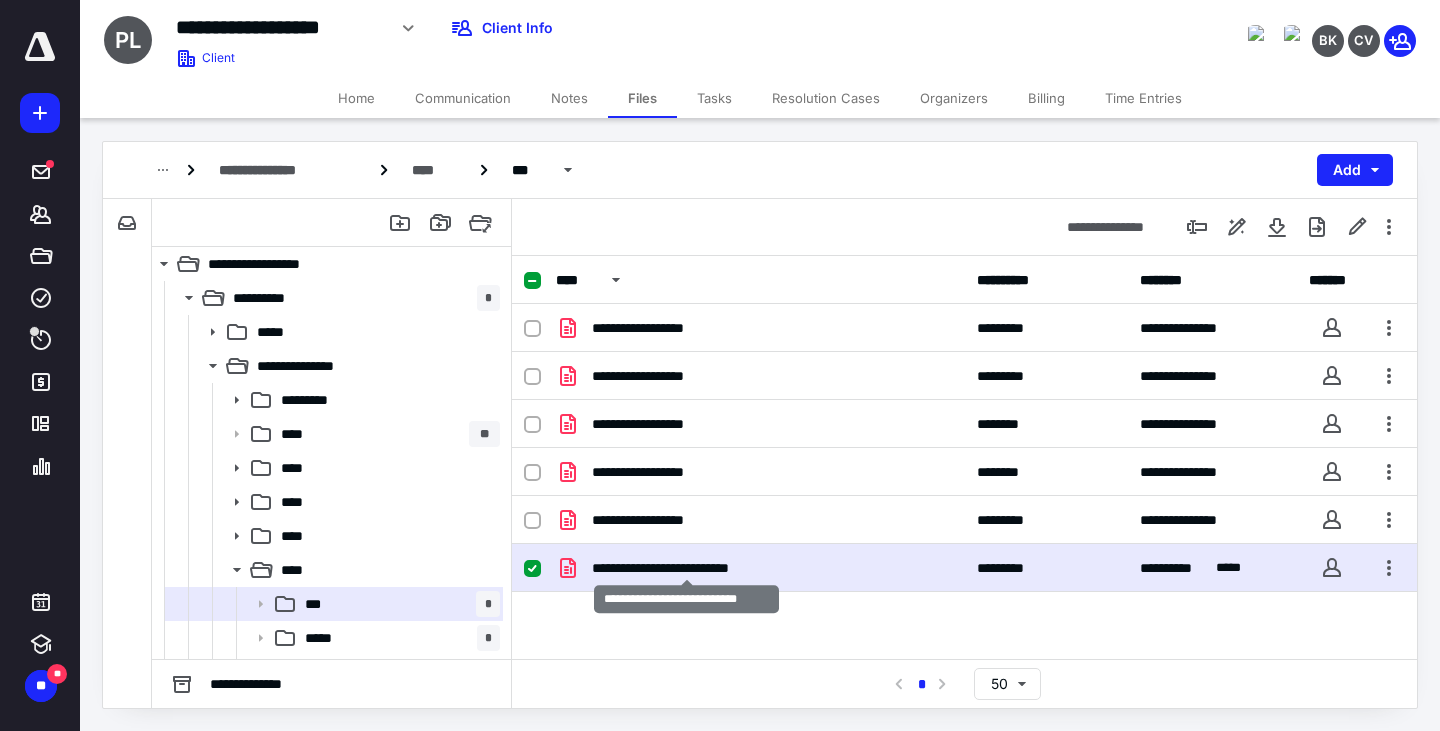 click on "**********" at bounding box center [687, 568] 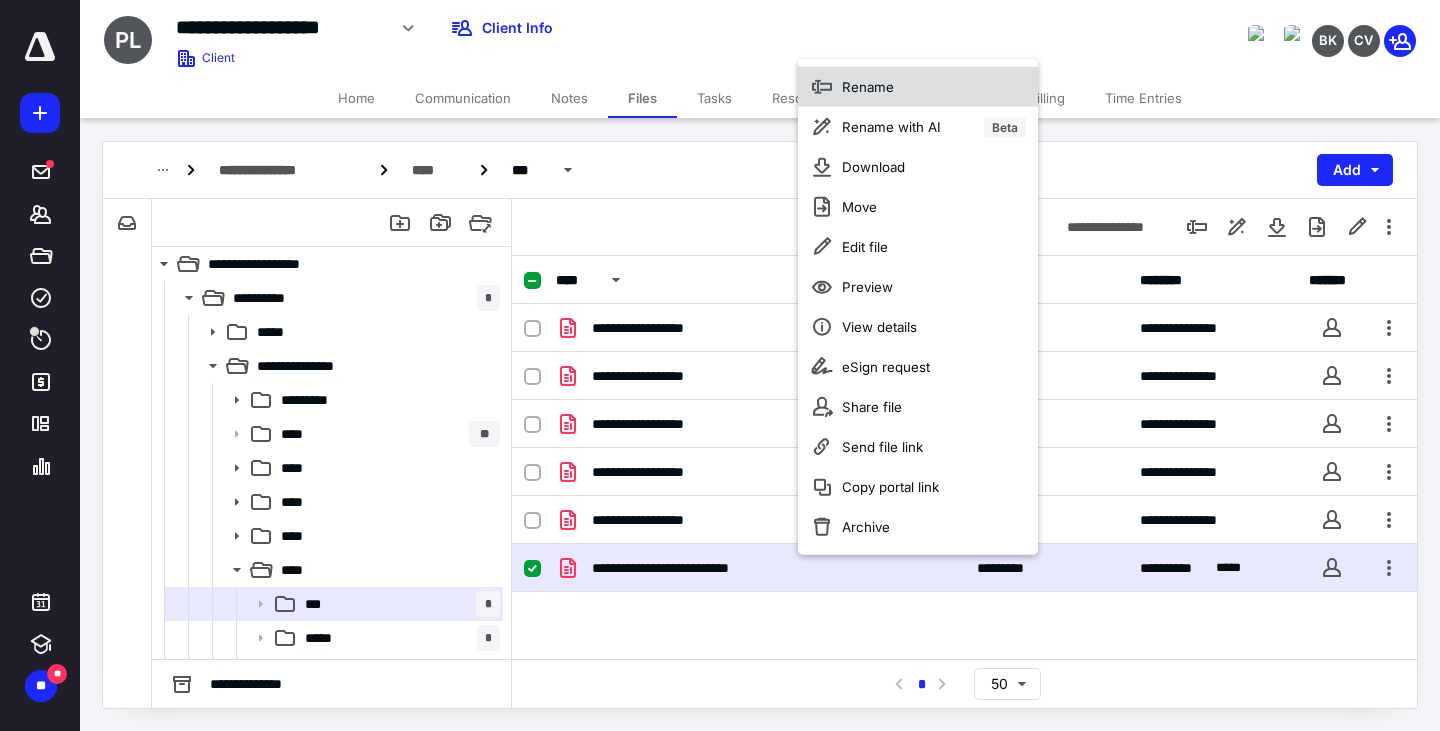 click on "Rename" at bounding box center [918, 87] 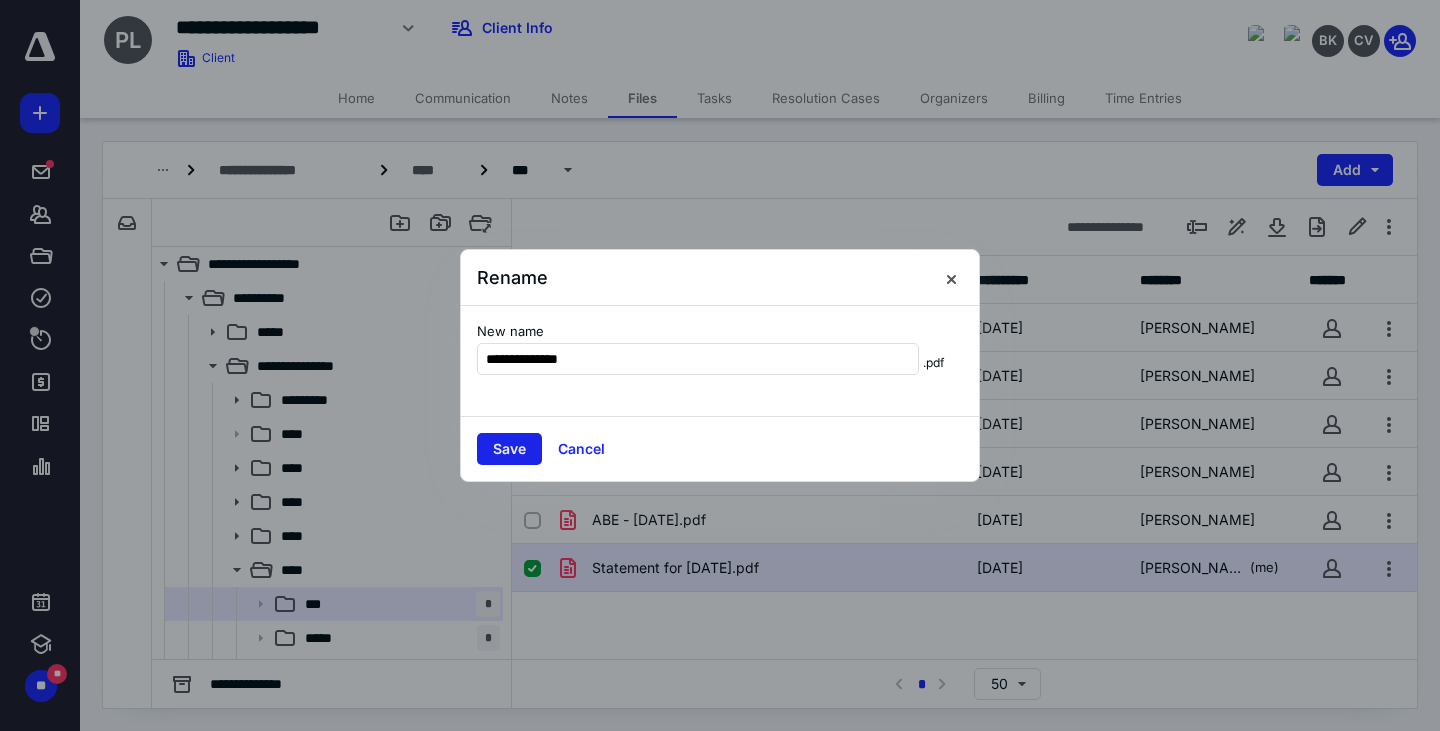 type on "**********" 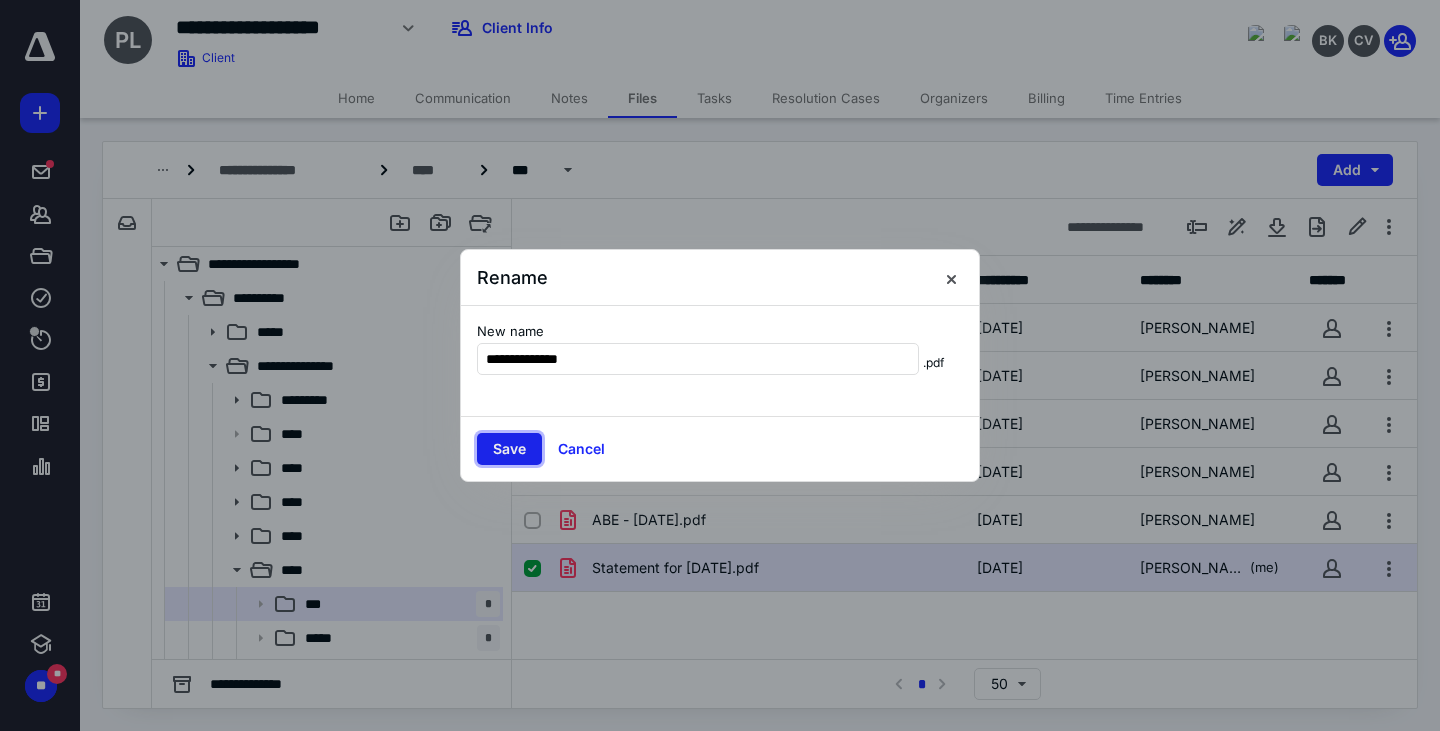 click on "Save" at bounding box center (509, 449) 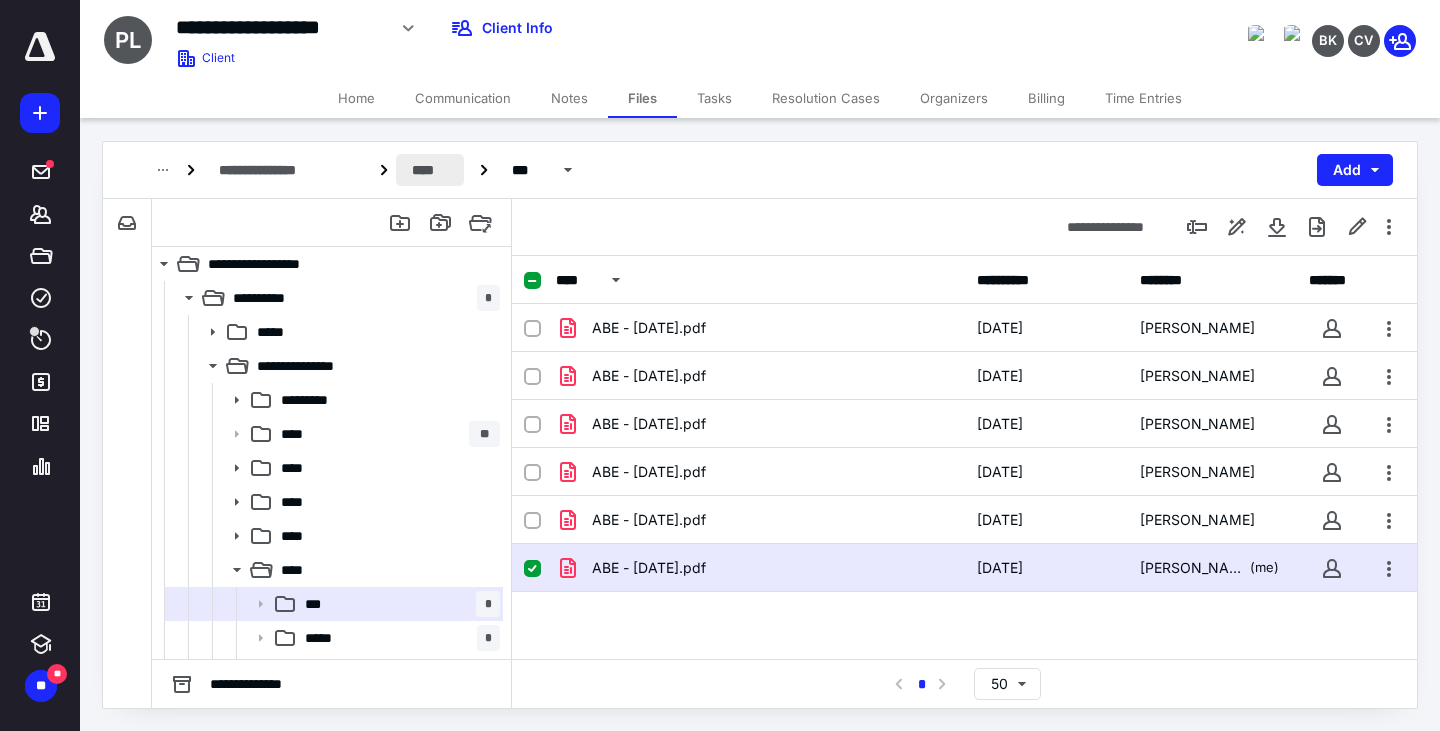click on "****" at bounding box center (429, 170) 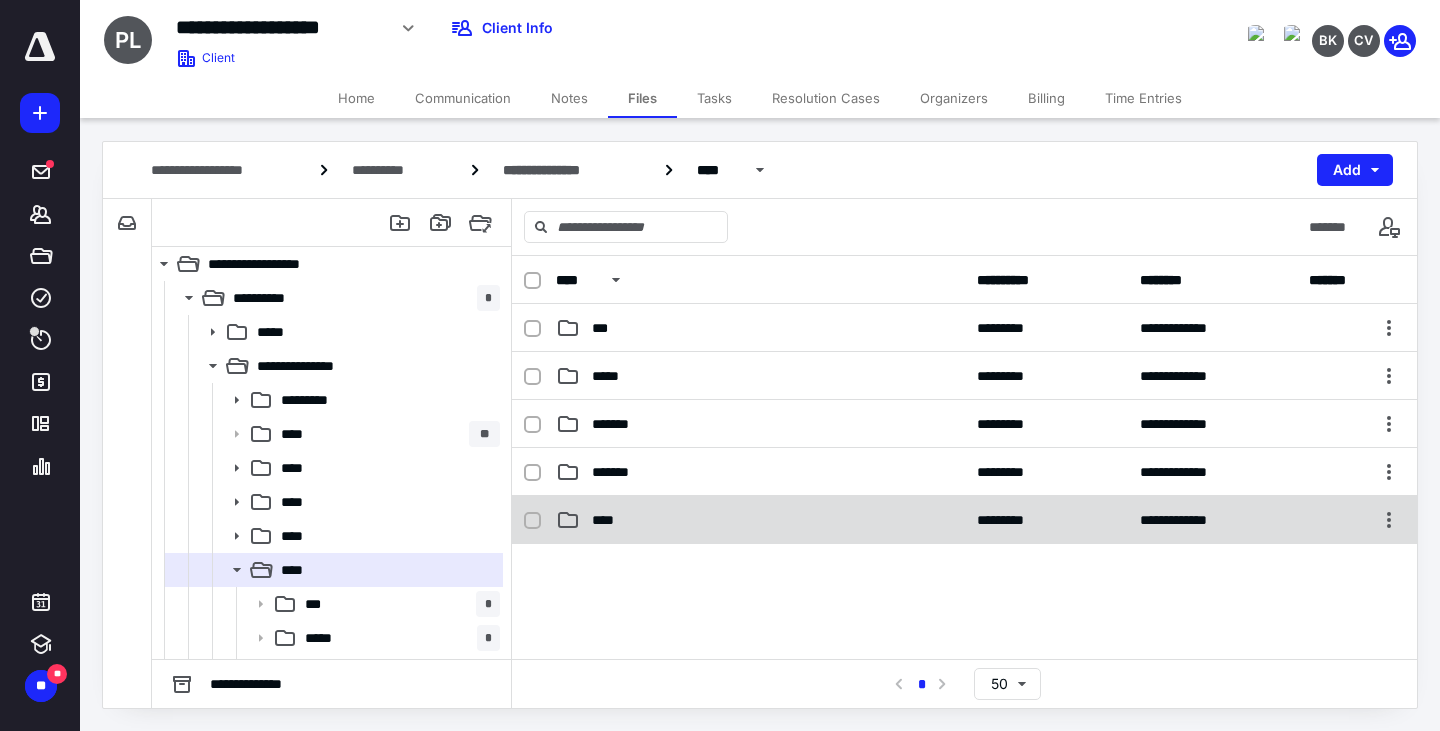 click on "****" at bounding box center [760, 520] 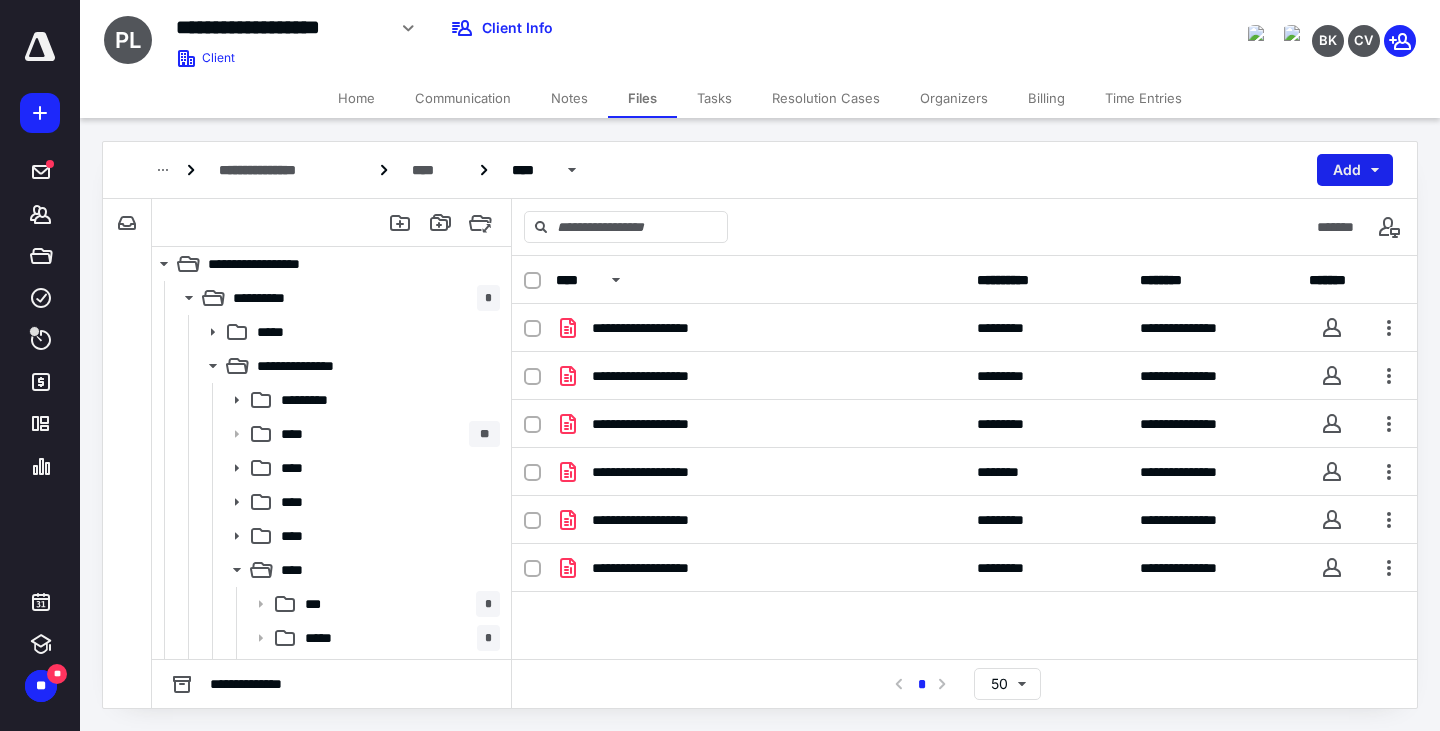 click on "Add" at bounding box center [1355, 170] 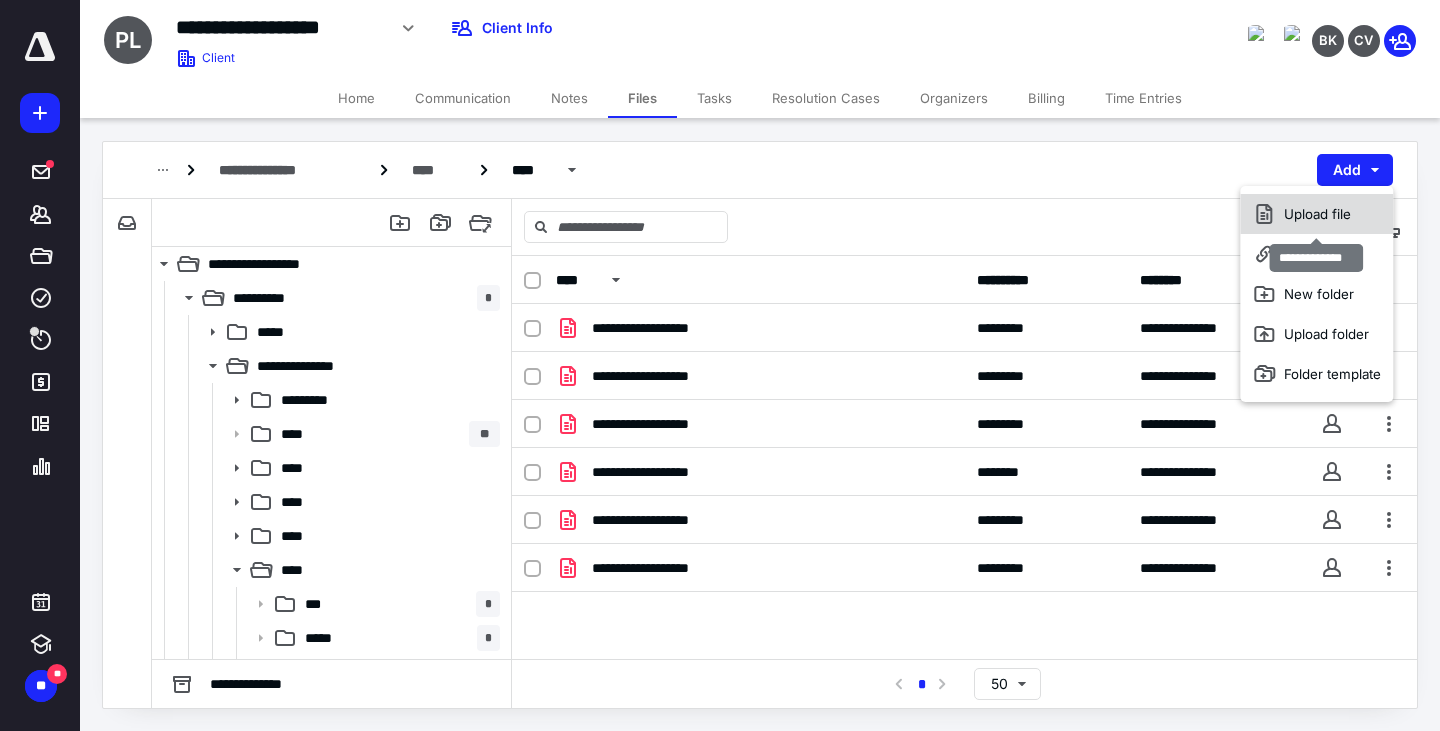click on "Upload file" at bounding box center (1316, 214) 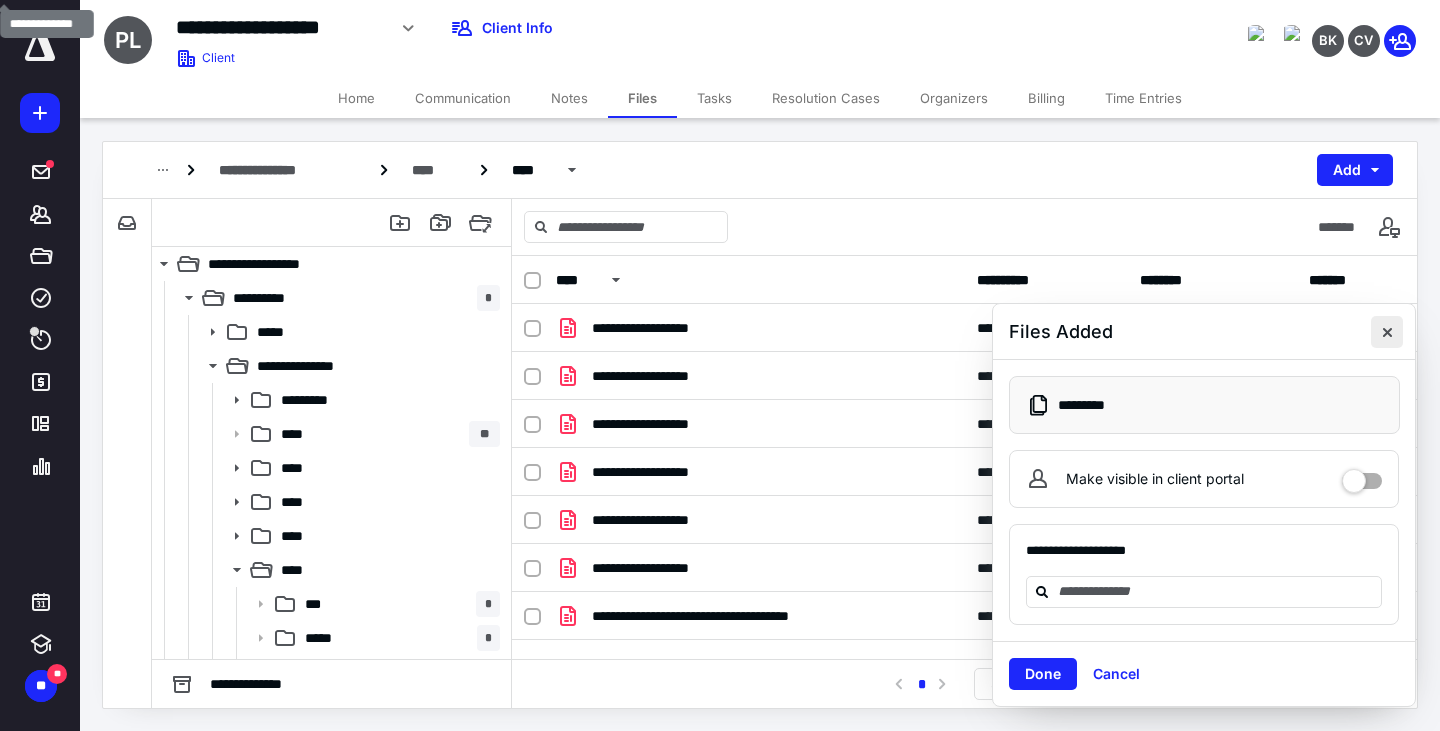 click at bounding box center (1387, 332) 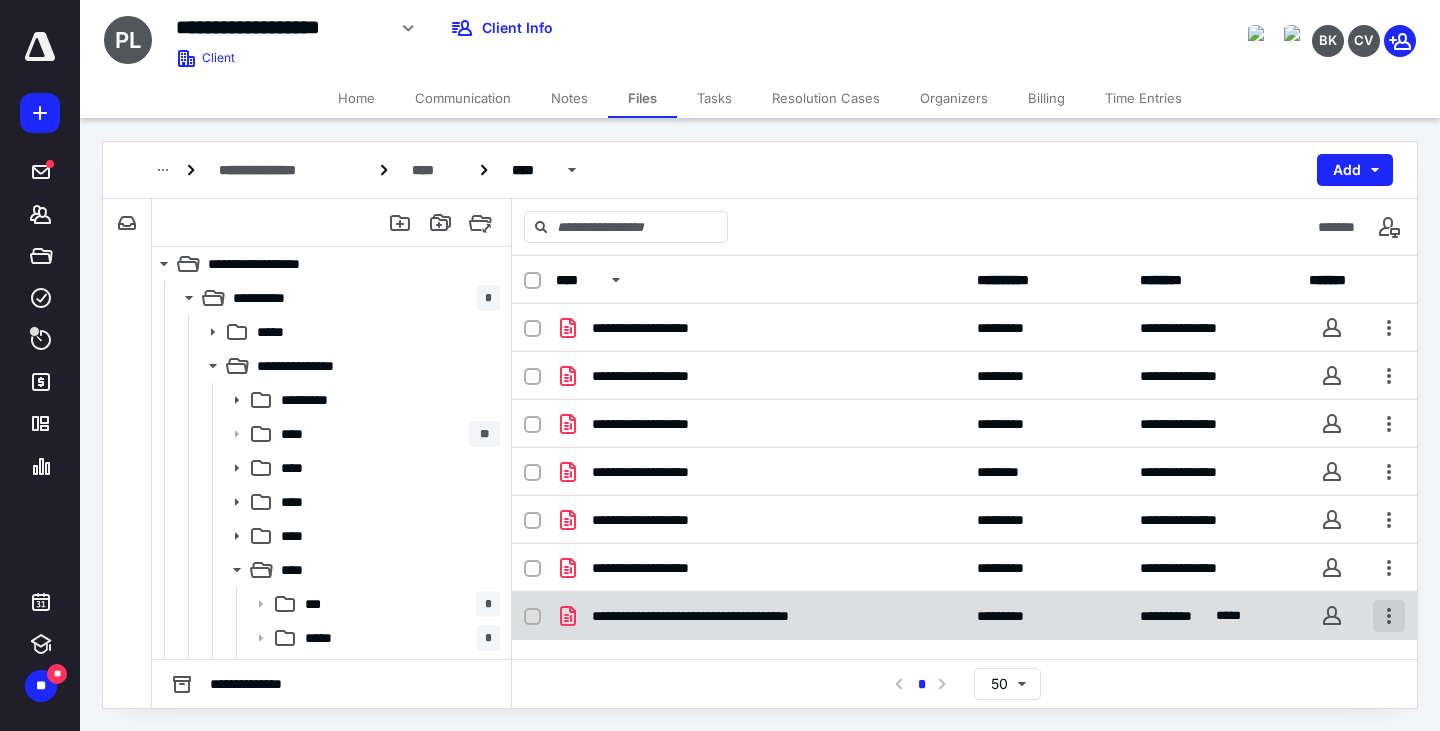 click at bounding box center [1389, 616] 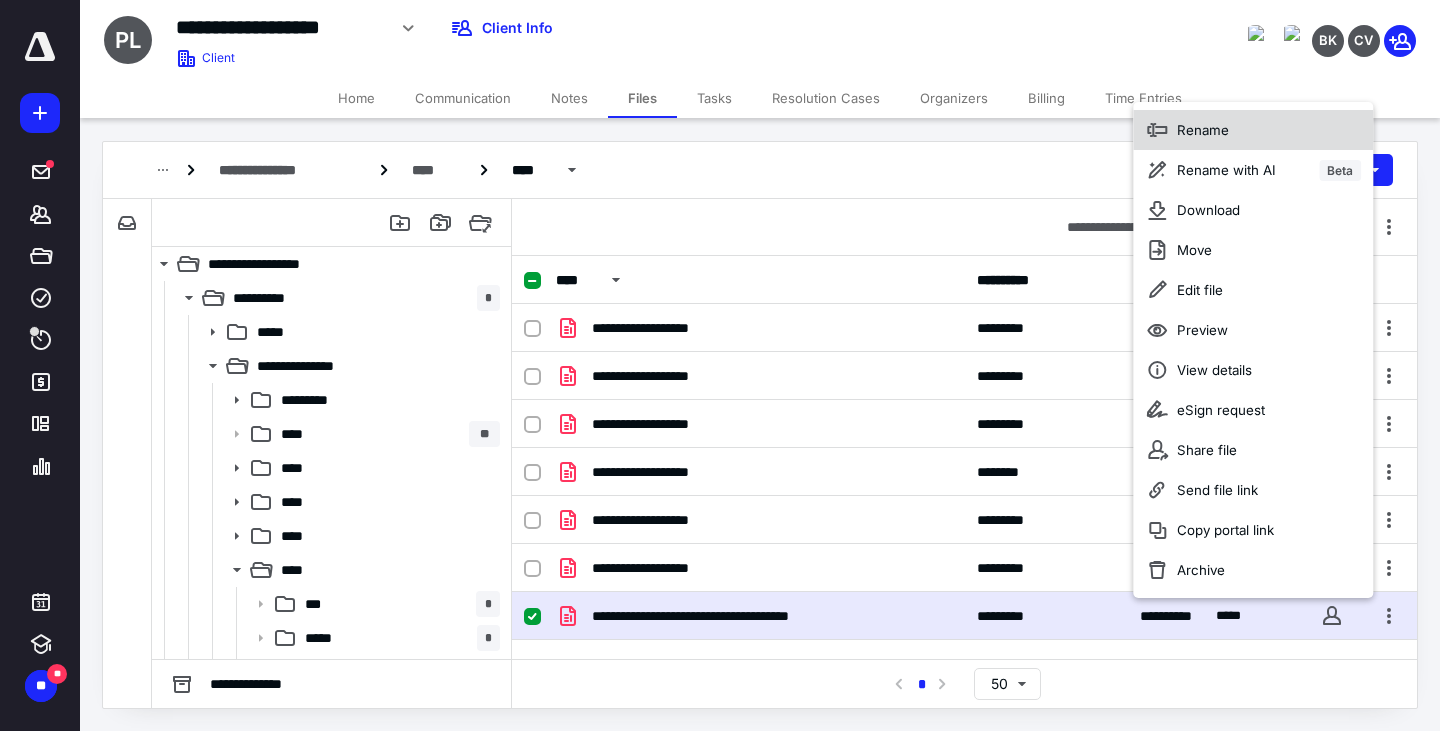 click on "Rename" at bounding box center [1203, 130] 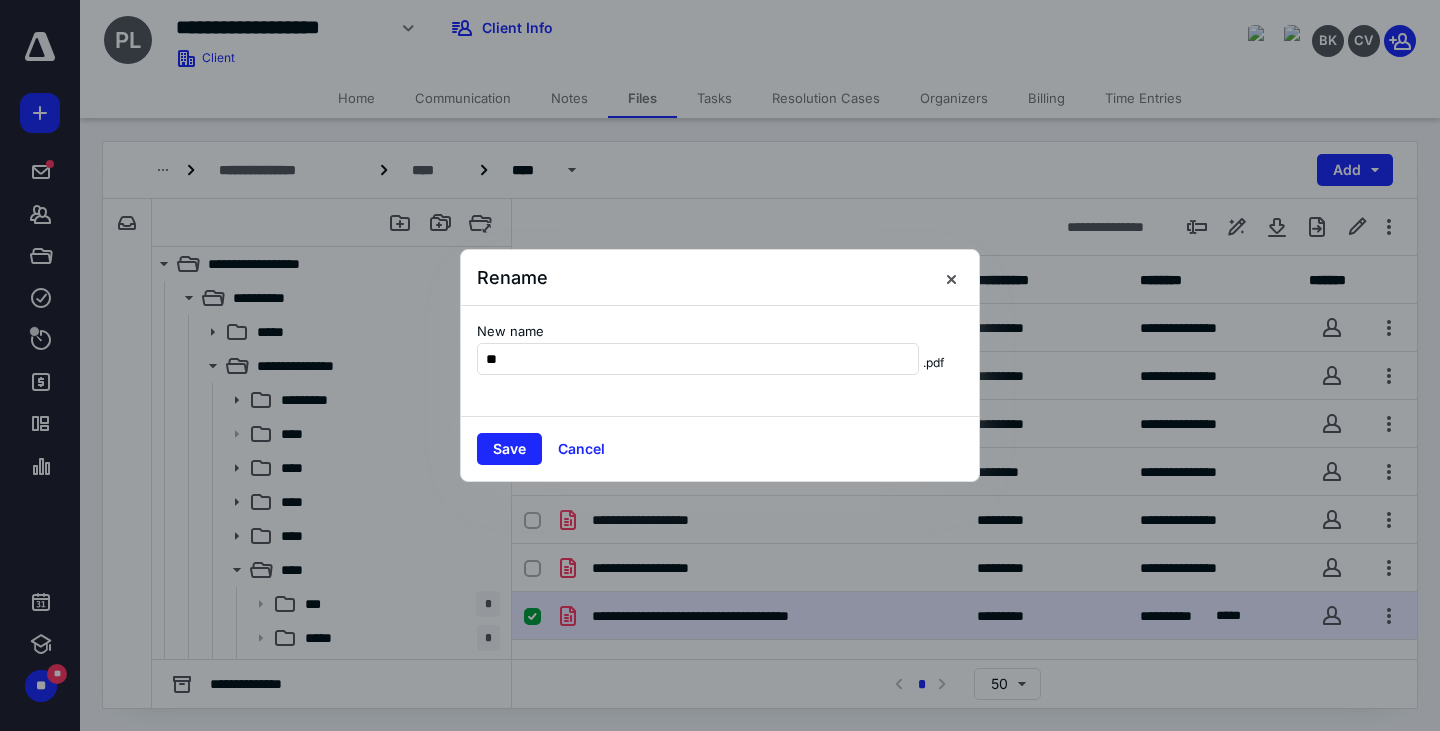 type on "*" 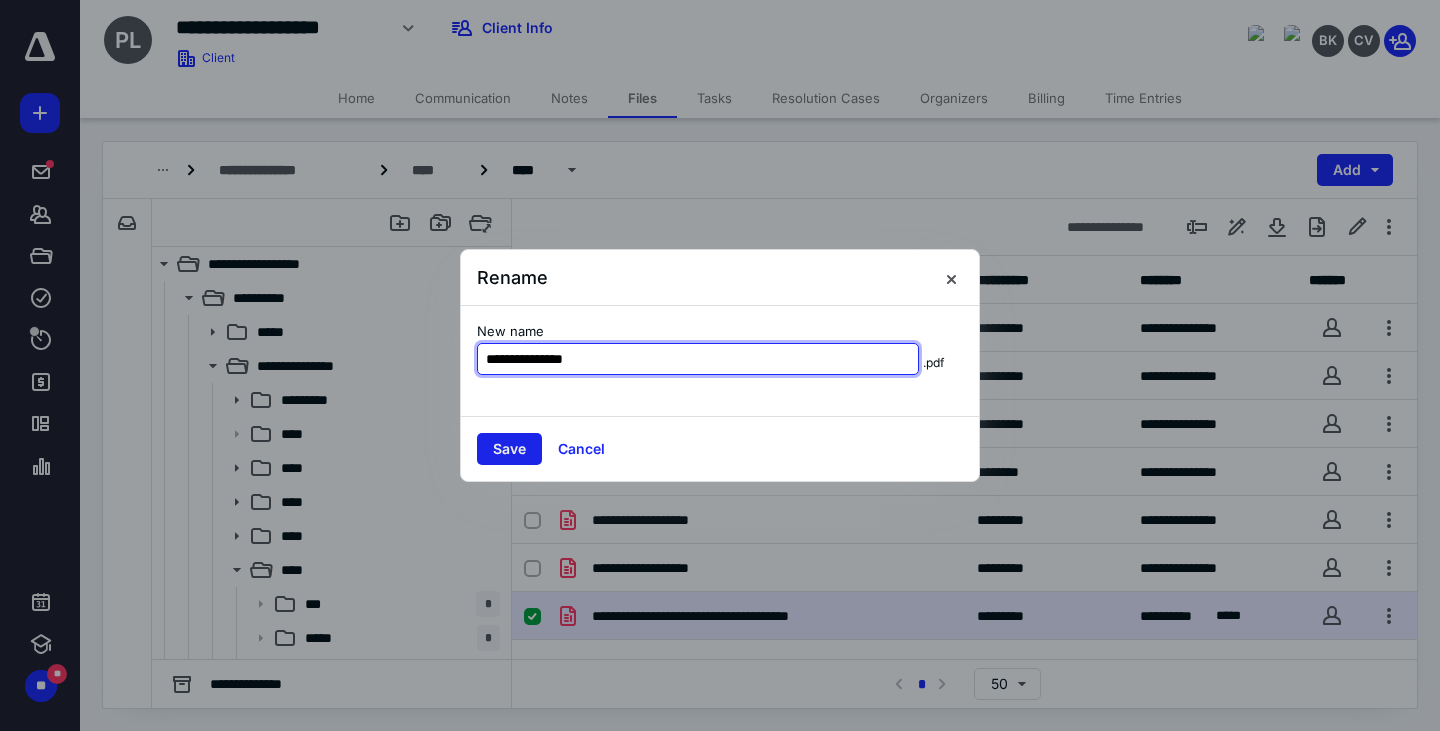 type on "**********" 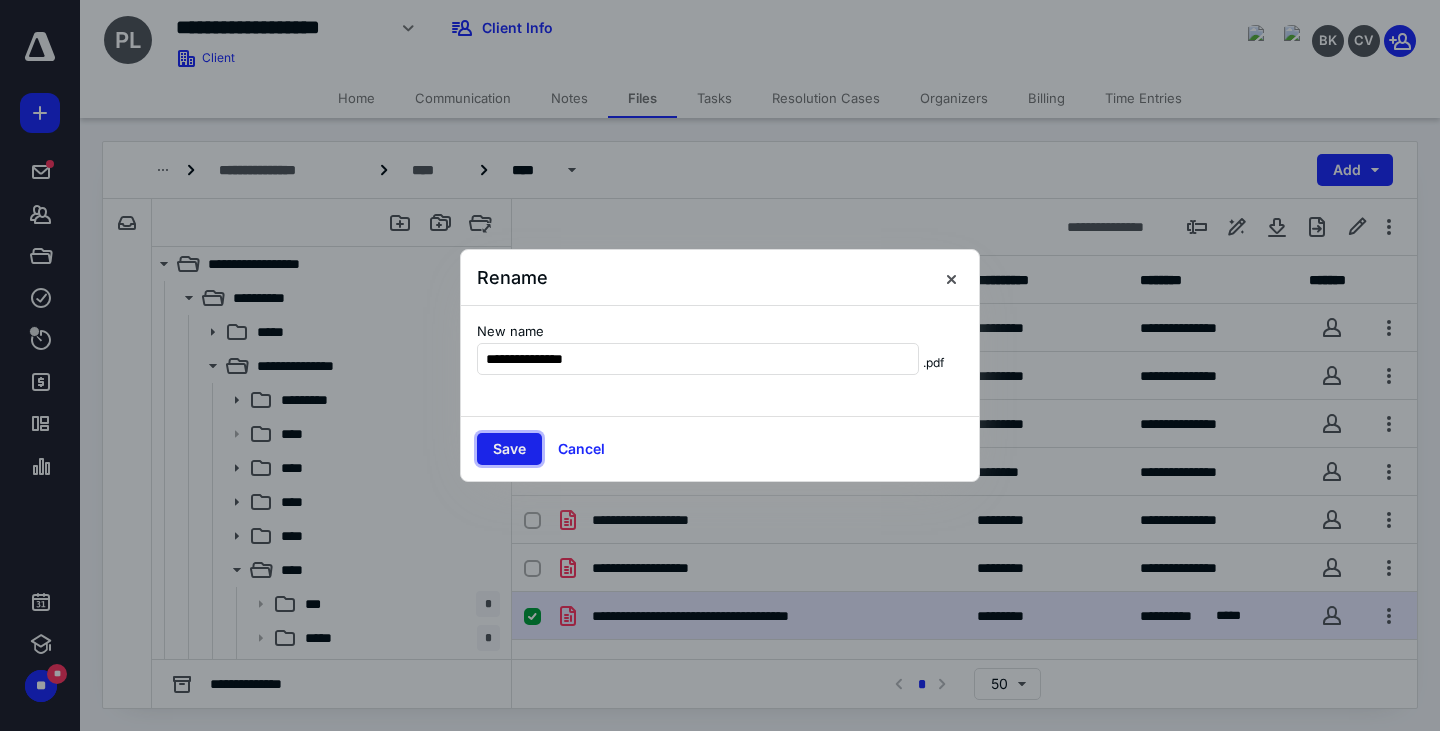 click on "Save" at bounding box center (509, 449) 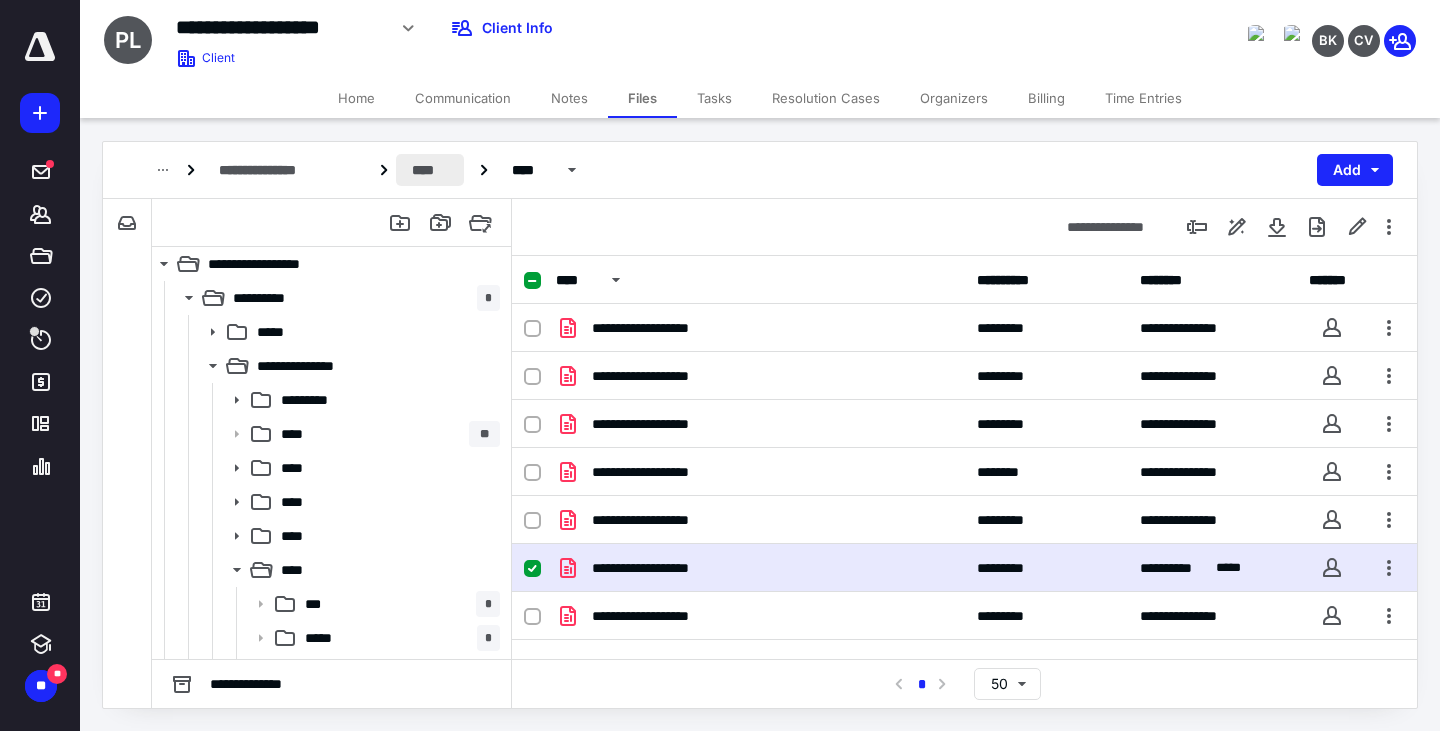 click on "****" at bounding box center [429, 170] 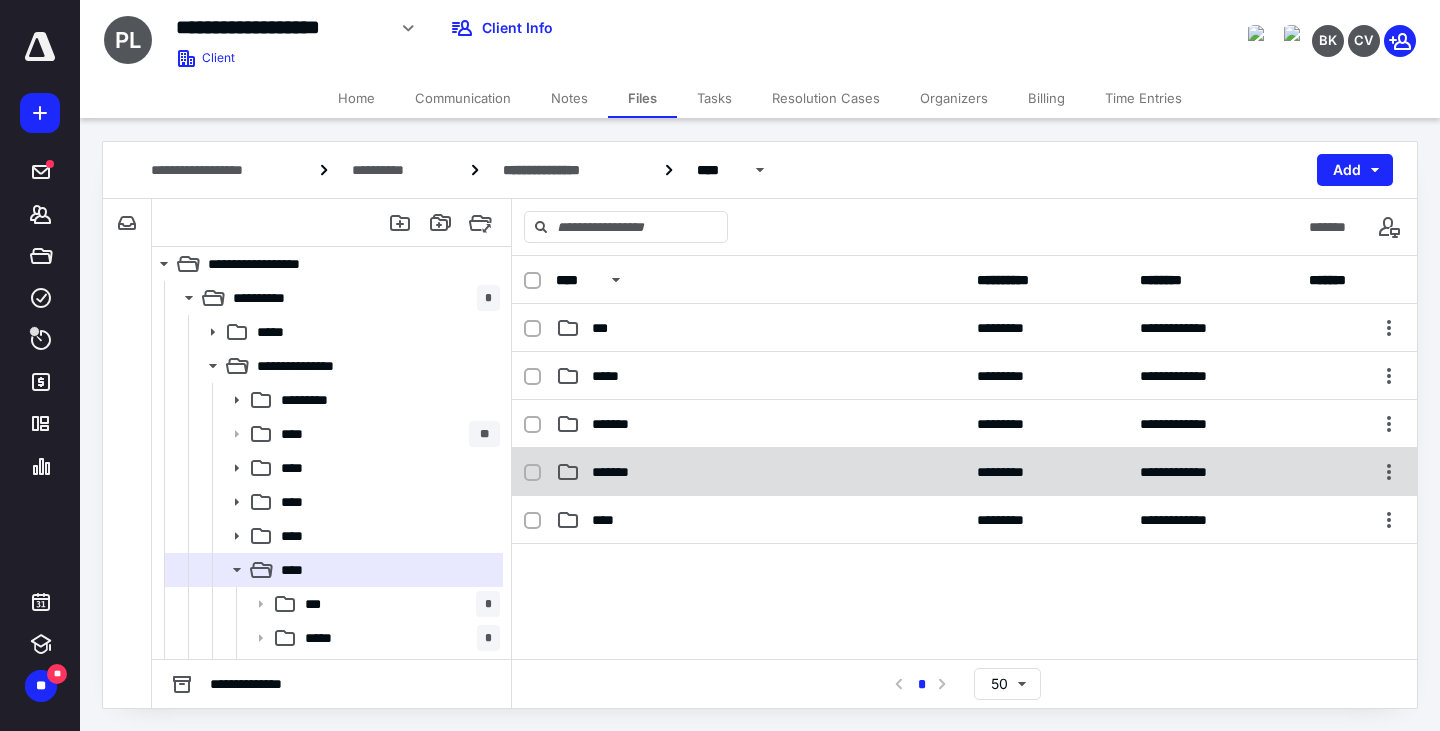 click on "*******" at bounding box center (760, 472) 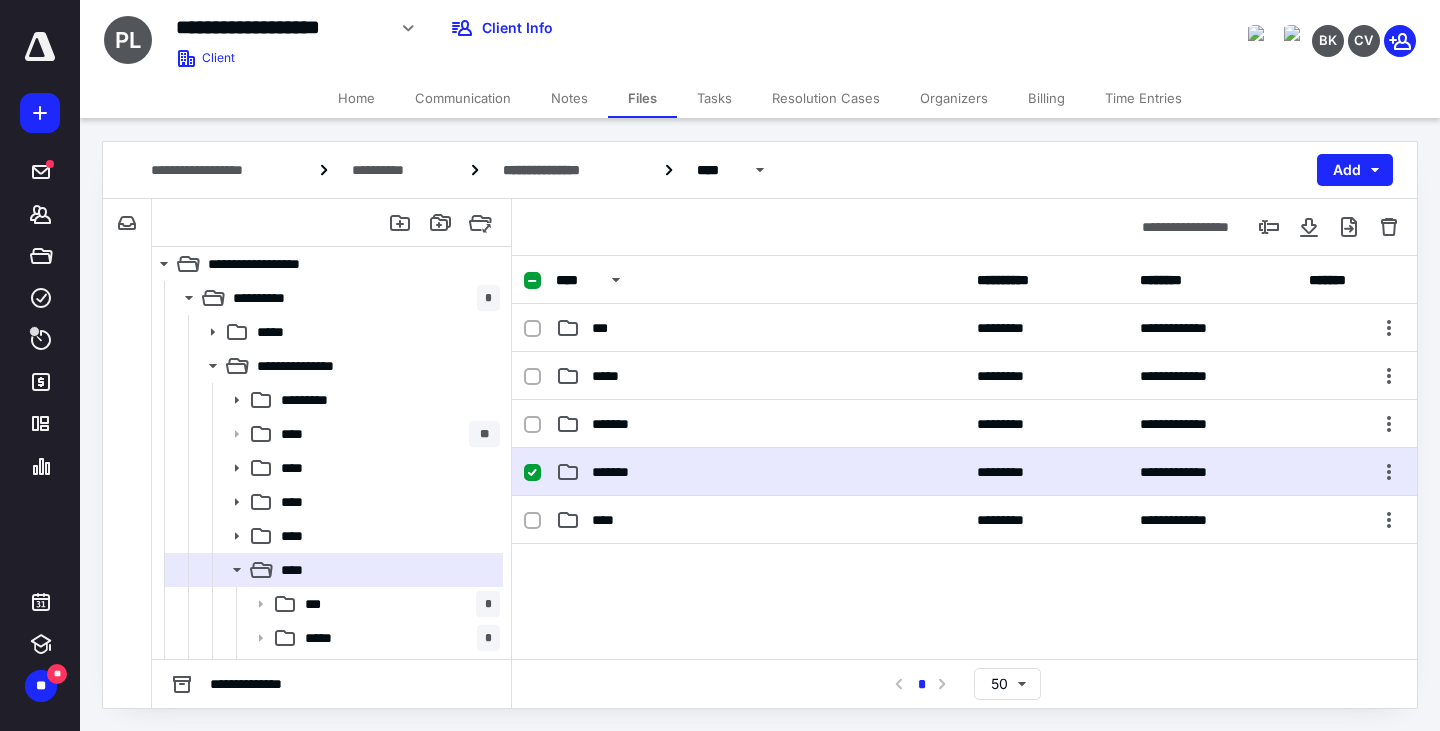 checkbox on "true" 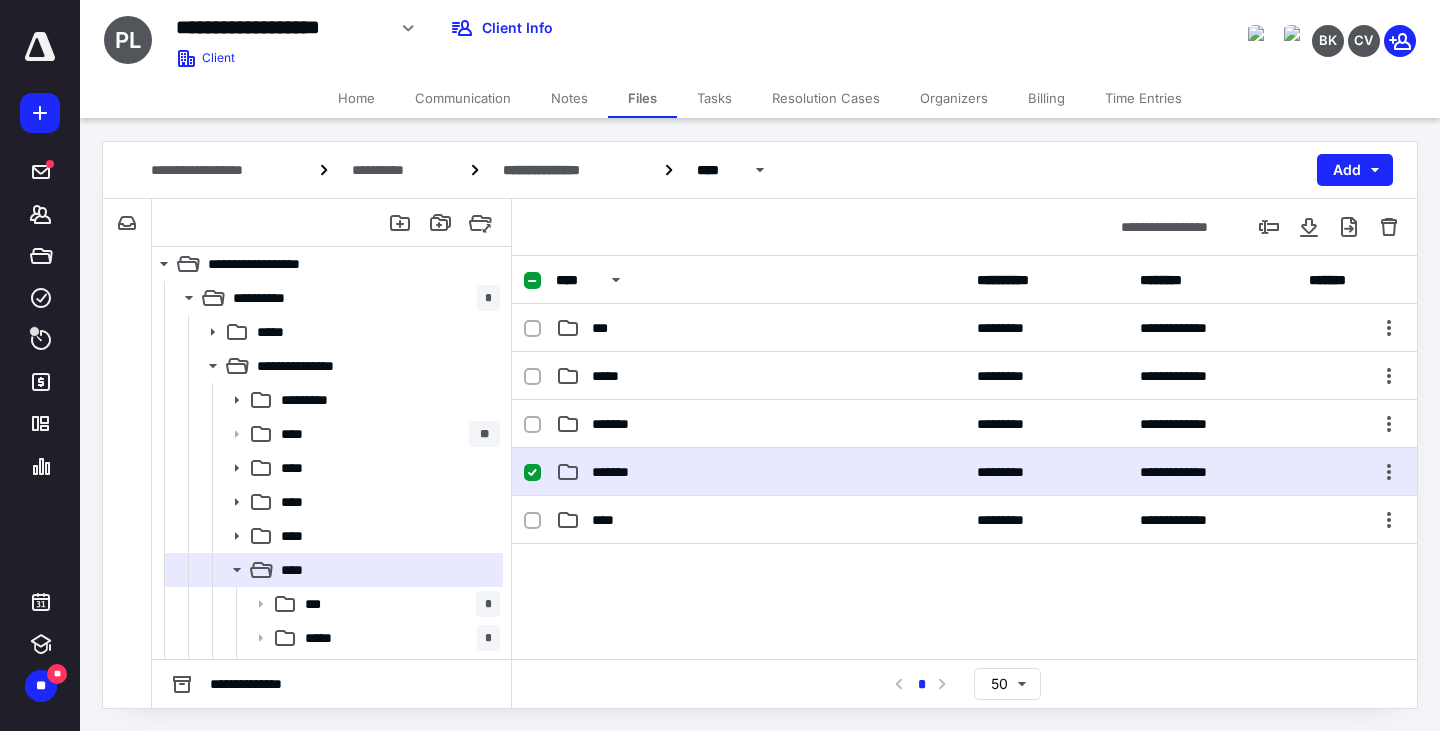 click on "*******" at bounding box center [760, 472] 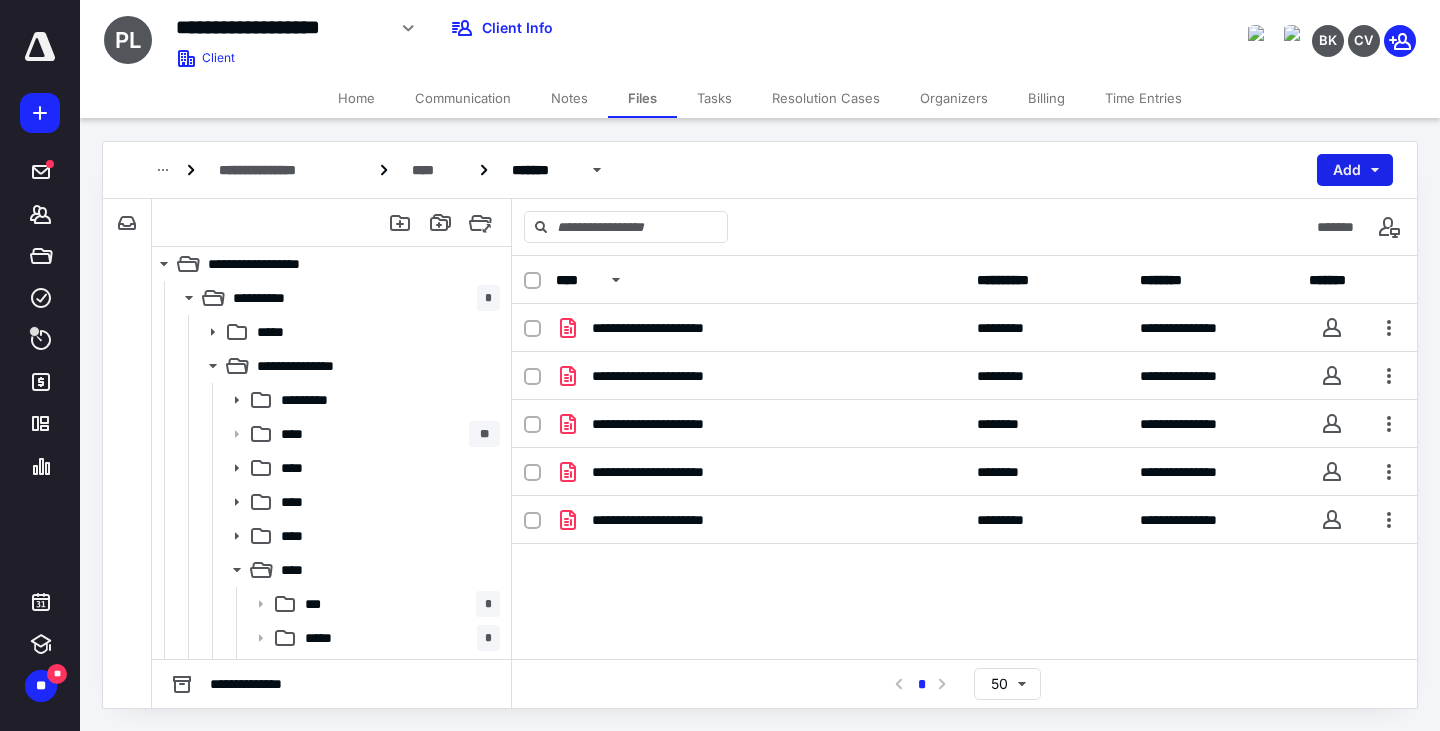 drag, startPoint x: 713, startPoint y: 573, endPoint x: 1345, endPoint y: 175, distance: 746.87885 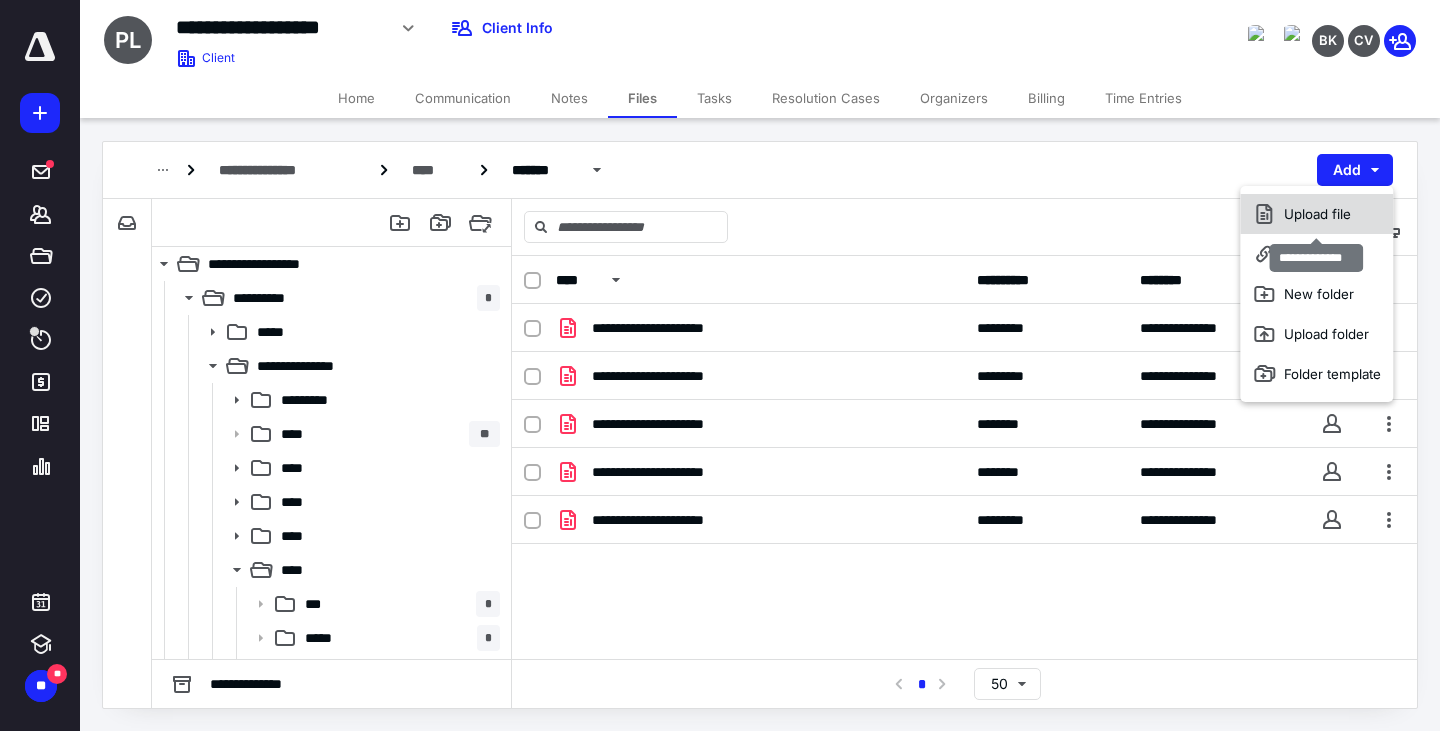 click on "Upload file" at bounding box center [1316, 214] 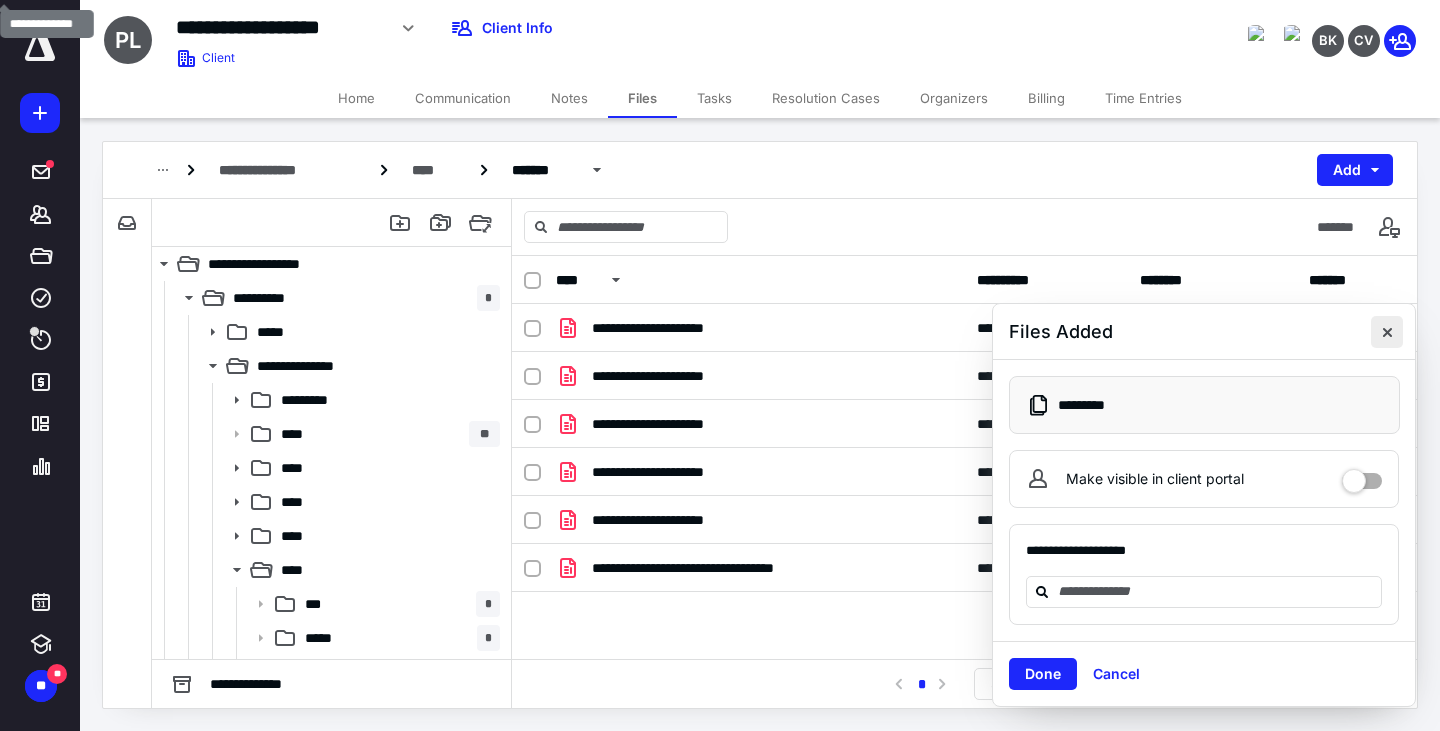 click at bounding box center [1387, 332] 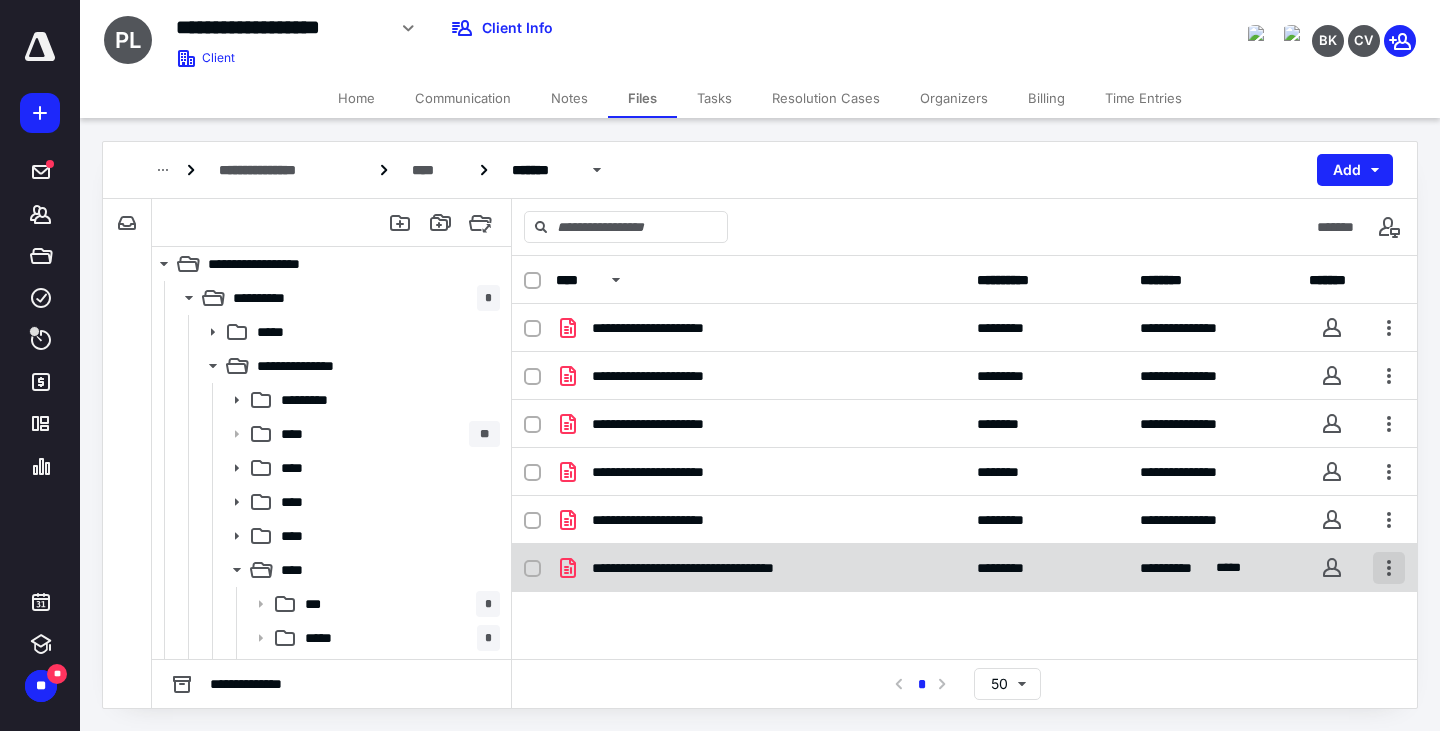 click at bounding box center (1389, 568) 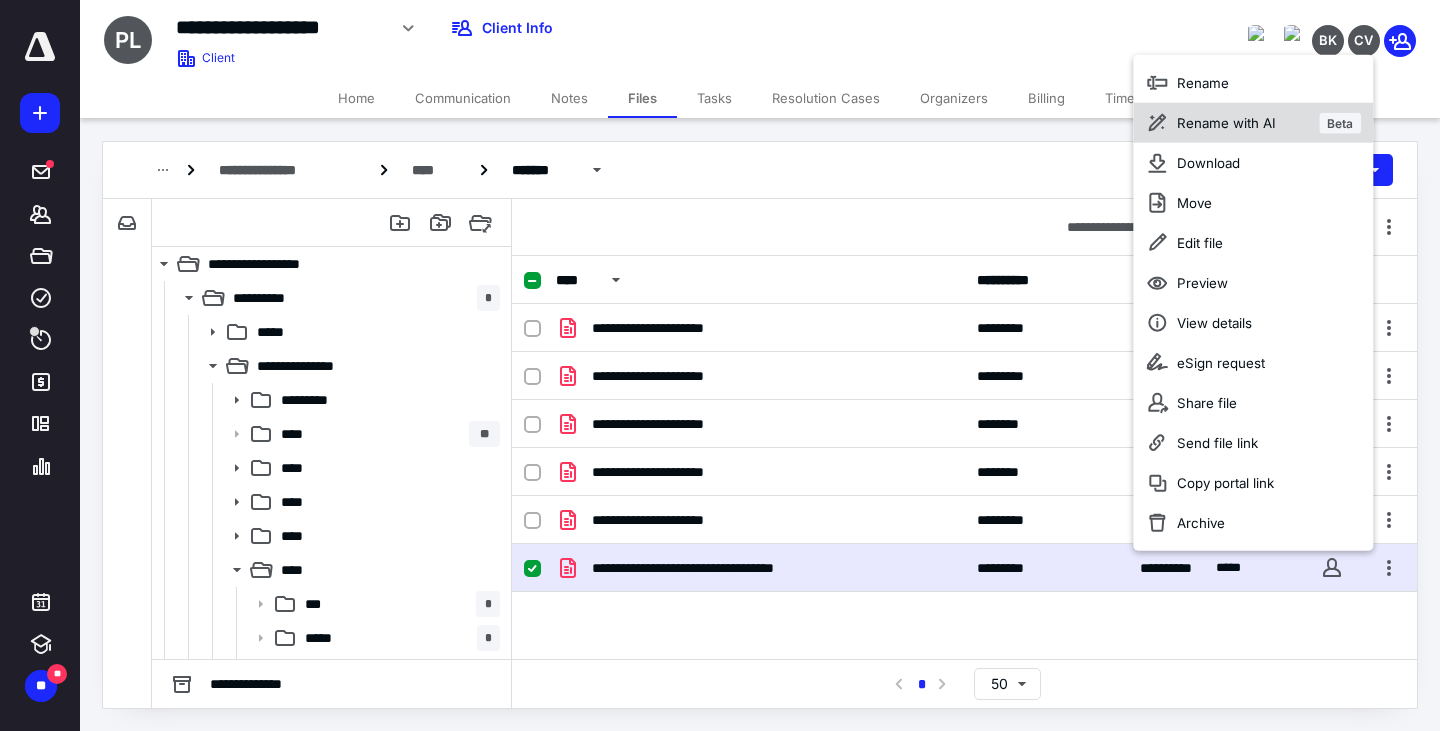 click on "Rename with AI Beta" at bounding box center (1253, 123) 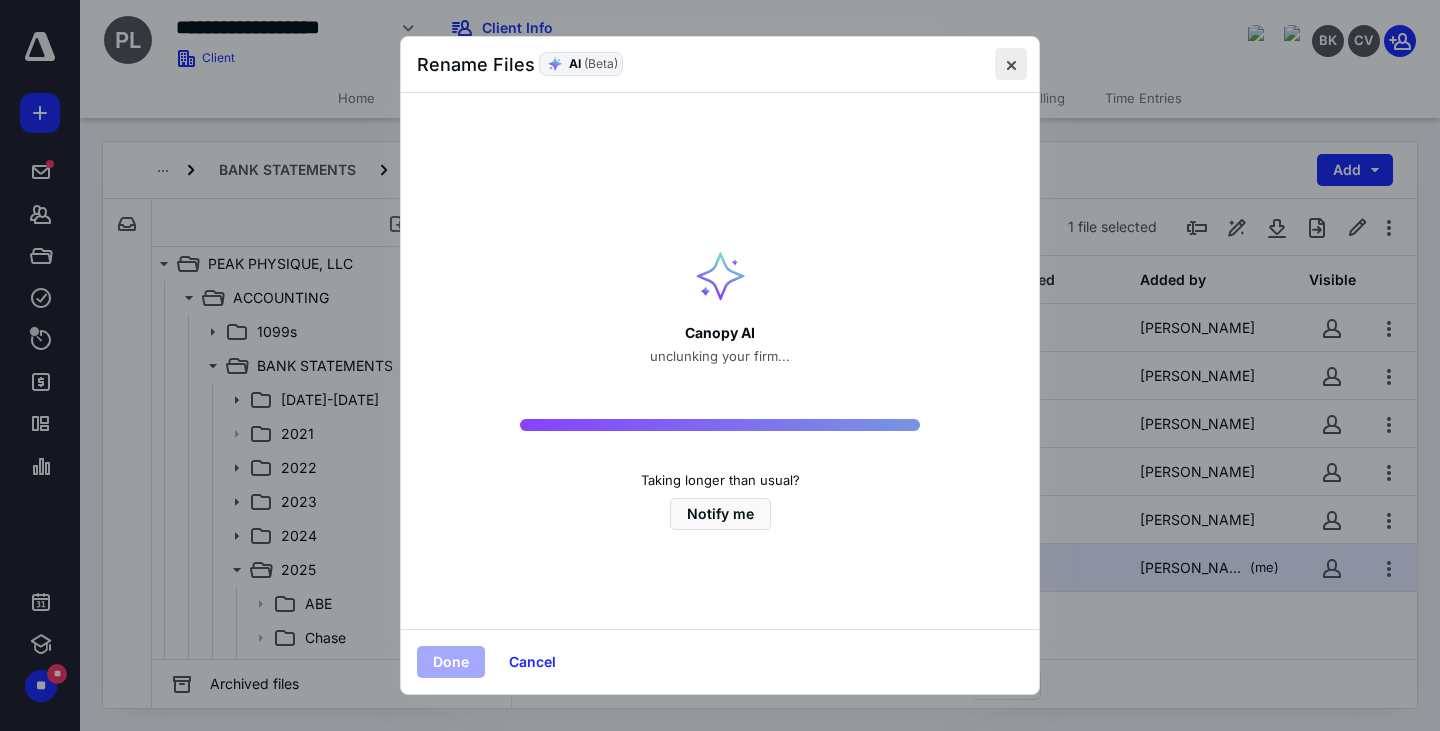 click at bounding box center (1011, 64) 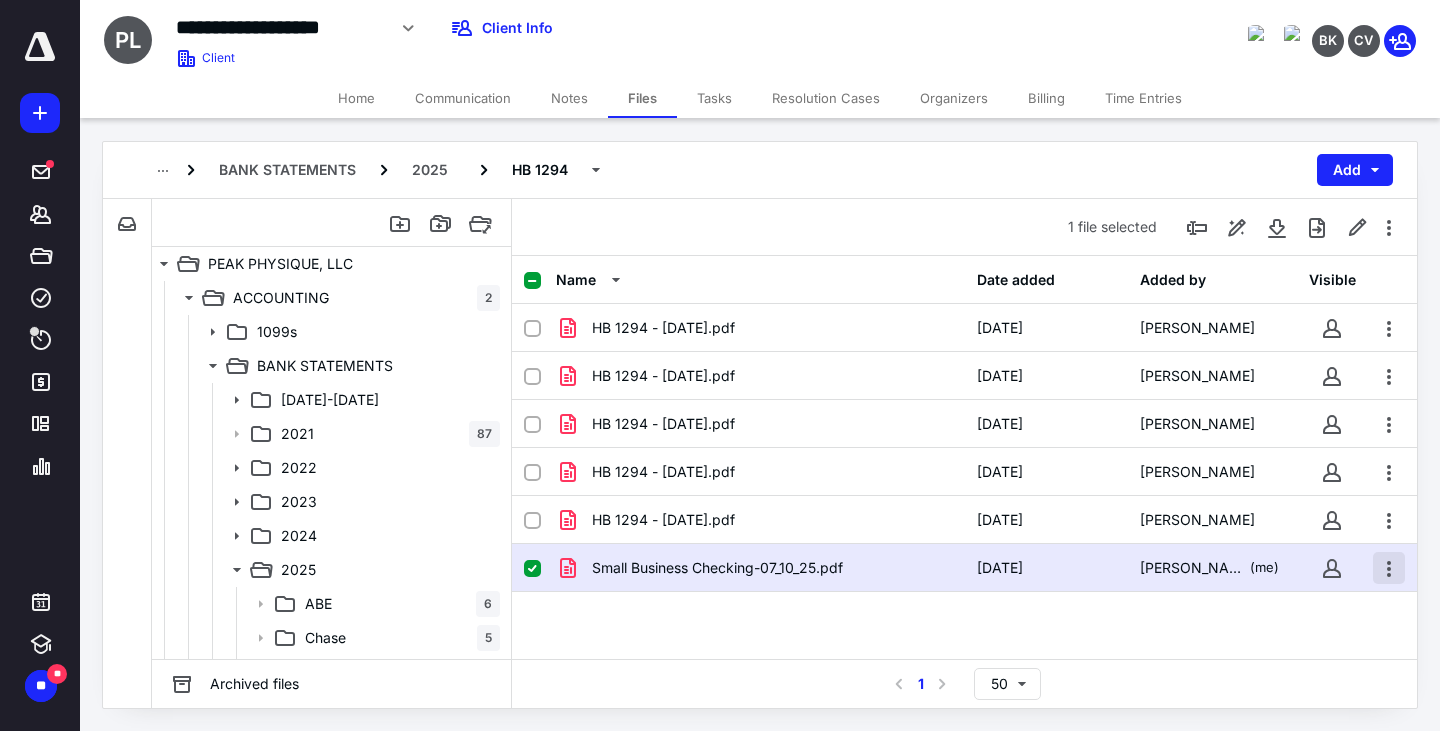 click at bounding box center (1389, 568) 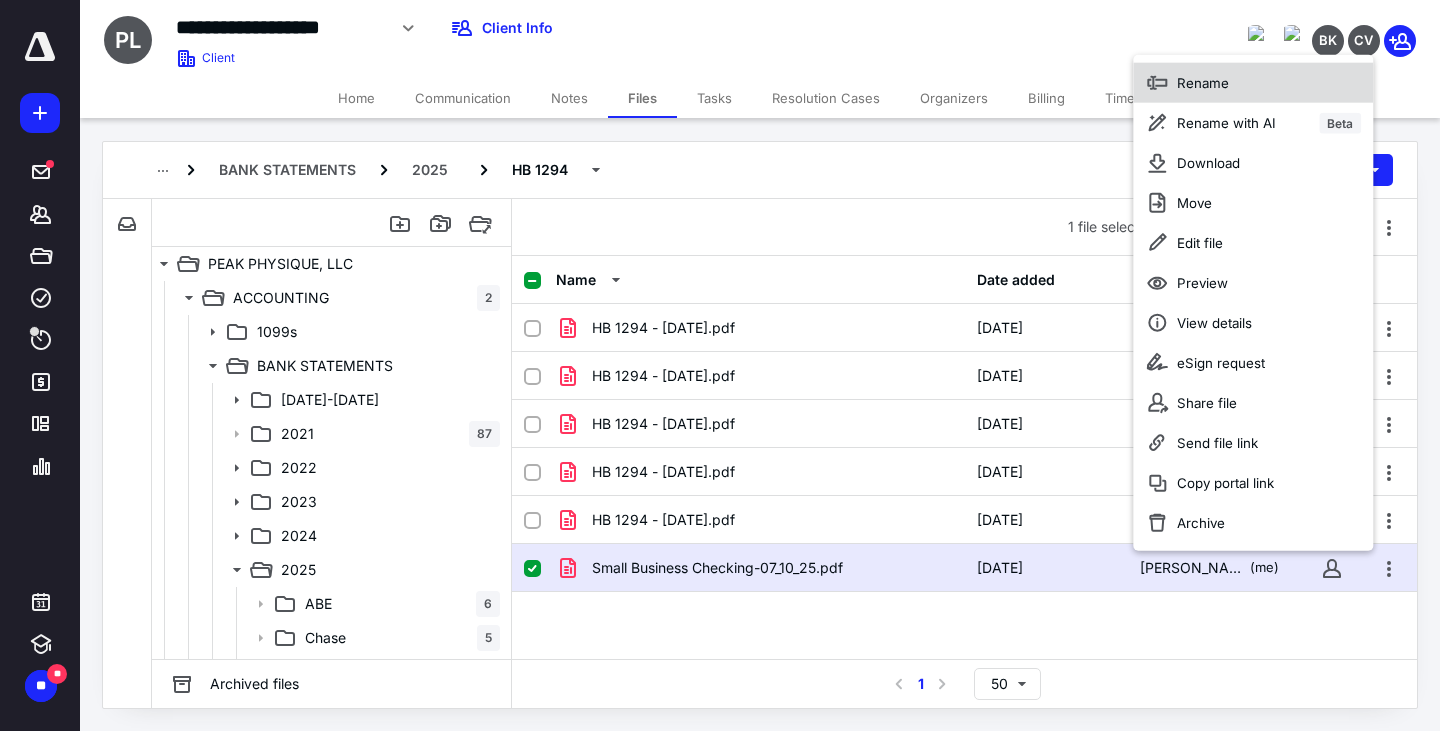 click on "Rename" at bounding box center [1253, 83] 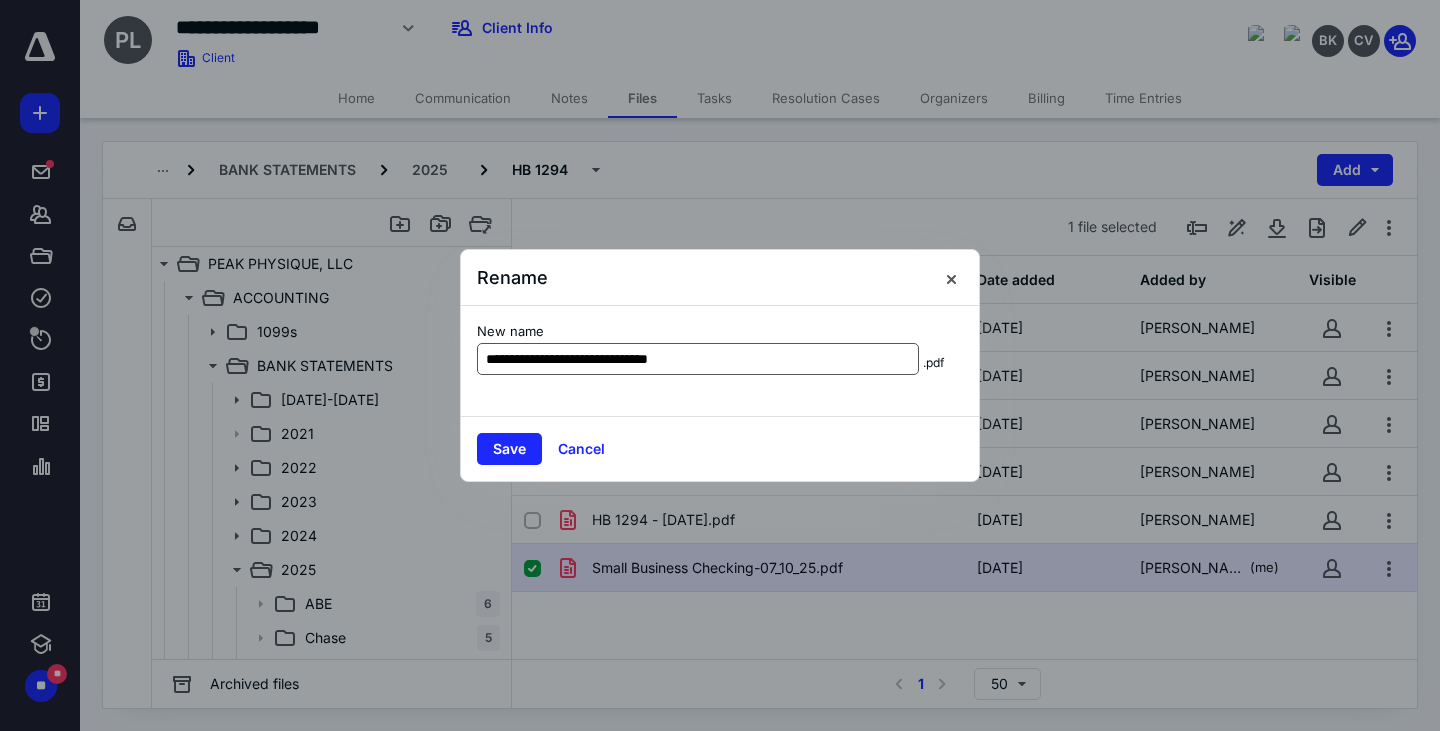 click on "**********" at bounding box center [698, 359] 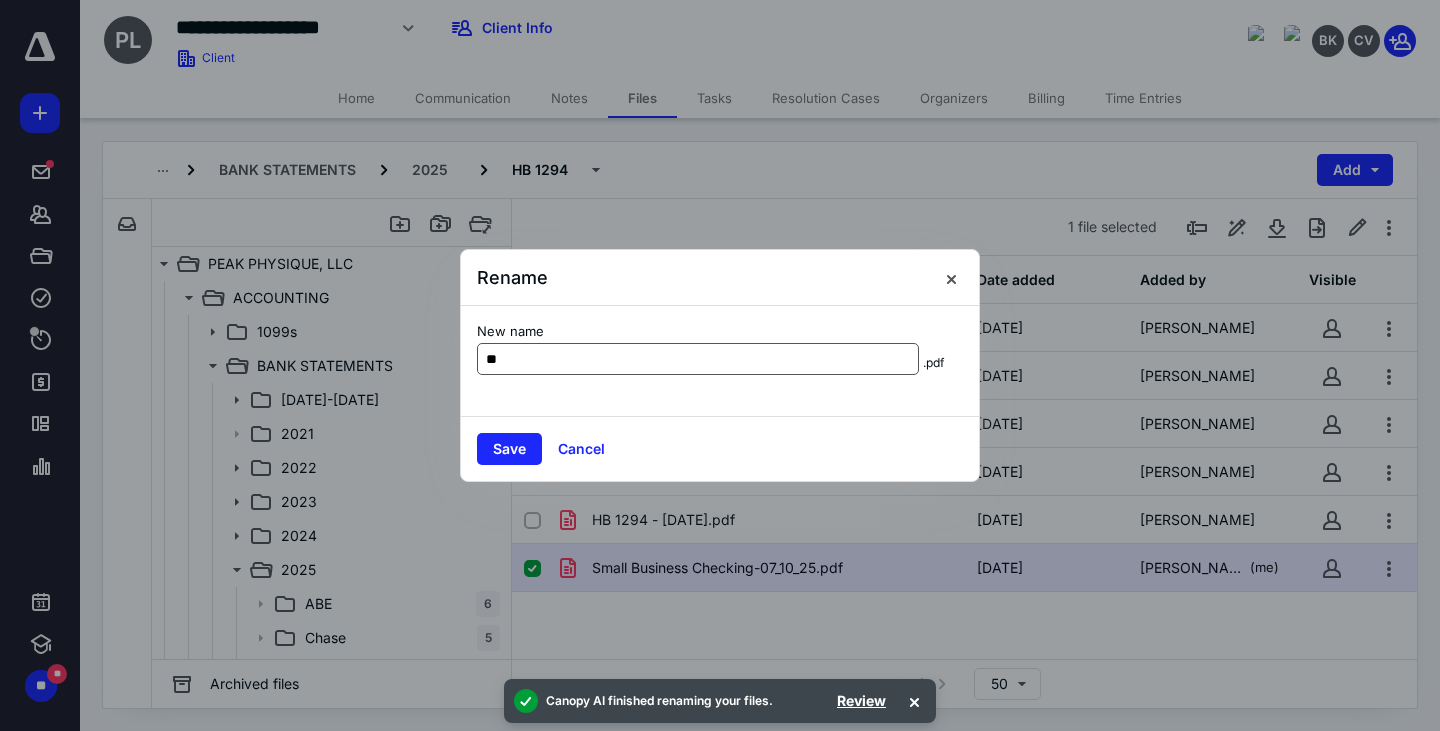type on "*" 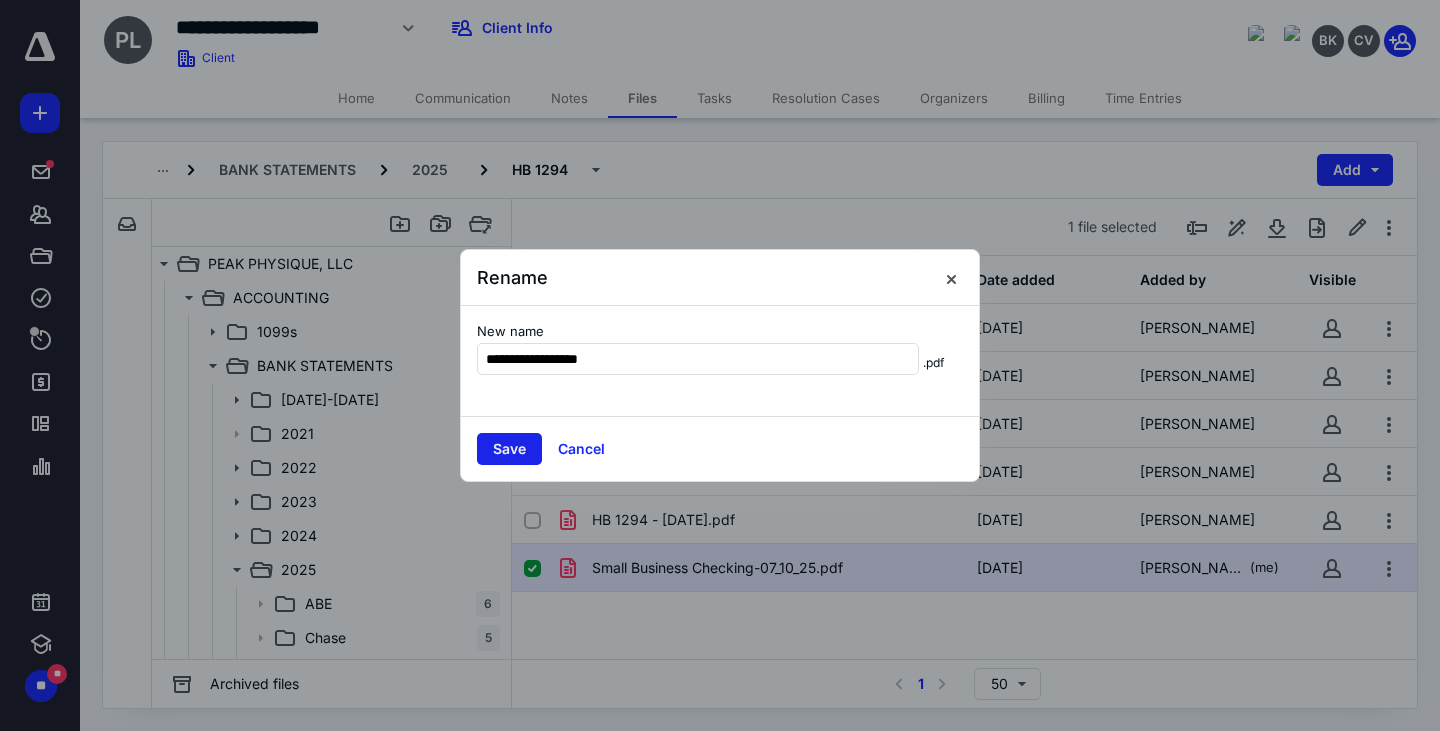 type on "**********" 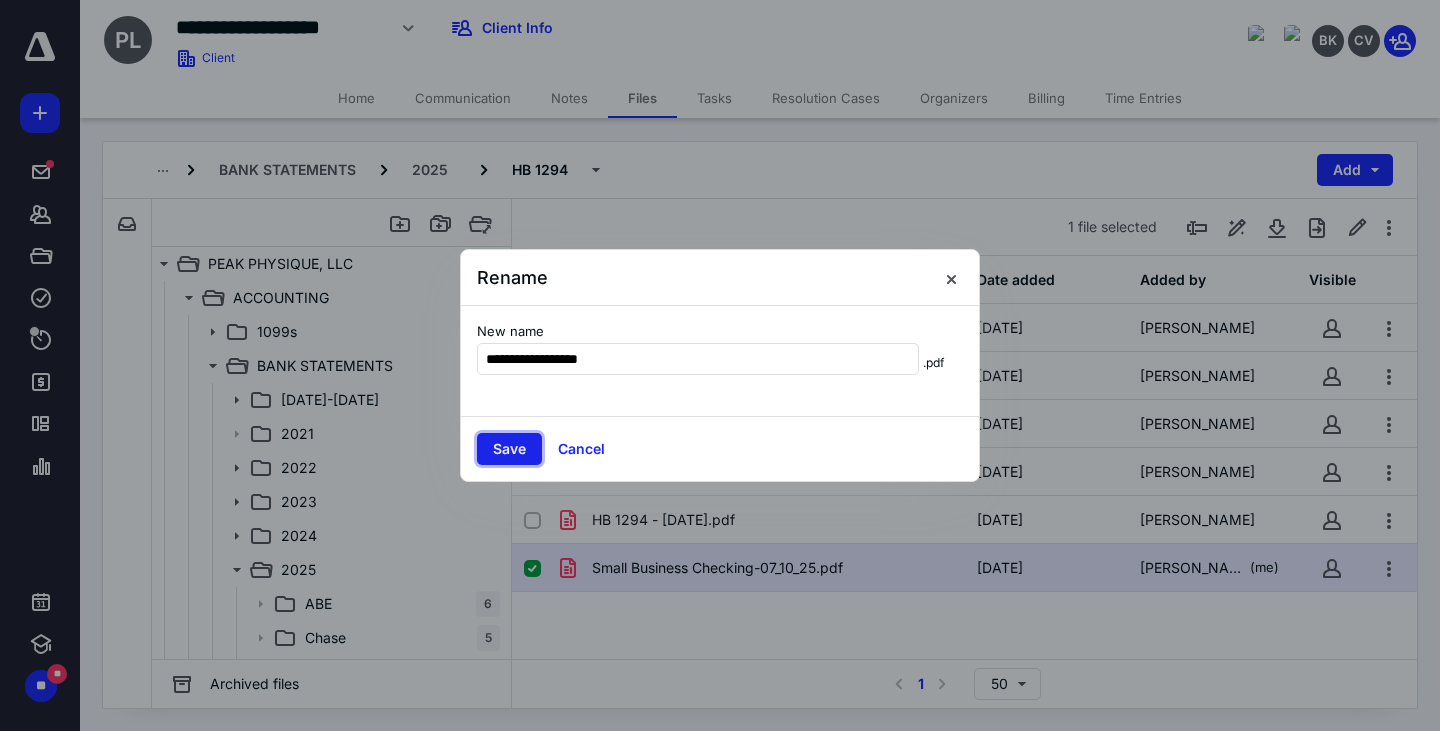 click on "Save" at bounding box center [509, 449] 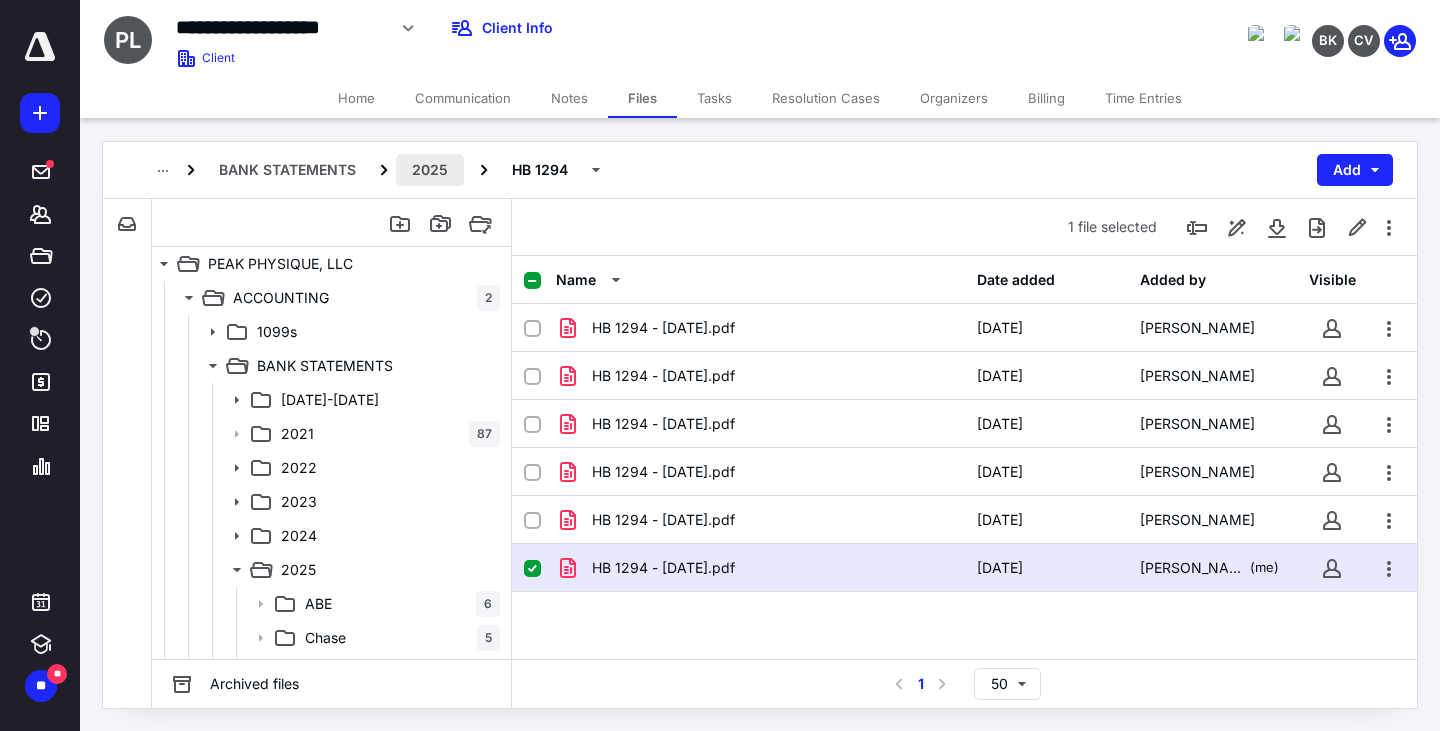 click on "2025" at bounding box center [430, 170] 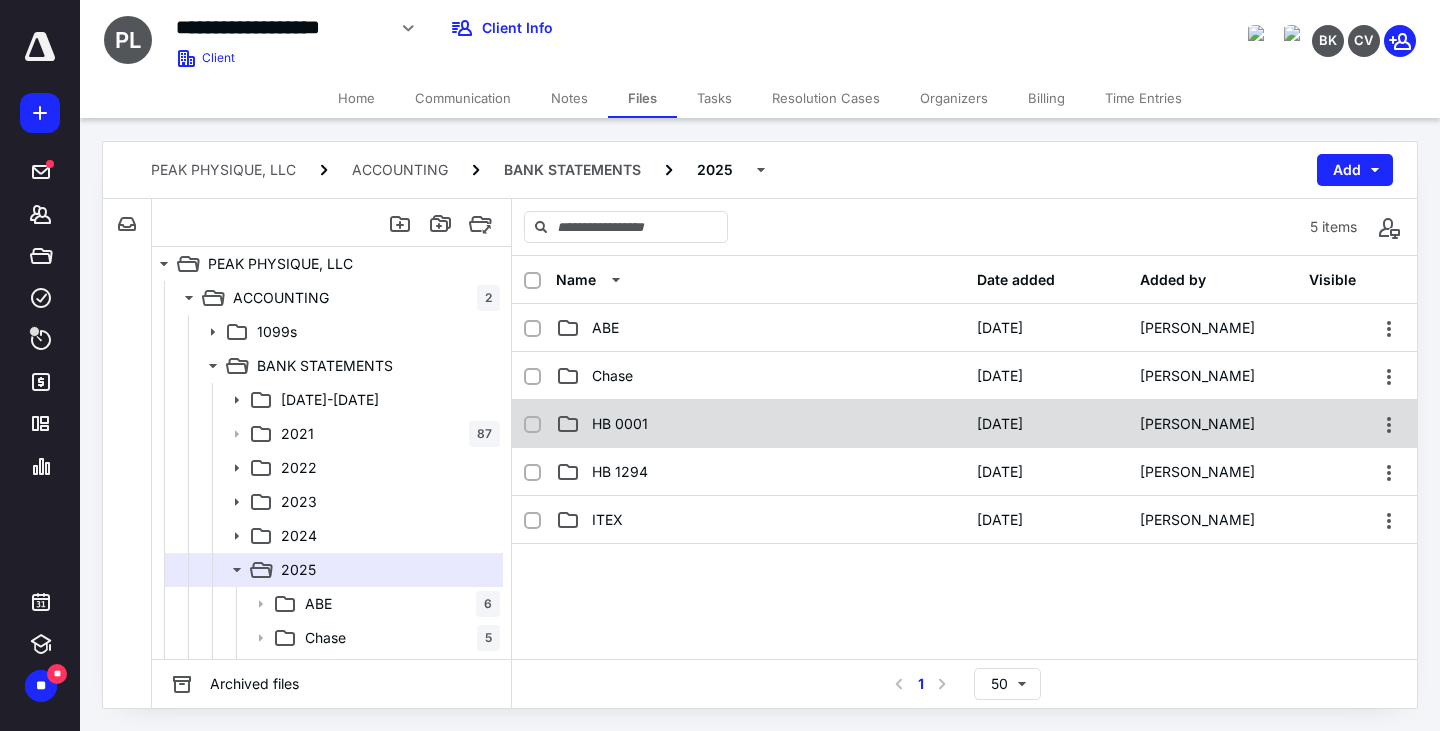 click on "HB 0001" at bounding box center [620, 424] 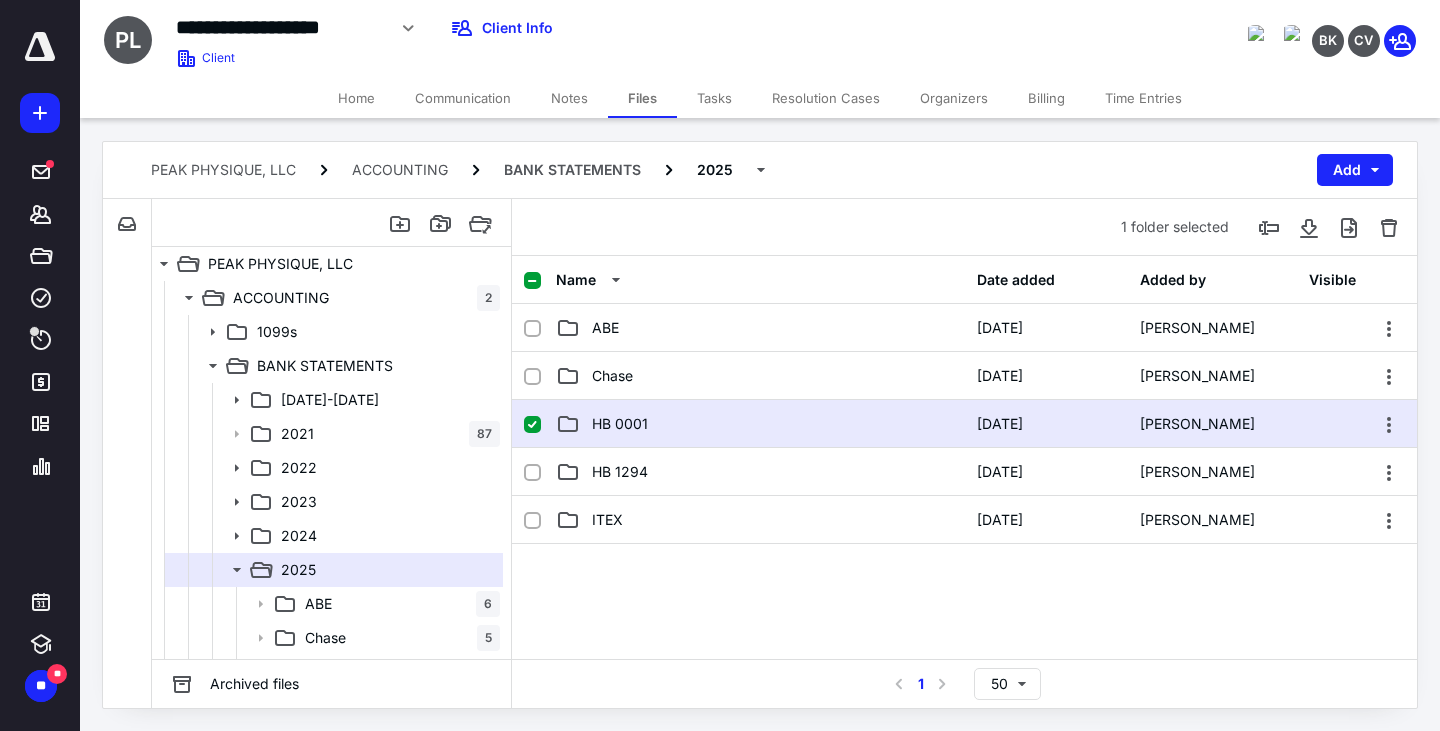 click on "HB 0001" at bounding box center [620, 424] 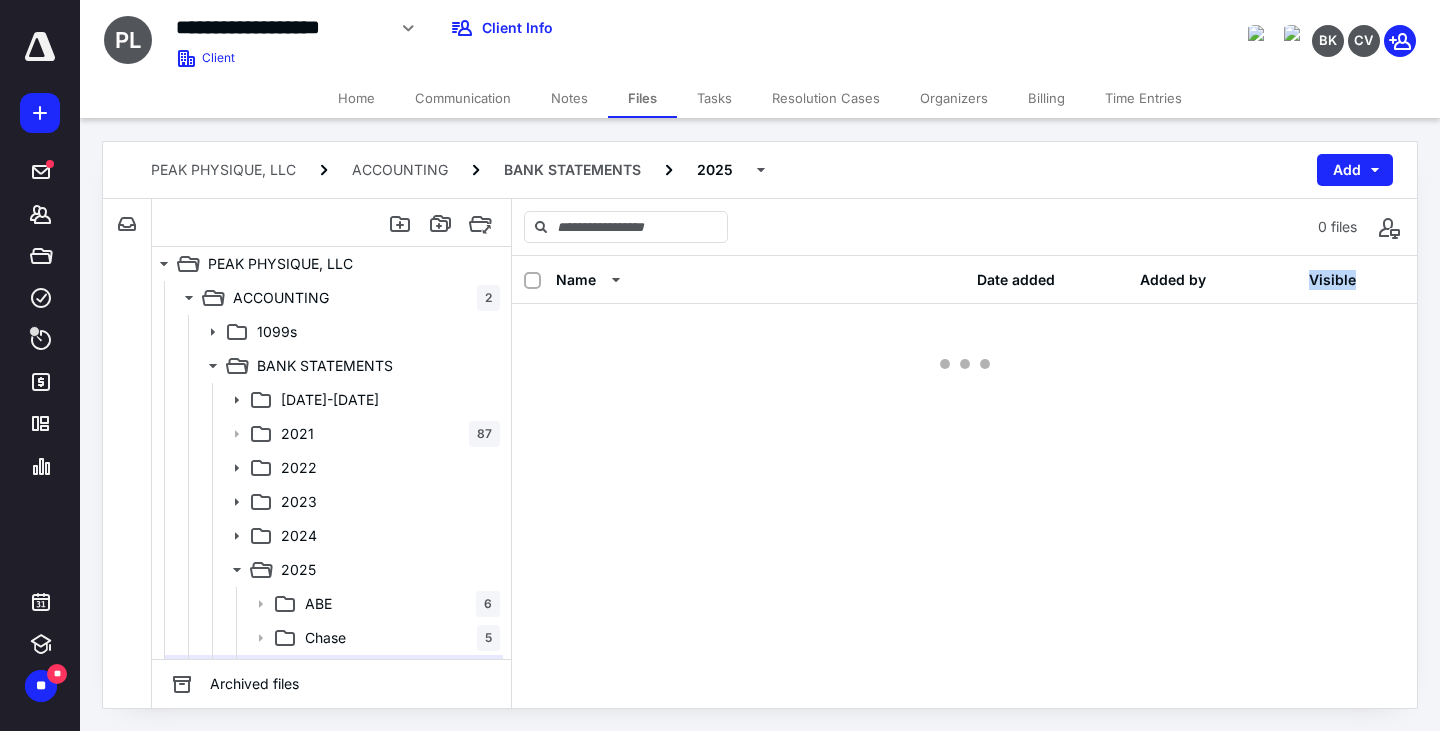 click on "Name Date added Added by Visible" at bounding box center (964, 482) 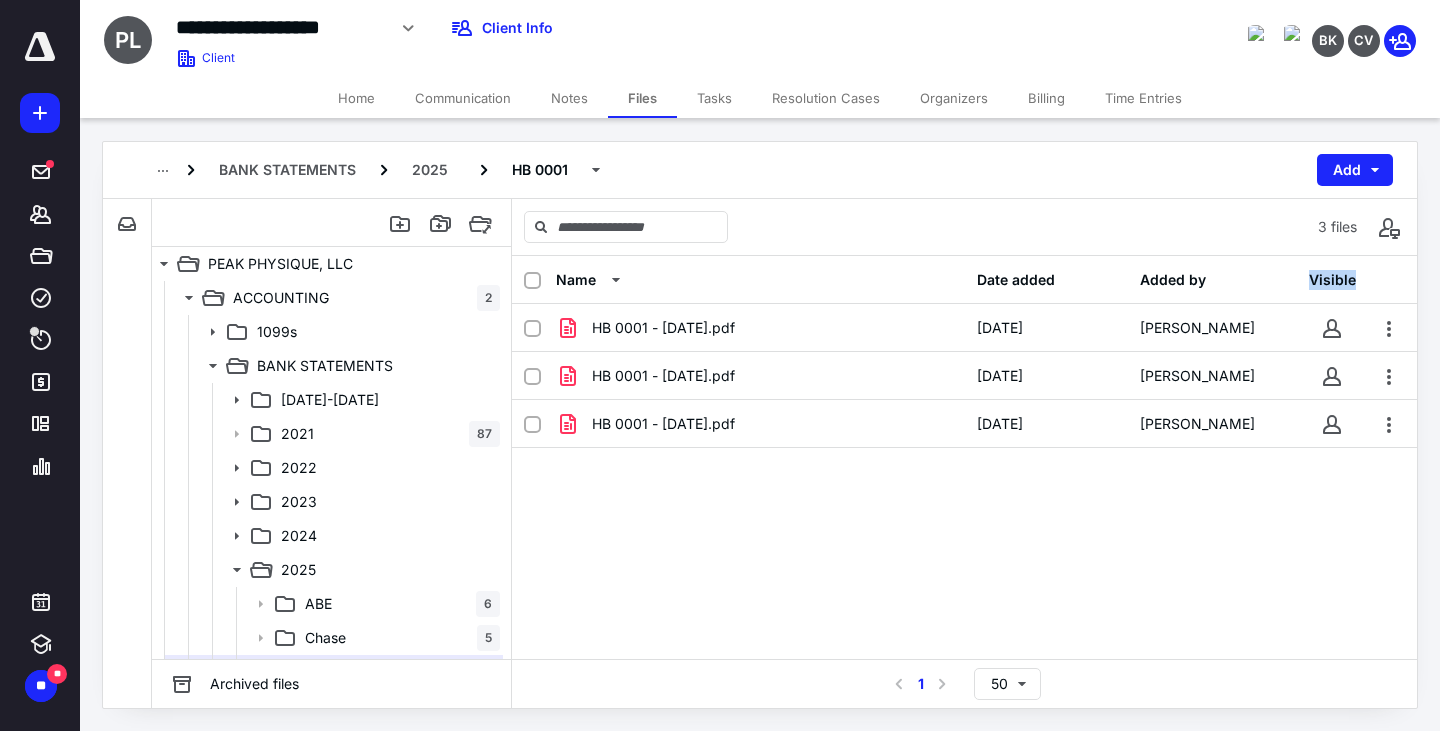 click on "HB 0001 - 01.31.25.pdf 3/27/2025 Christian Velez HB 0001 - 02.28.25.pdf 3/27/2025 Christian Velez HB 0001 - 05.31.25.pdf 6/26/2025 Christian Velez" at bounding box center (964, 454) 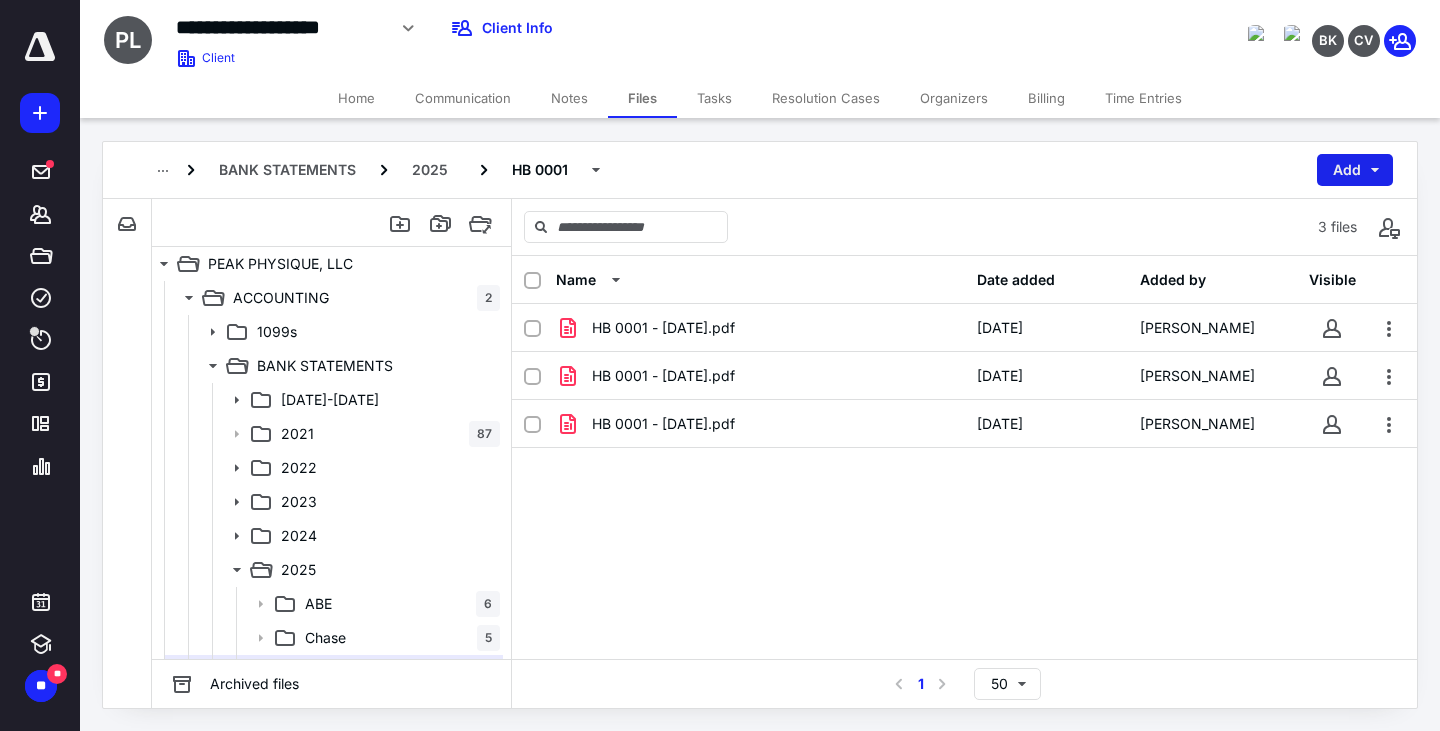 drag, startPoint x: 621, startPoint y: 492, endPoint x: 1366, endPoint y: 158, distance: 816.4441 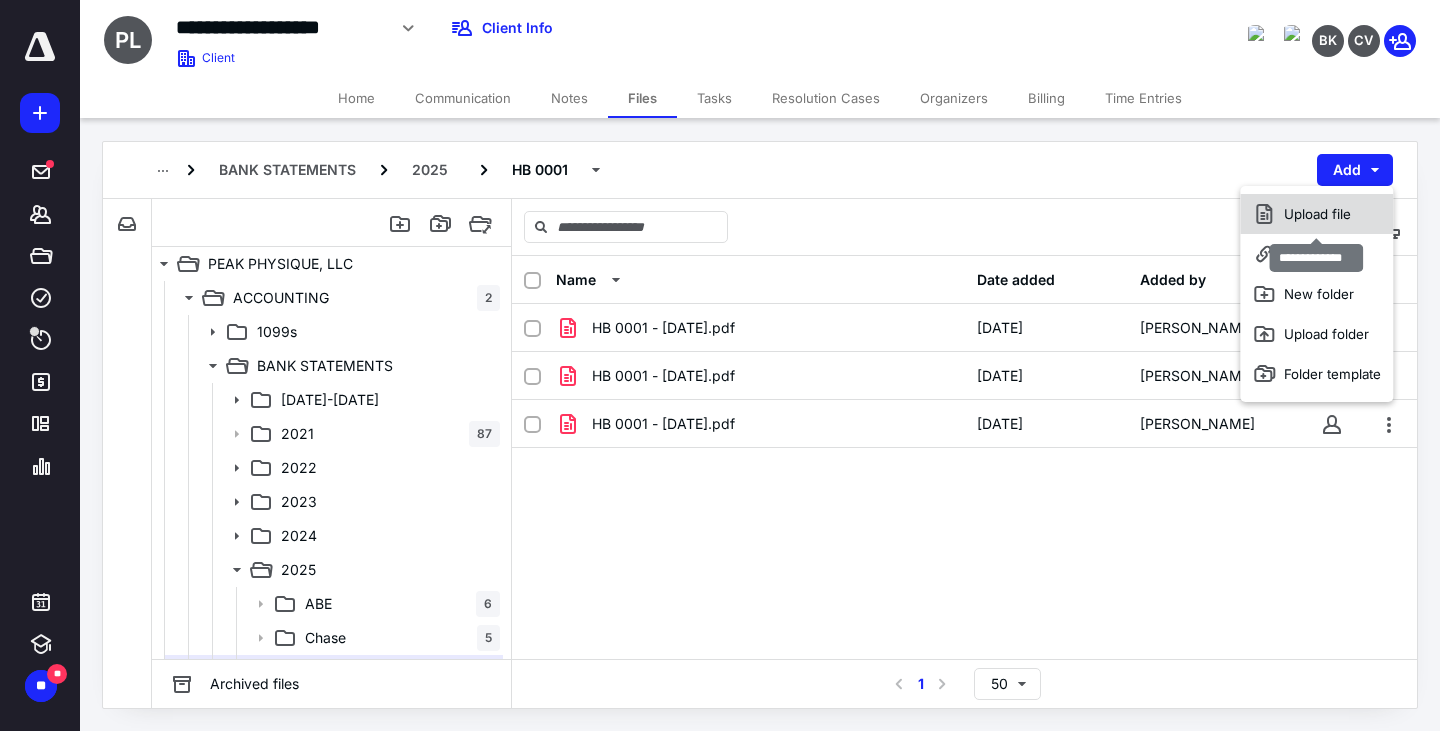 click on "Upload file" at bounding box center (1316, 214) 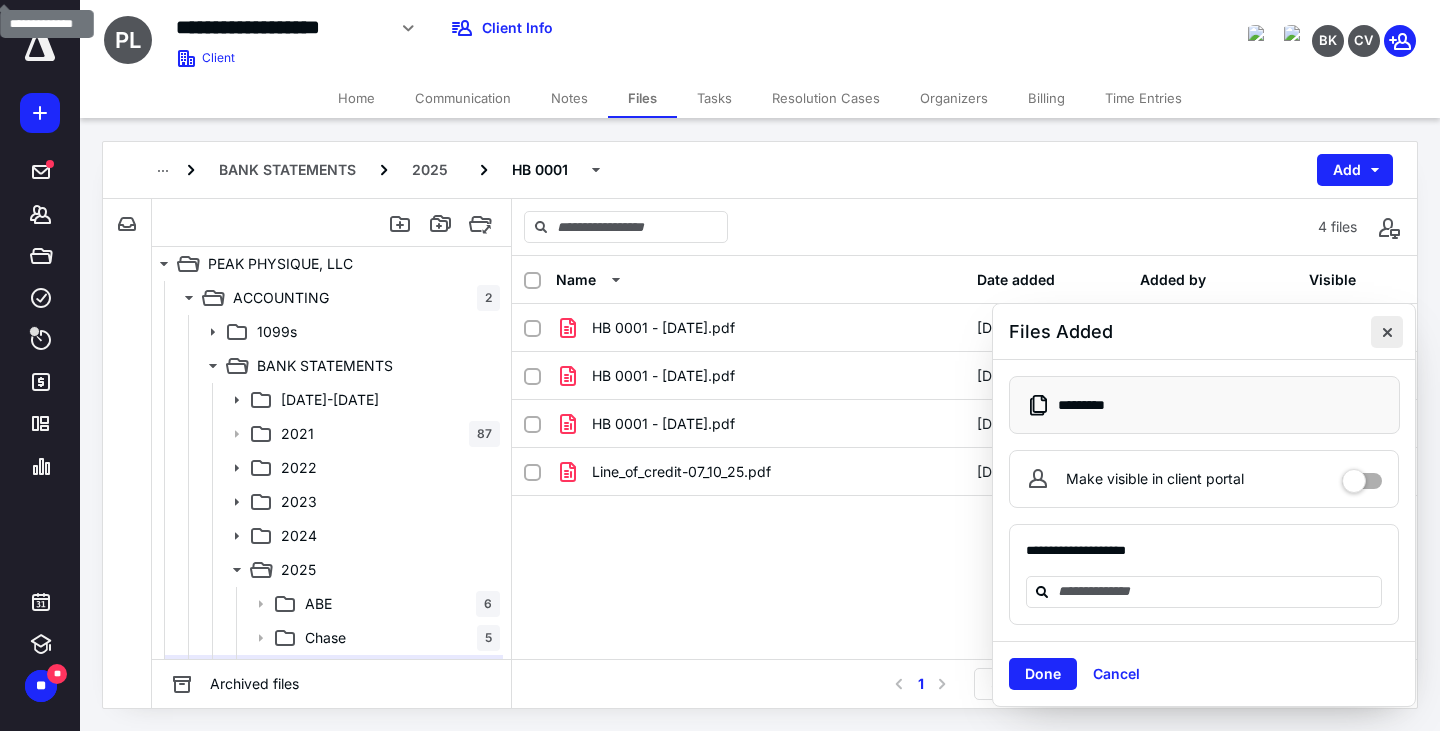 click at bounding box center (1387, 332) 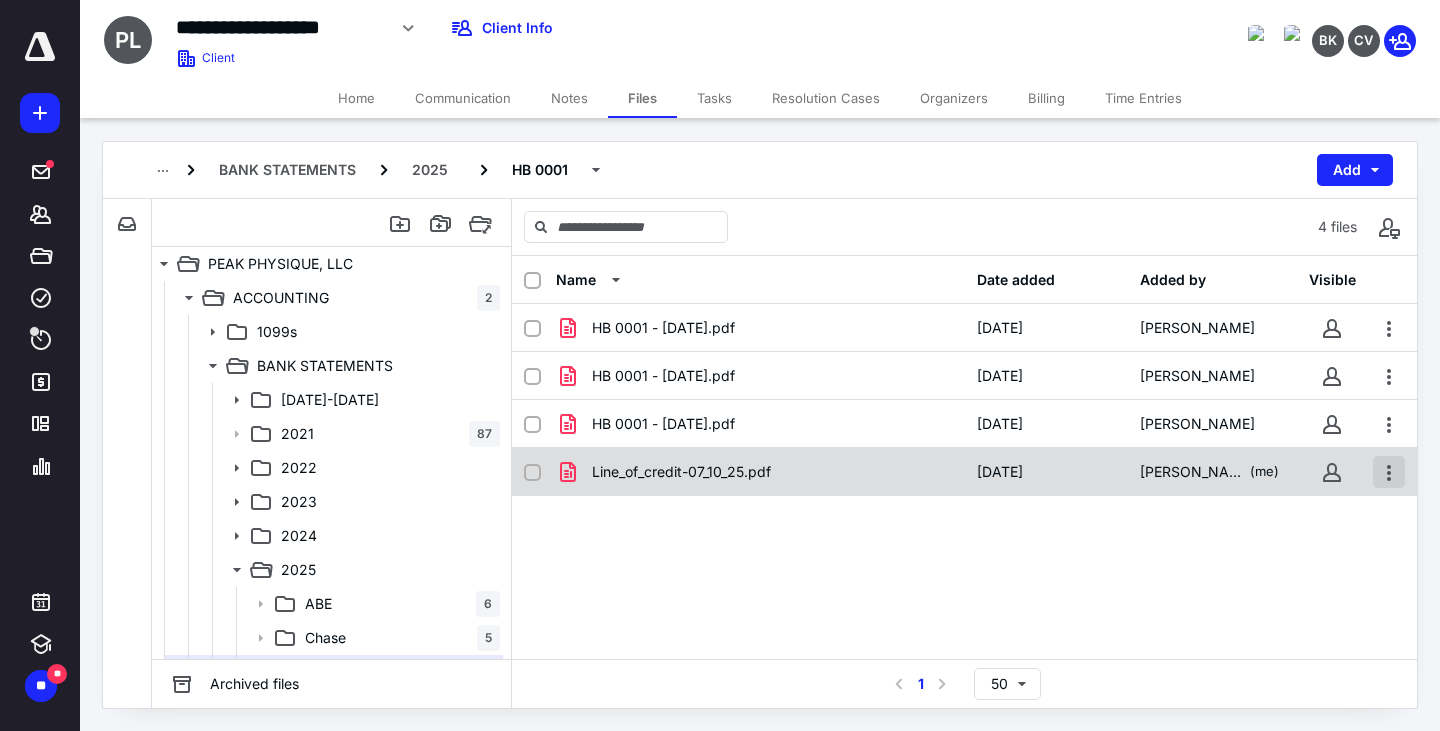 click at bounding box center (1389, 472) 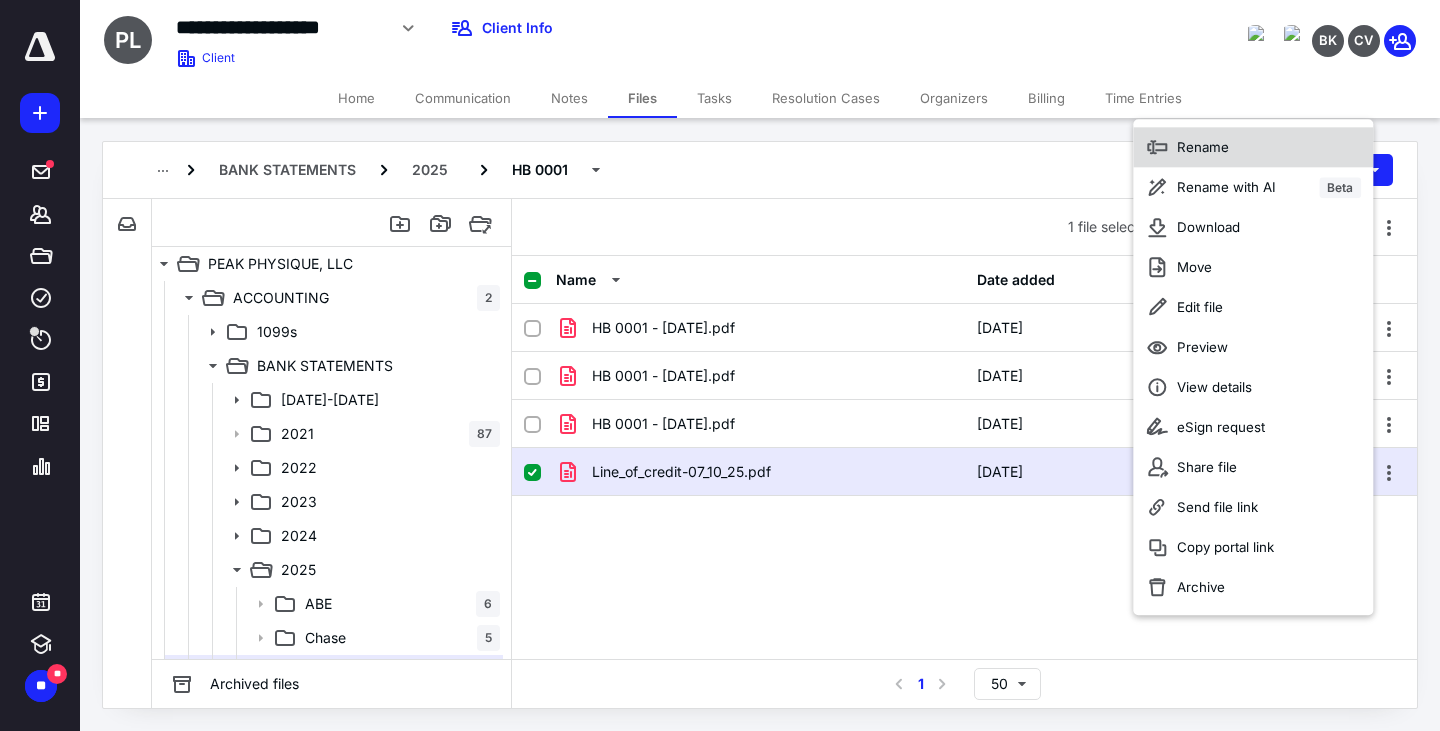 click on "Rename" at bounding box center (1253, 147) 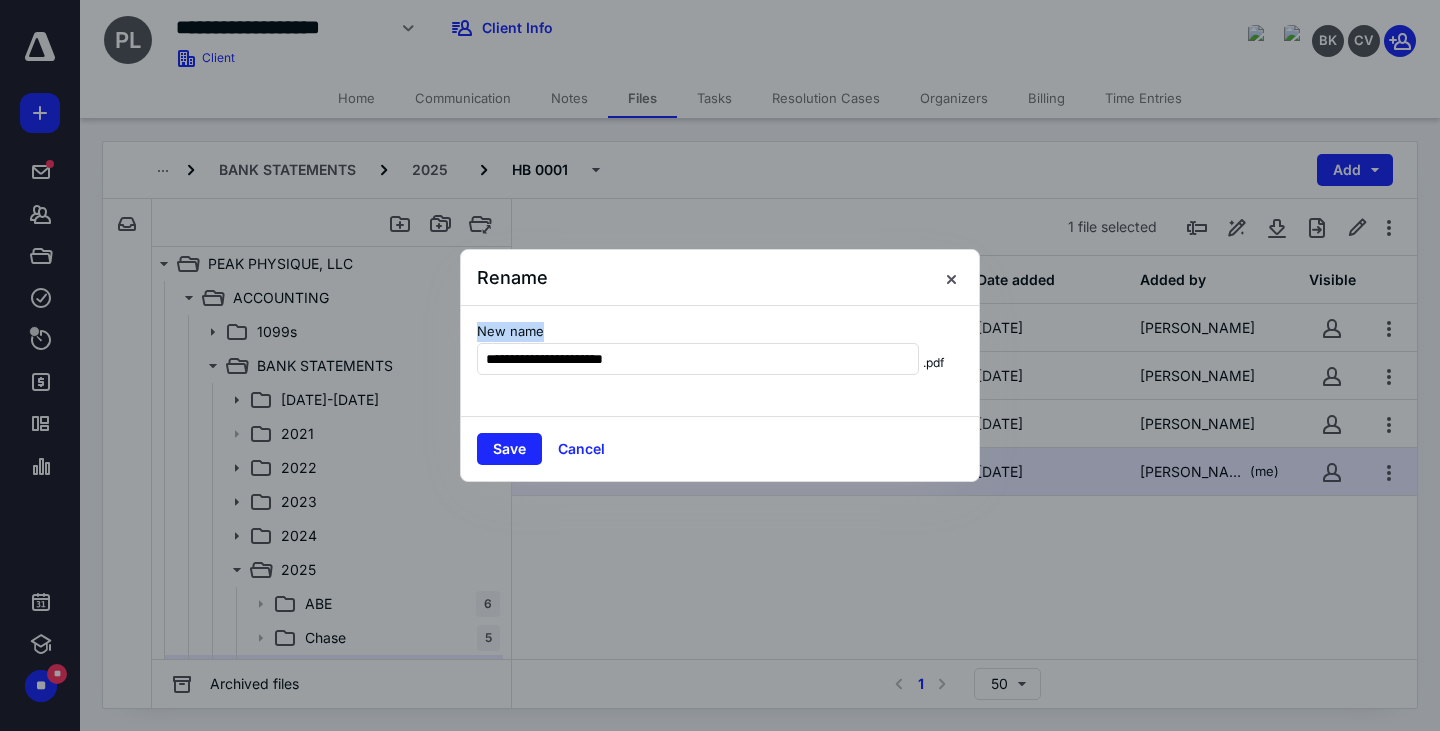 drag, startPoint x: 731, startPoint y: 283, endPoint x: 703, endPoint y: 389, distance: 109.63576 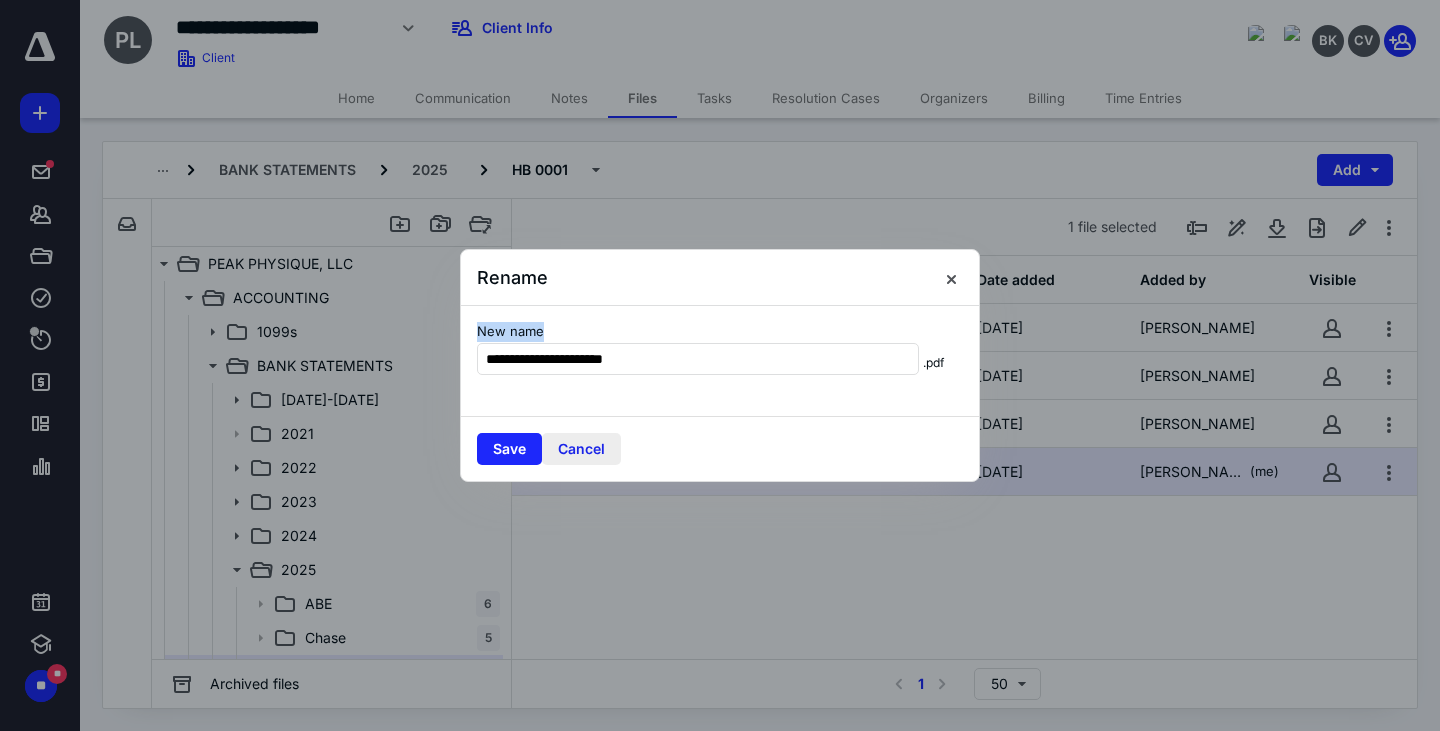 click on "Cancel" at bounding box center [581, 449] 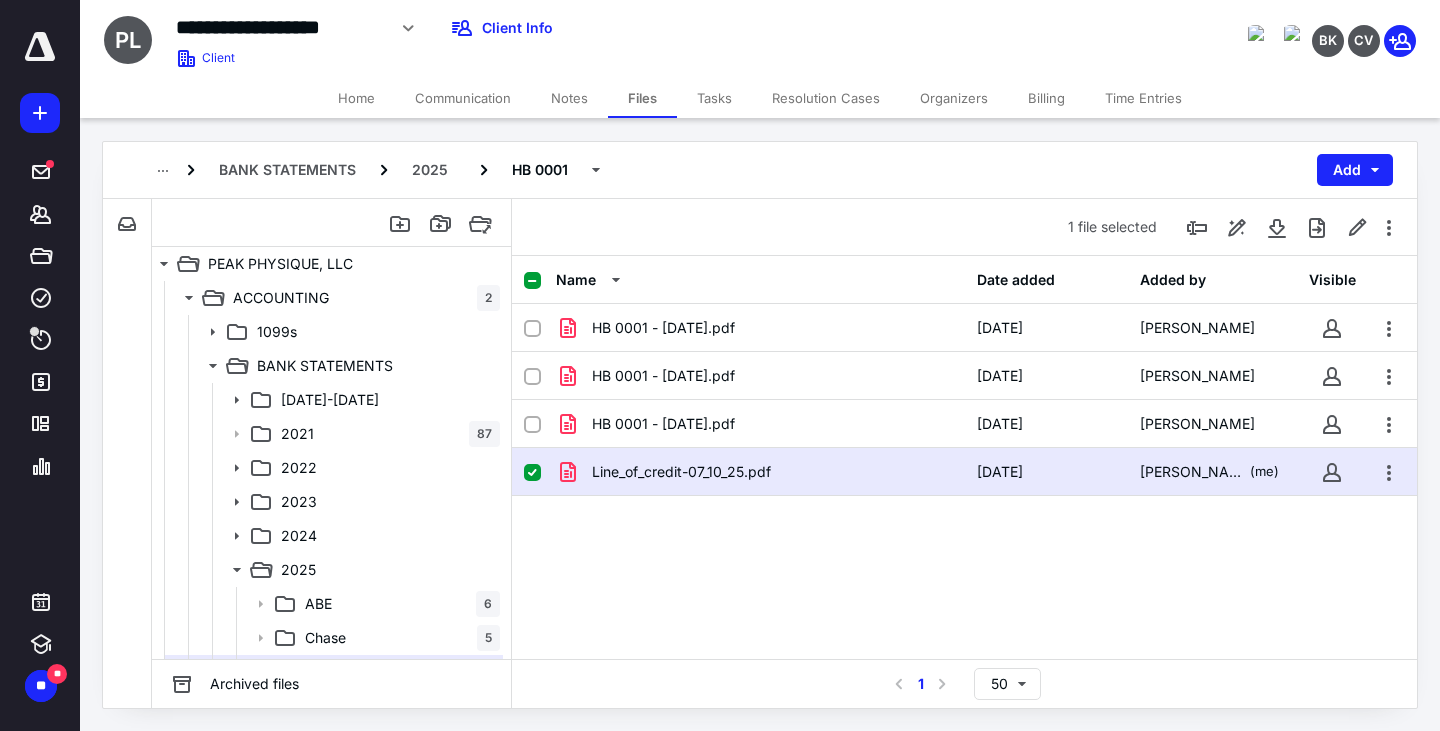 click on "Name Date added Added by Visible HB 0001 - 01.31.25.pdf 3/27/2025 Christian Velez HB 0001 - 02.28.25.pdf 3/27/2025 Christian Velez HB 0001 - 05.31.25.pdf 6/26/2025 Christian Velez Line_of_credit-07_10_25.pdf 7/11/2025 Kara Young  (me)" at bounding box center (964, 457) 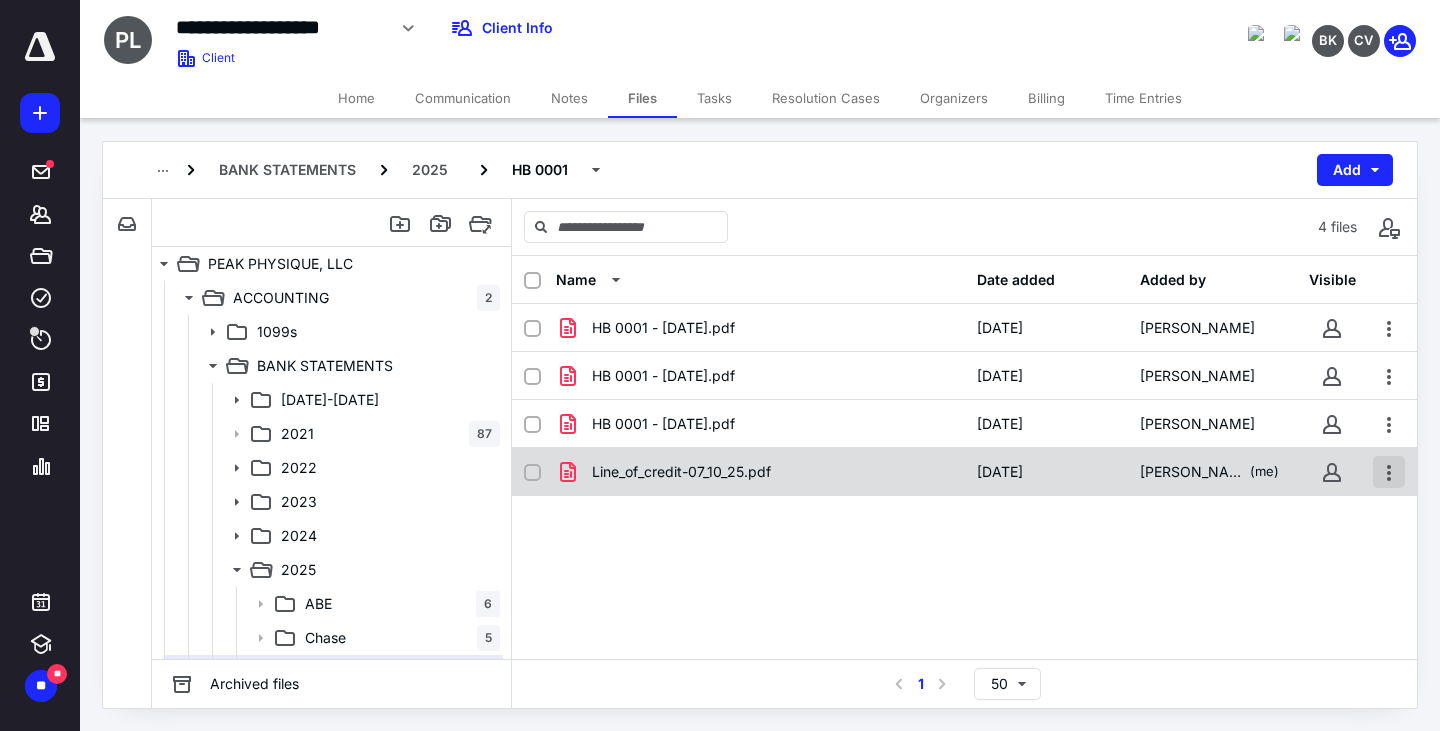 click at bounding box center (1389, 472) 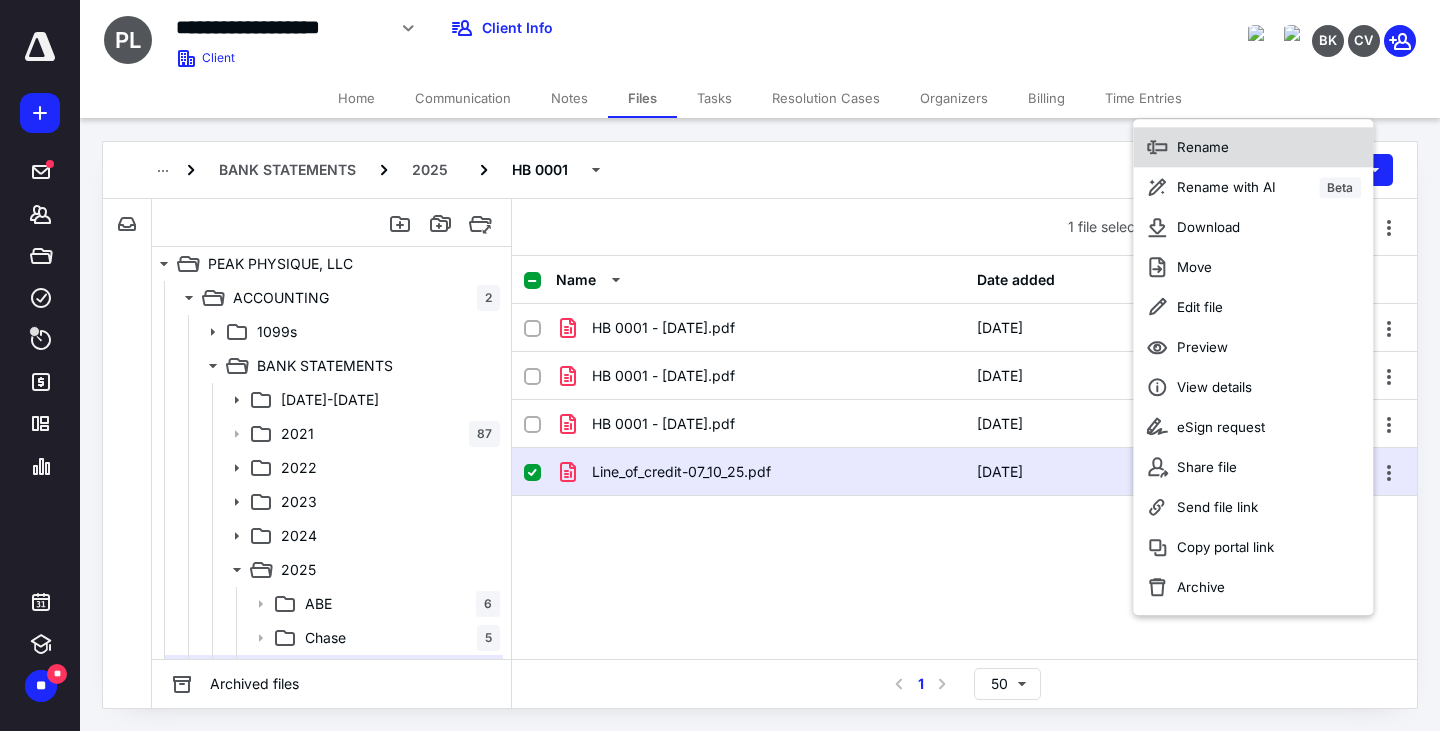 click on "Rename" at bounding box center (1253, 147) 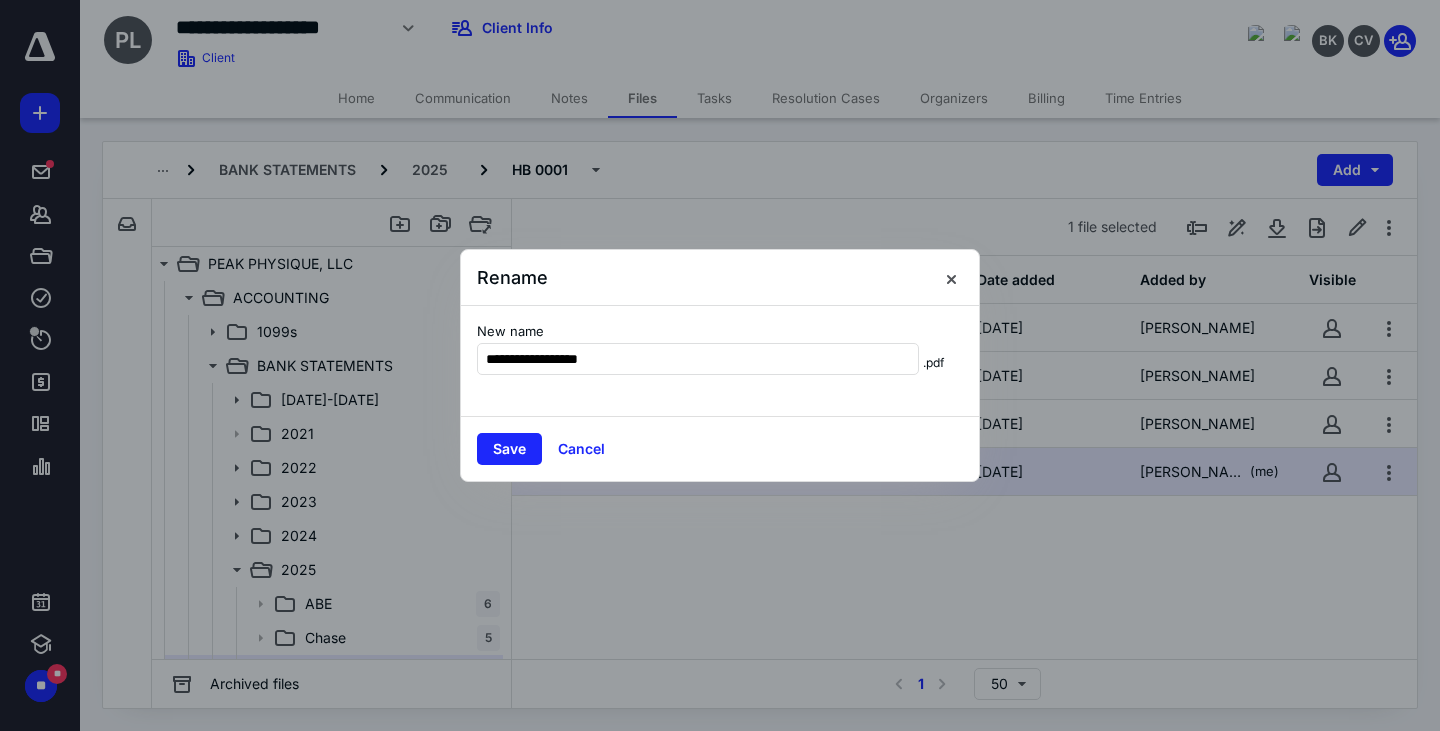 type on "**********" 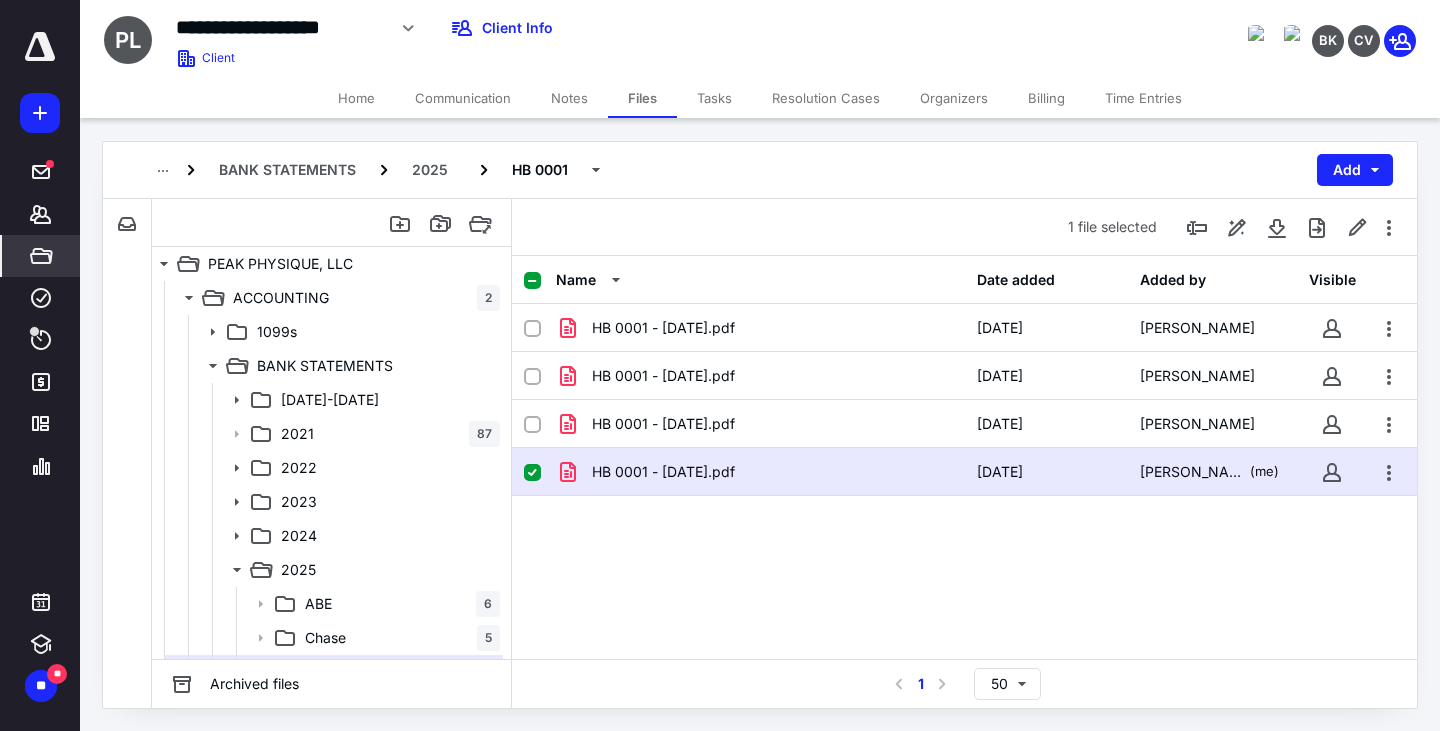 click 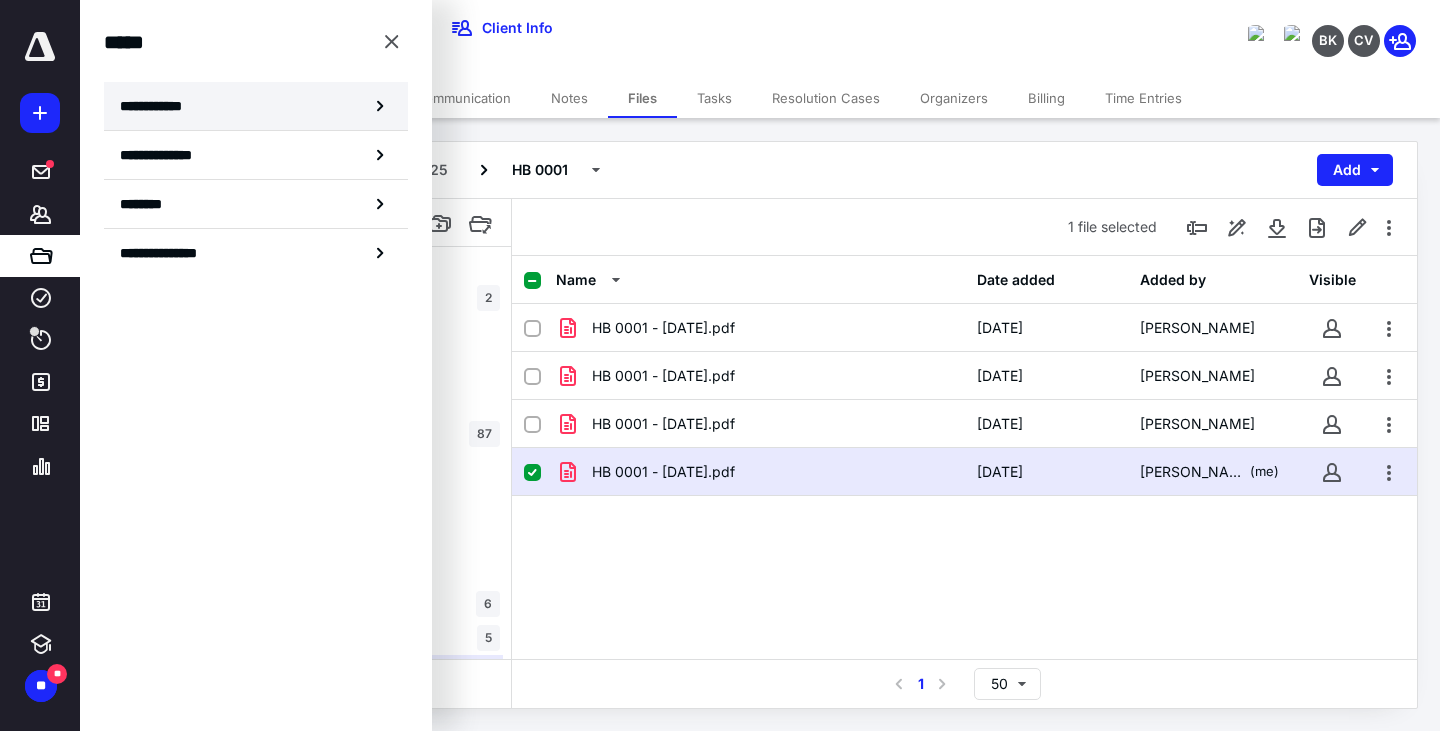 click on "**********" at bounding box center [256, 106] 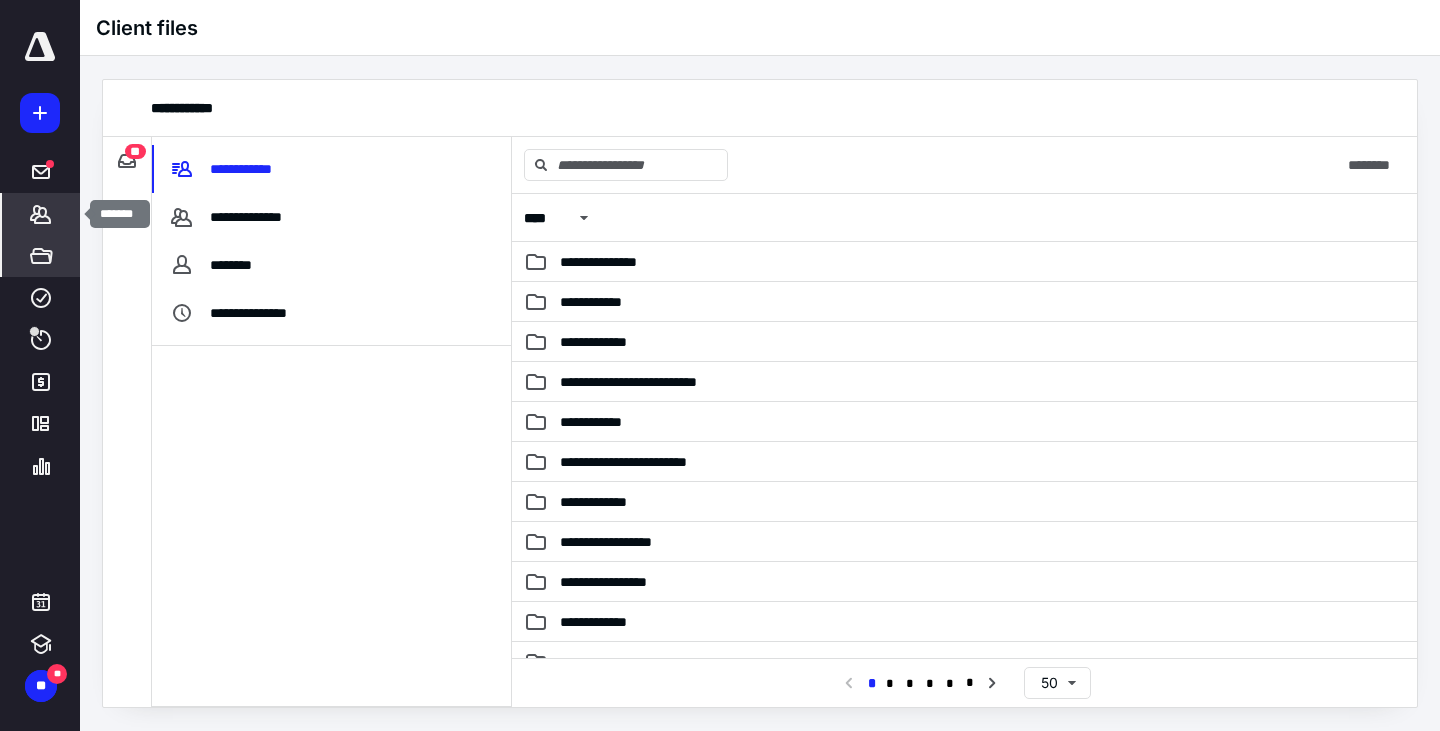 click 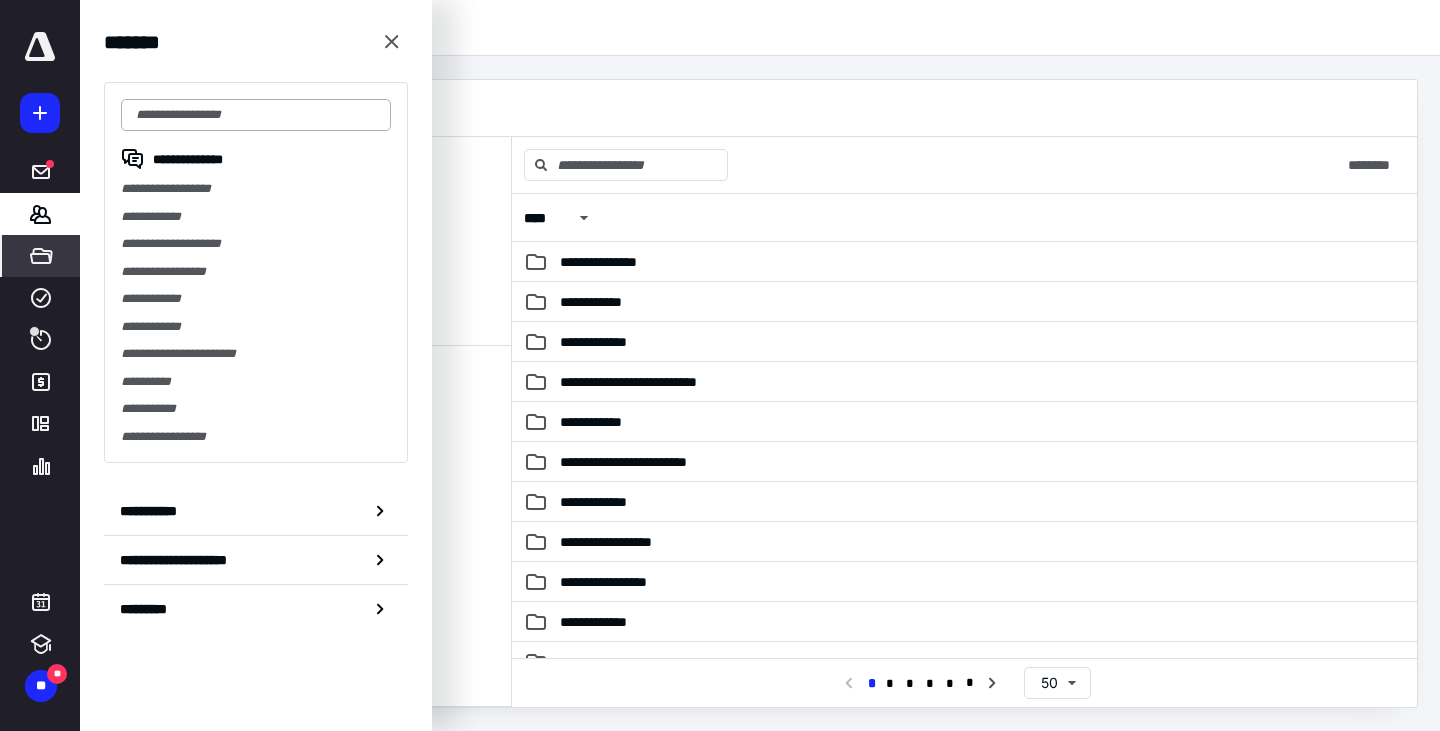 click at bounding box center [256, 115] 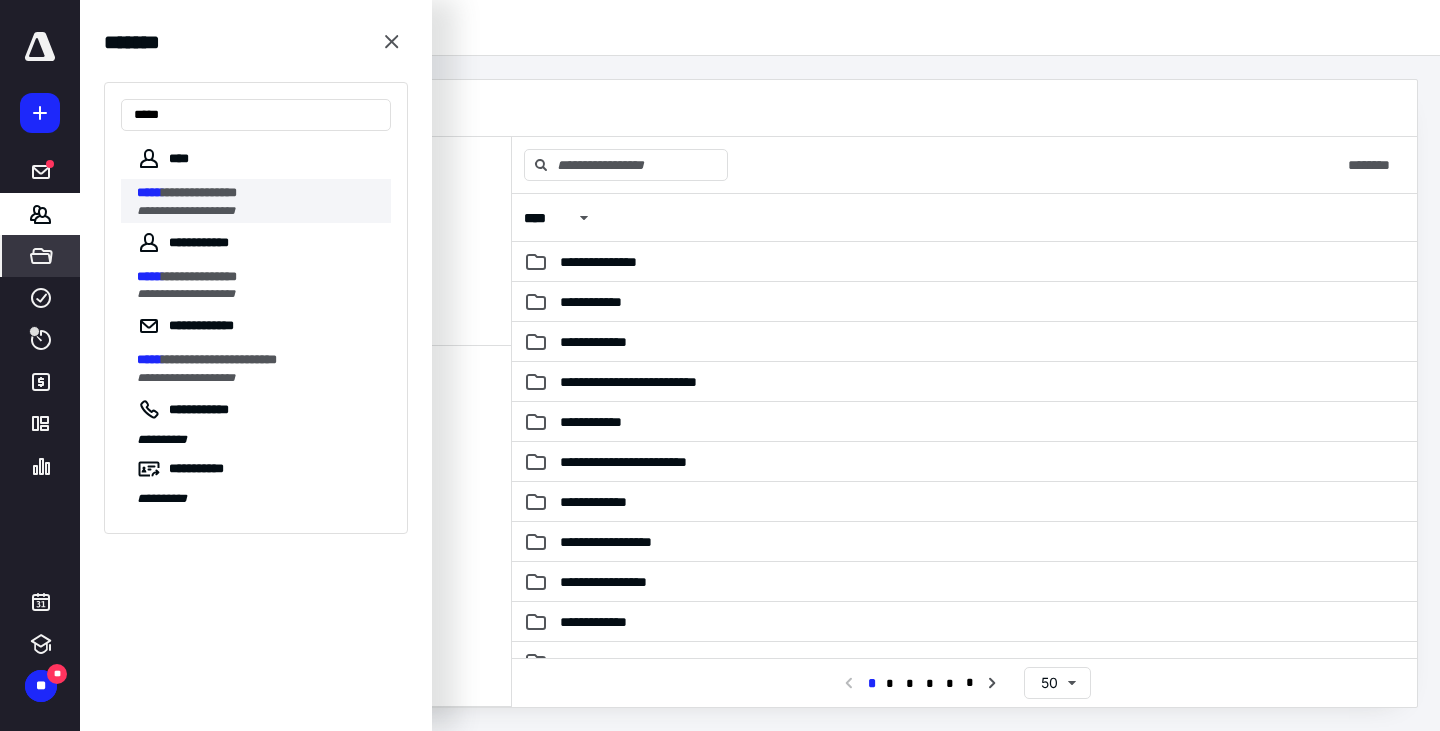 type on "*****" 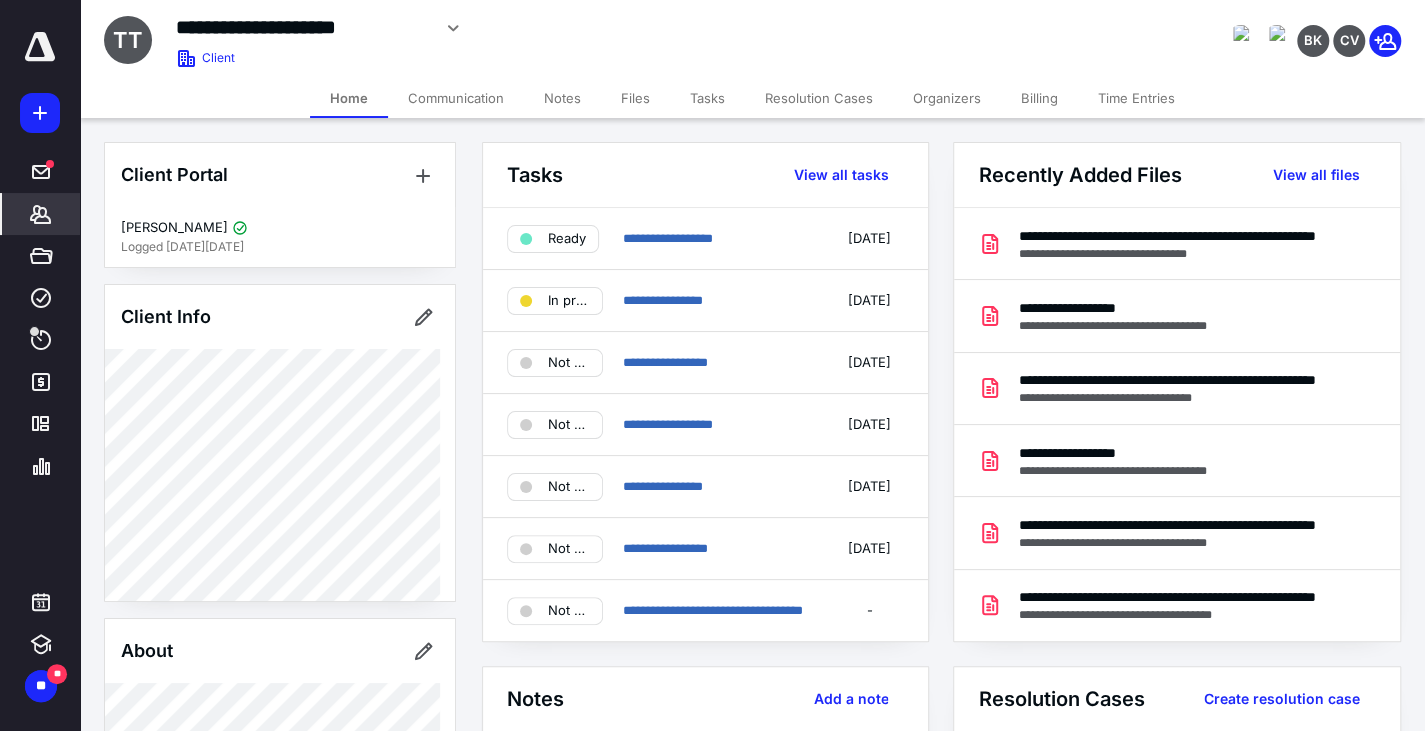 click on "Files" at bounding box center [635, 98] 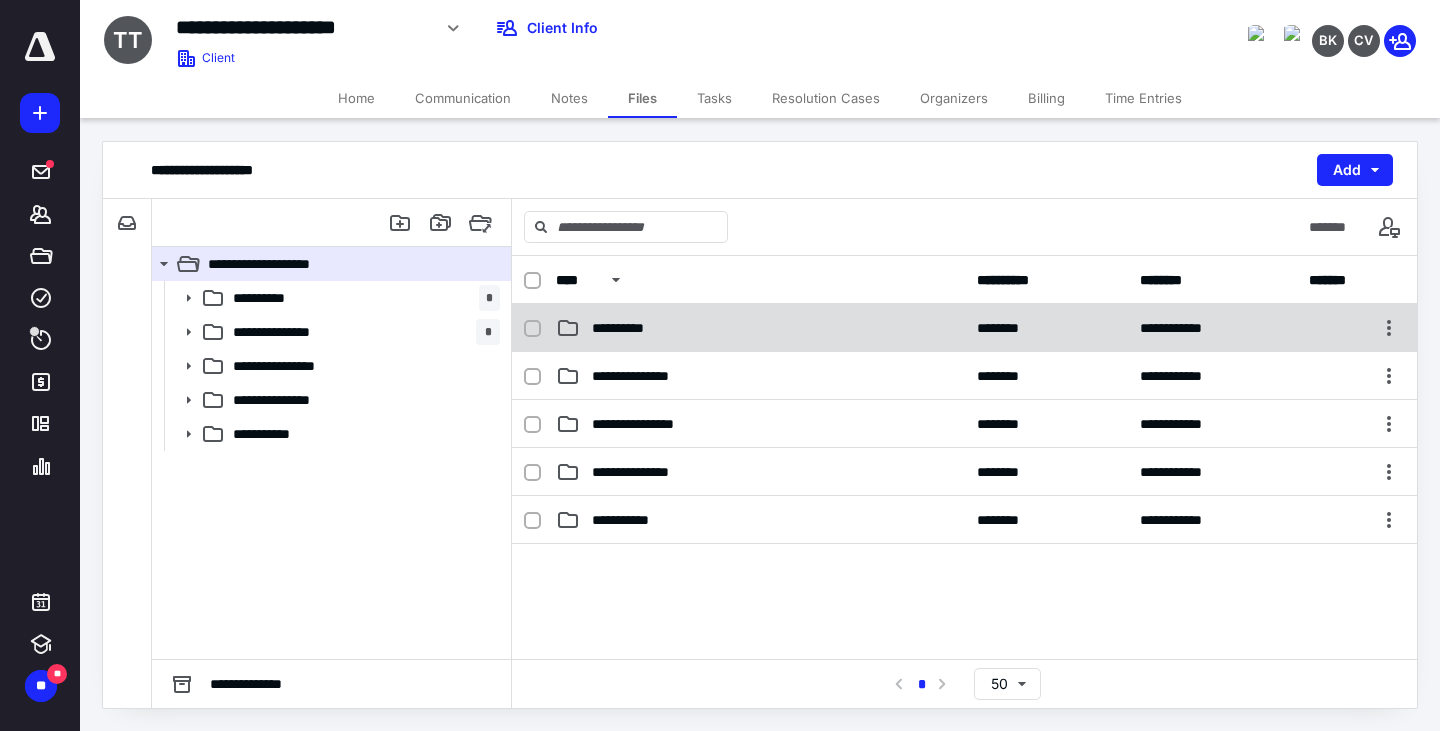 click on "**********" at bounding box center [639, 328] 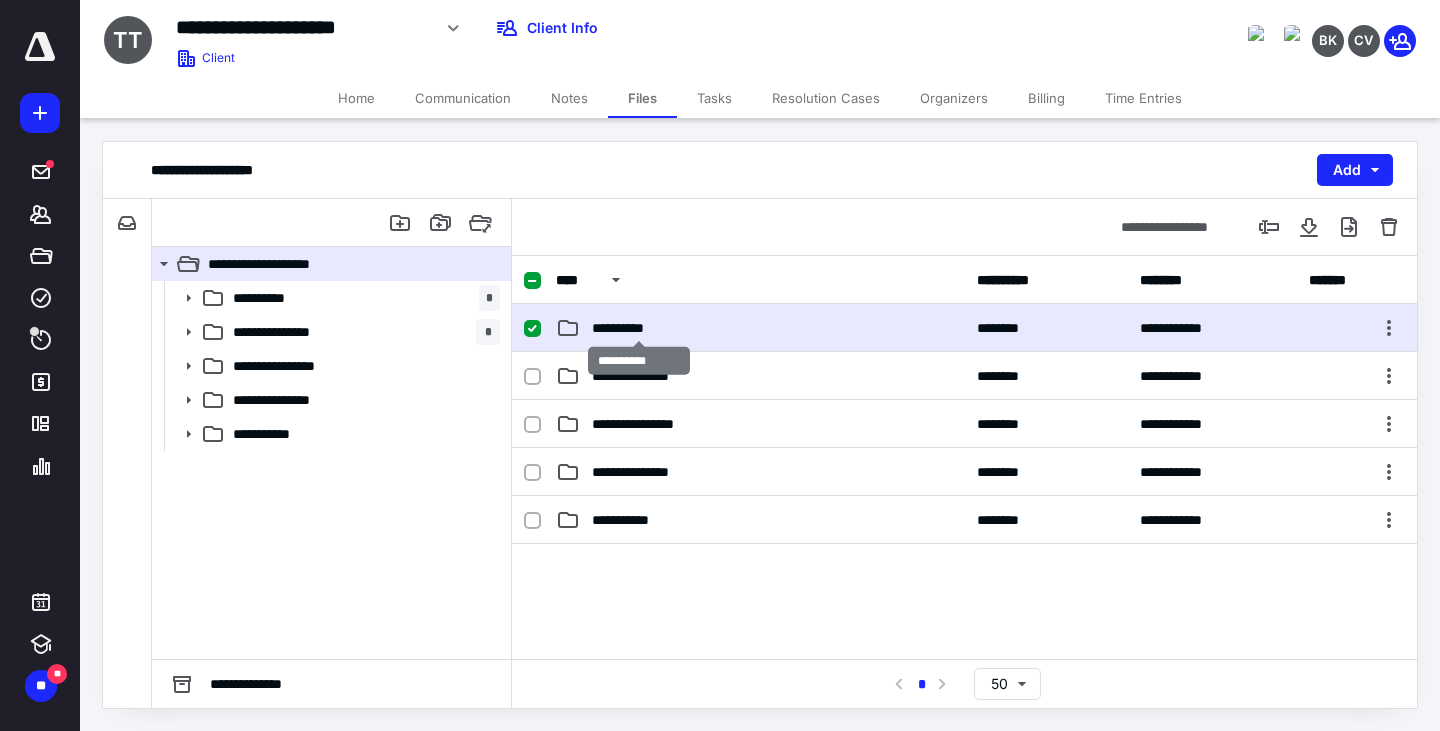 click on "**********" at bounding box center [639, 328] 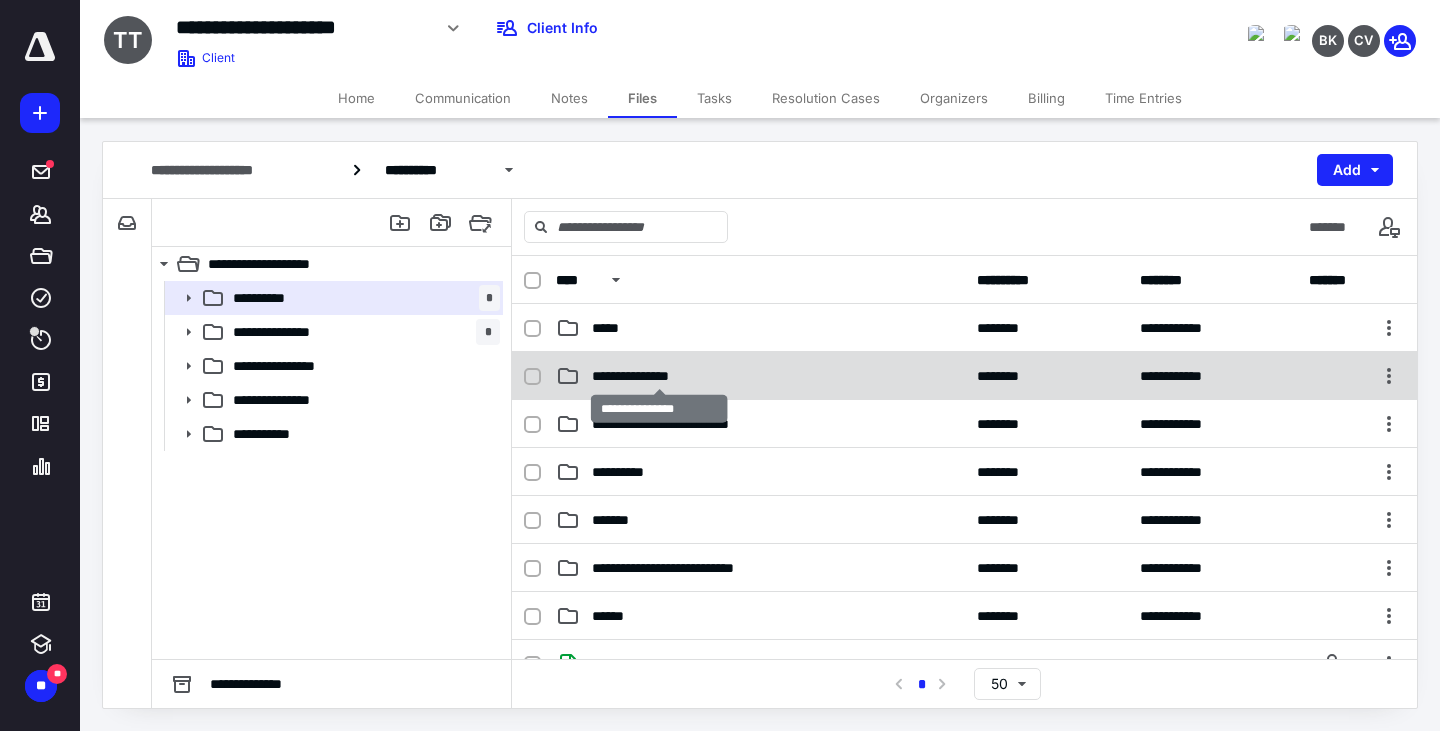 click on "**********" at bounding box center (659, 376) 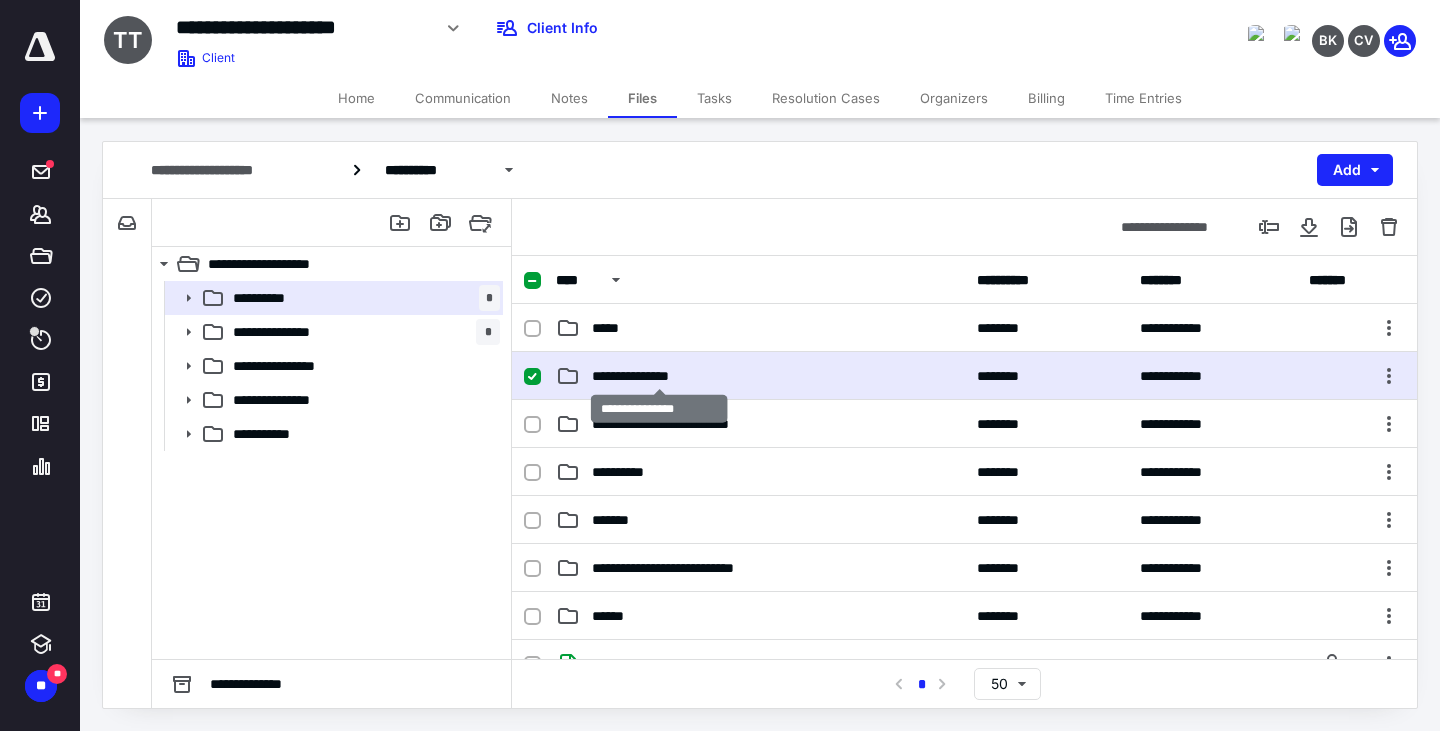 click on "**********" at bounding box center [659, 376] 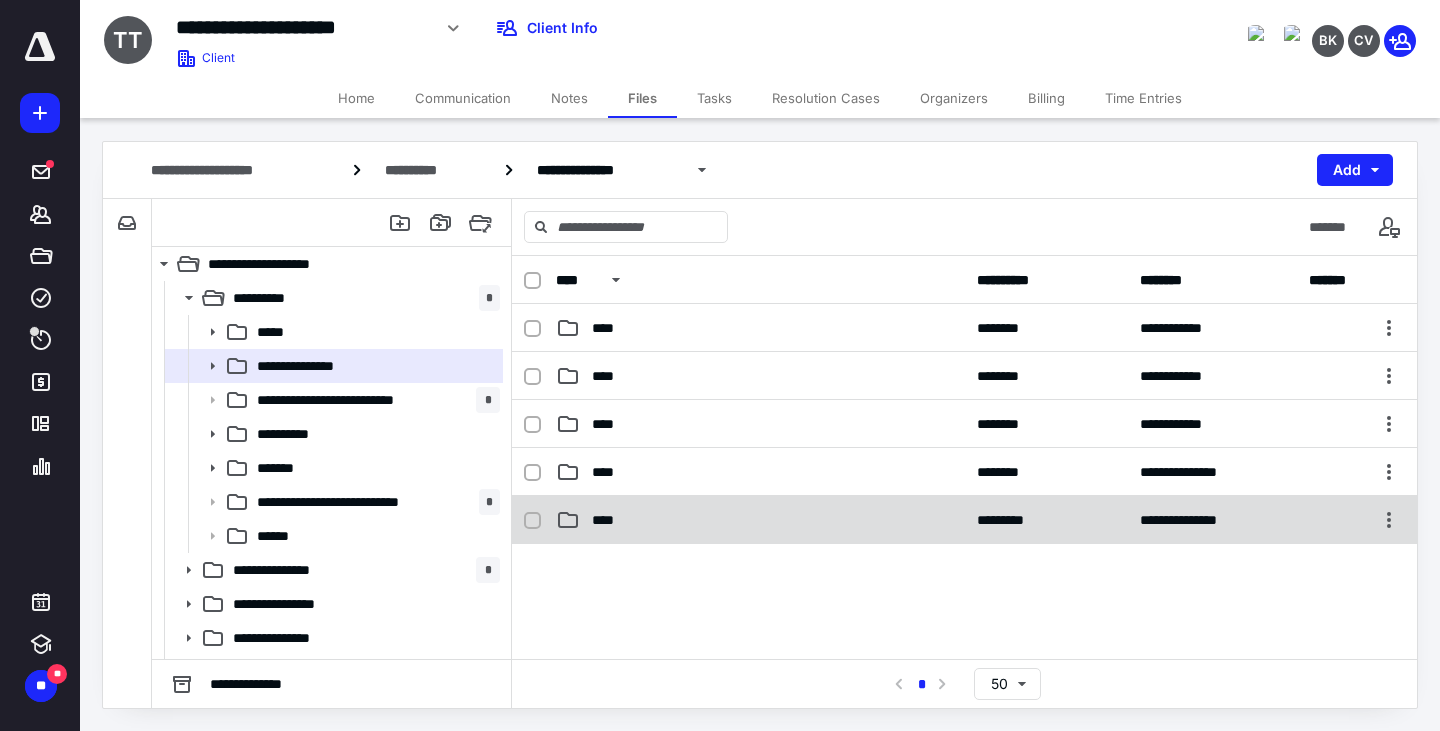 click on "****" at bounding box center (609, 520) 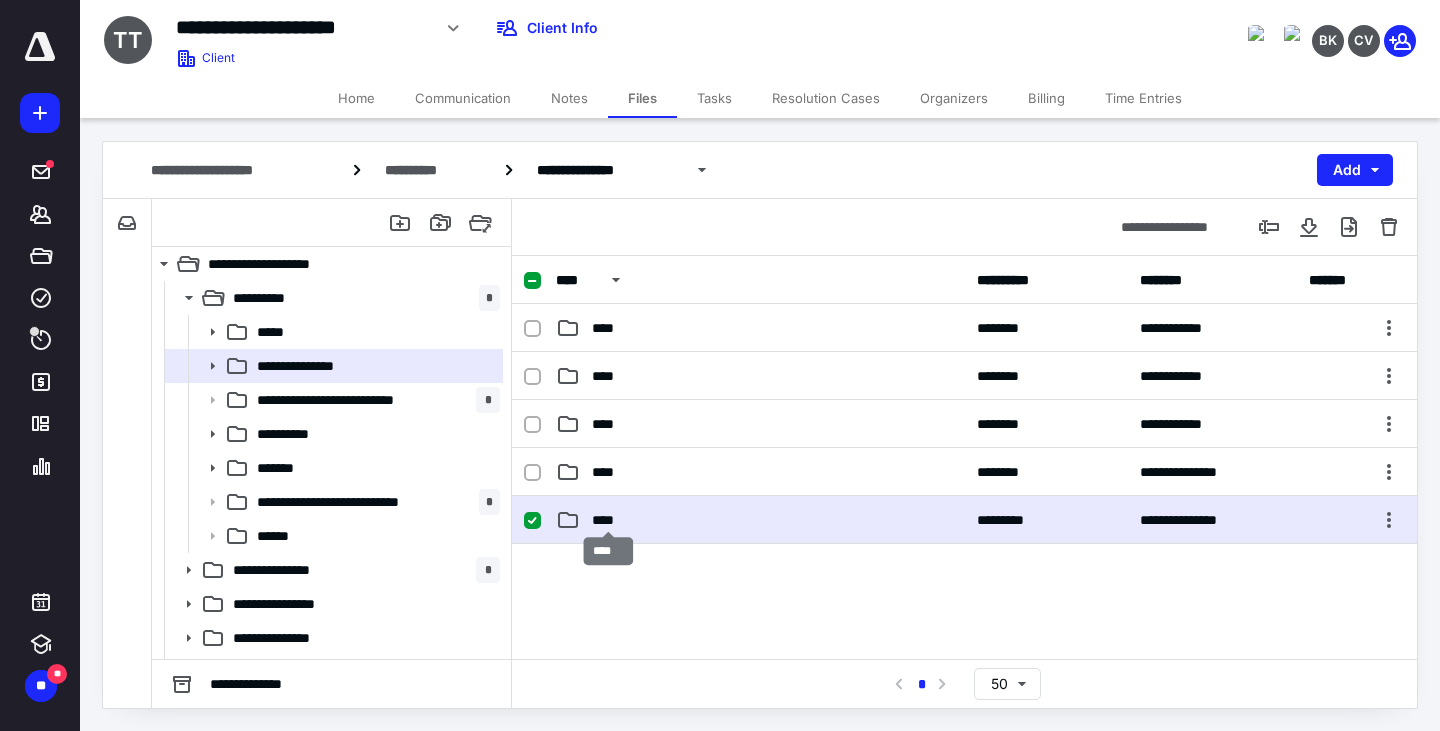 click on "****" at bounding box center (609, 520) 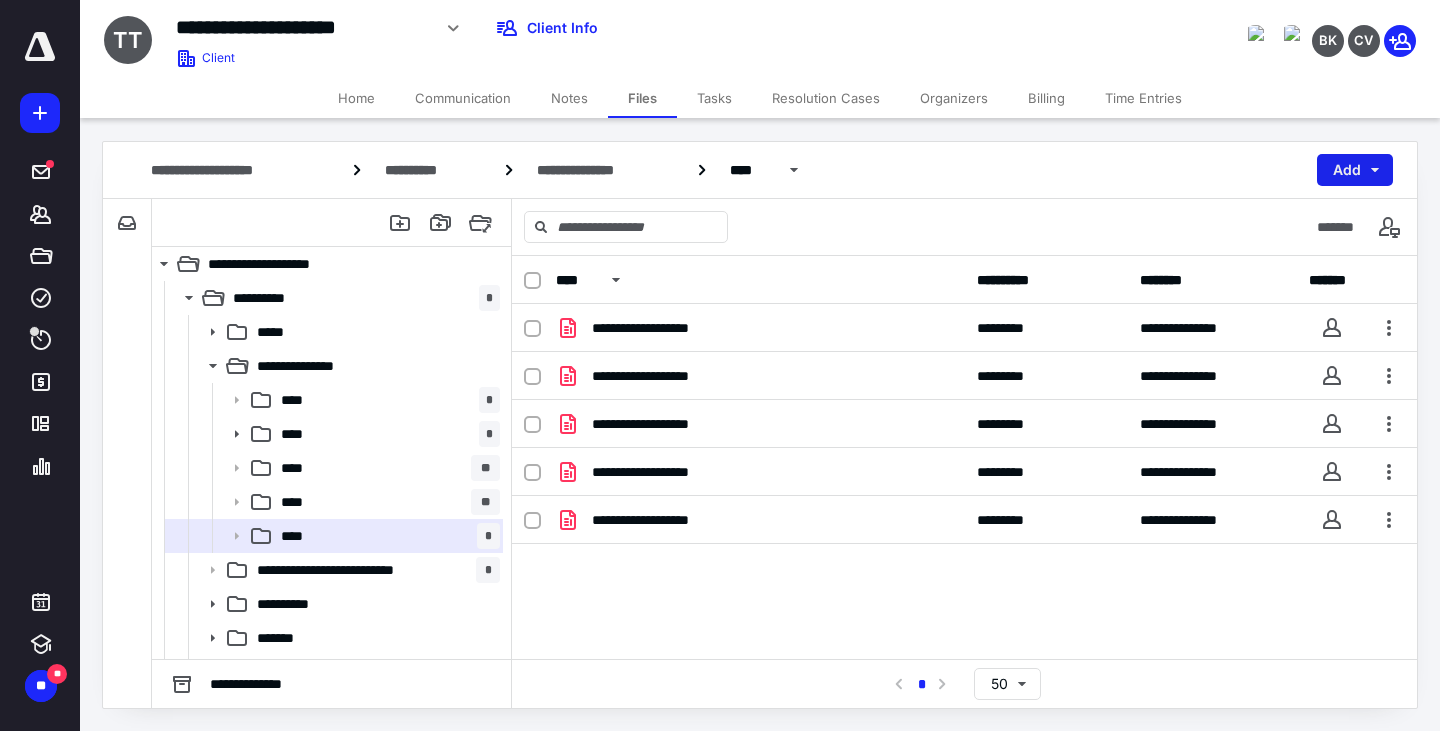 drag, startPoint x: 630, startPoint y: 573, endPoint x: 1344, endPoint y: 183, distance: 813.5699 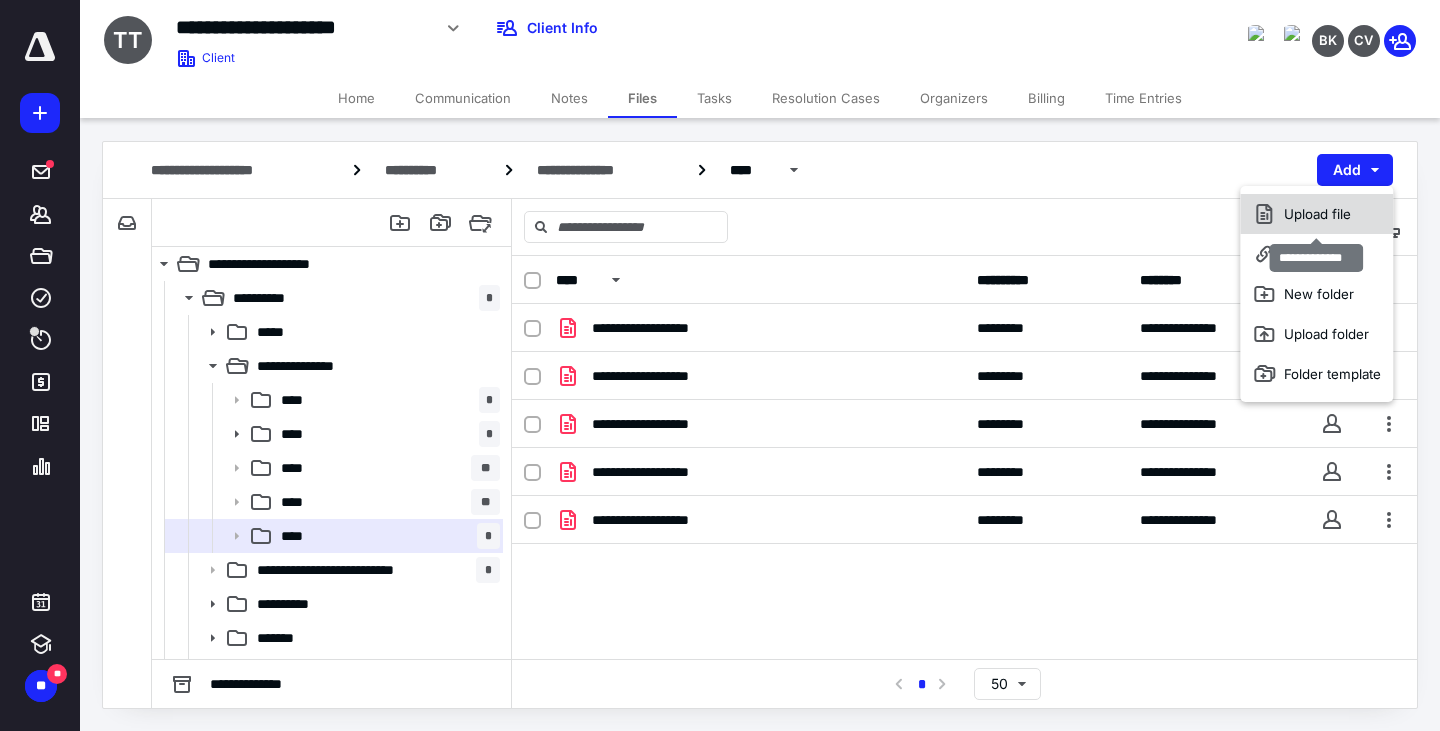click on "Upload file" at bounding box center [1316, 214] 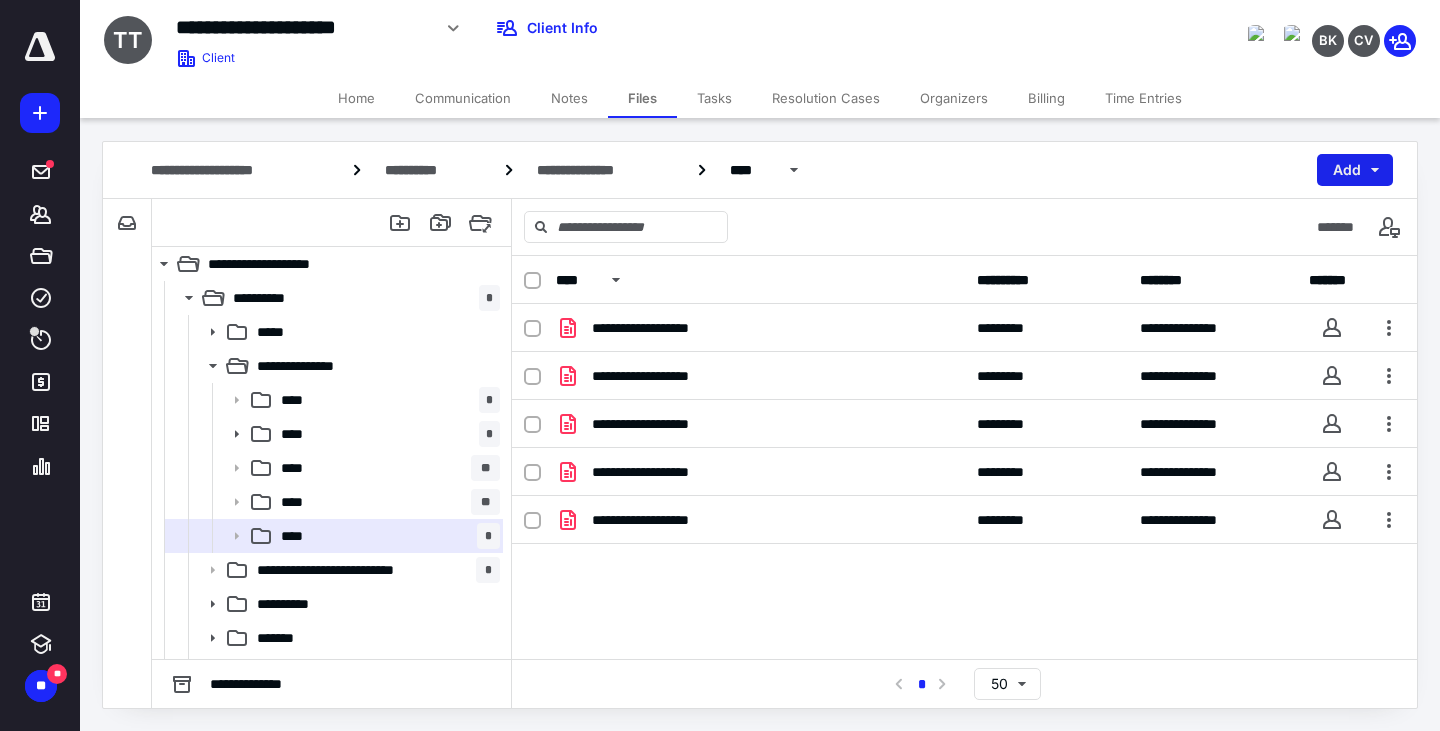 click on "Add" at bounding box center (1355, 170) 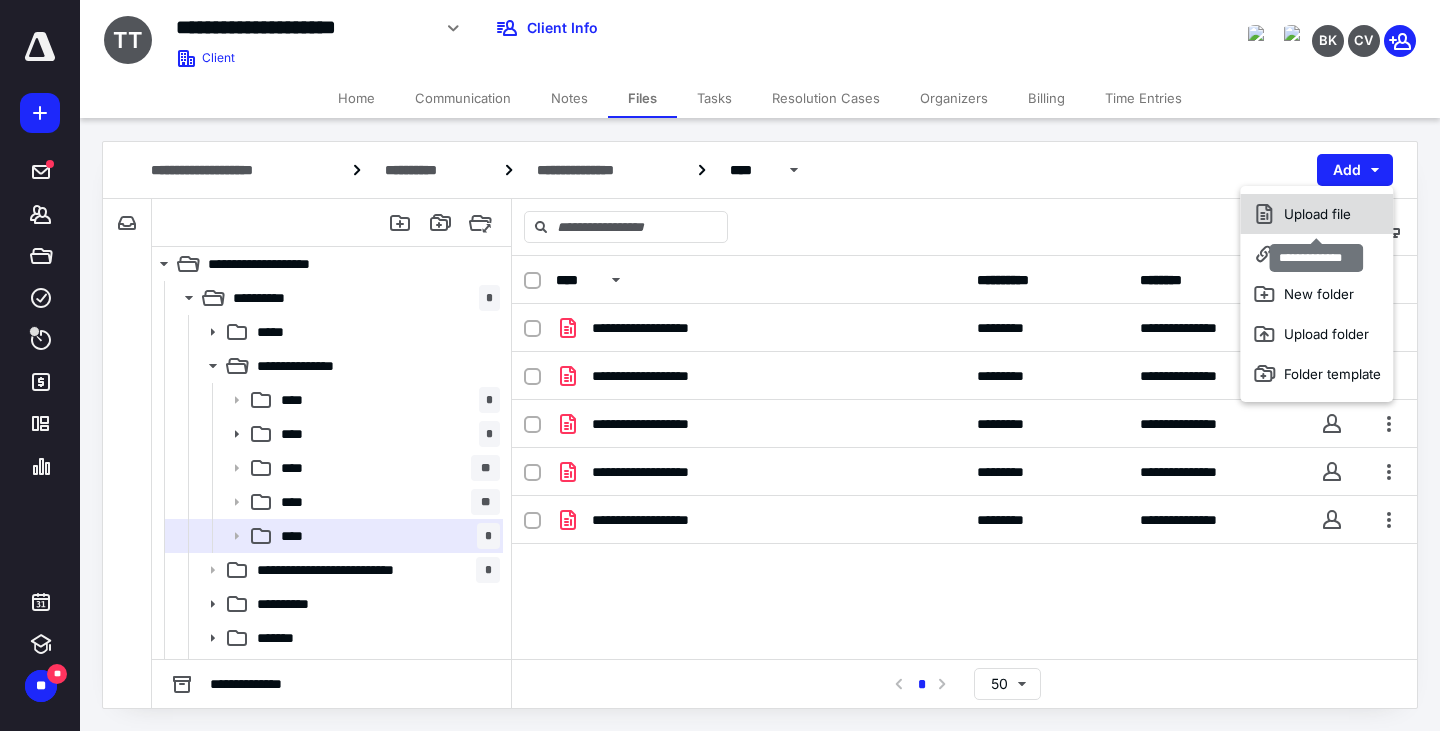 click on "Upload file" at bounding box center [1316, 214] 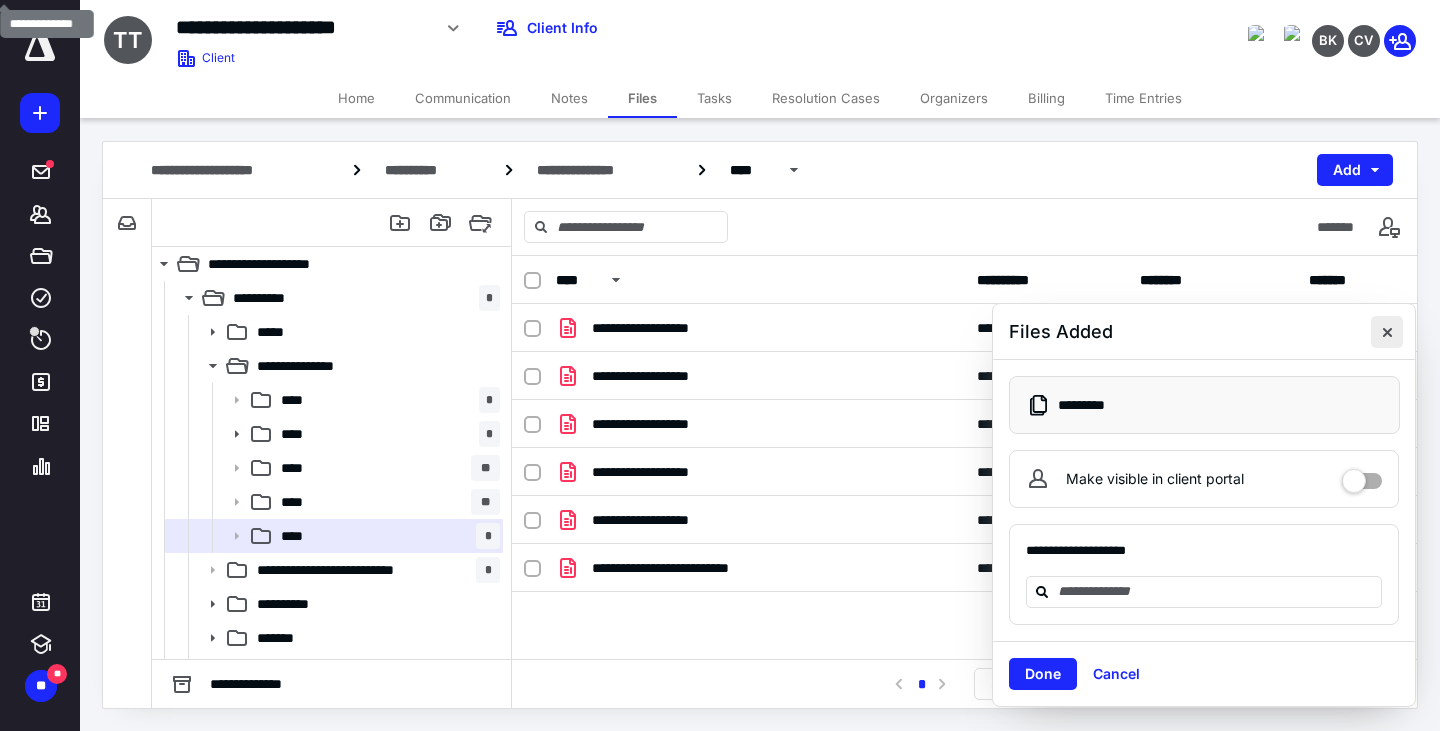 click at bounding box center (1387, 332) 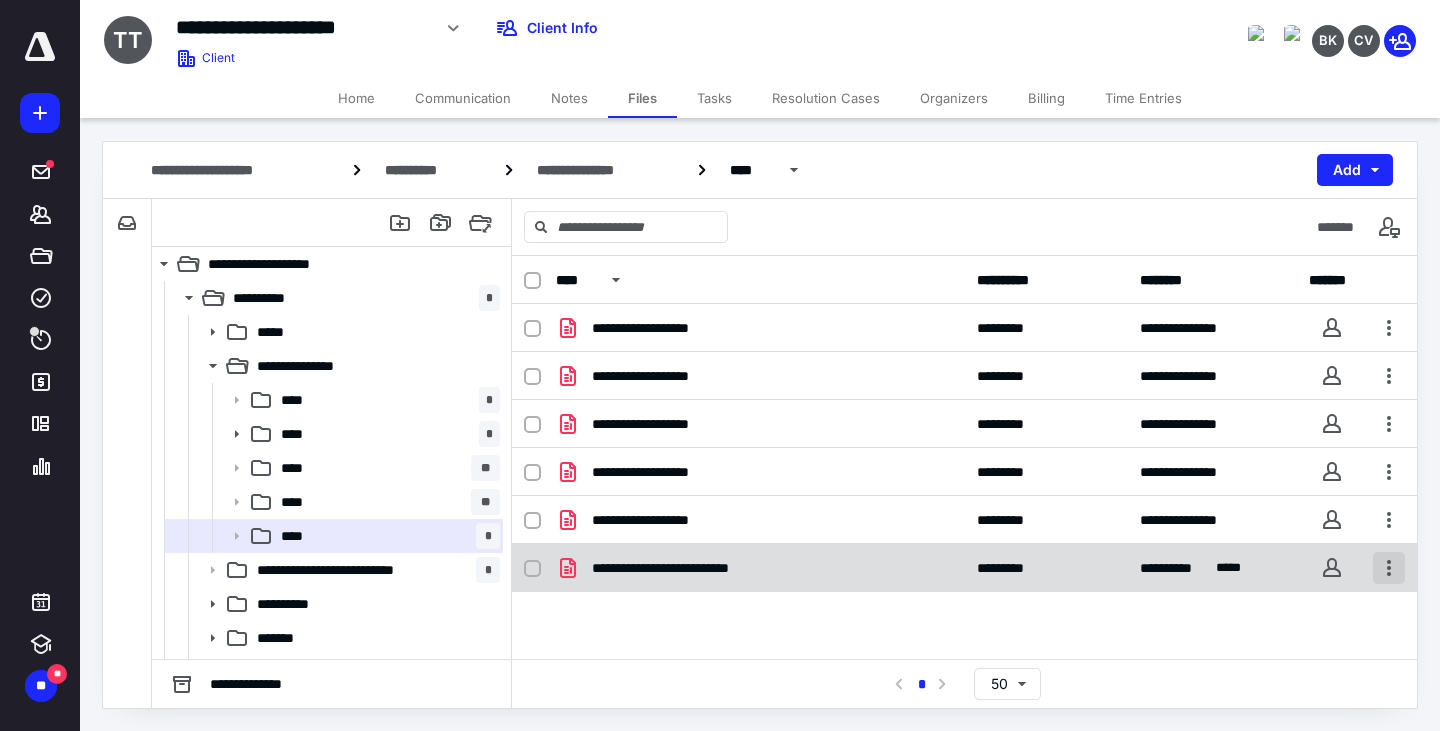 click at bounding box center (1389, 568) 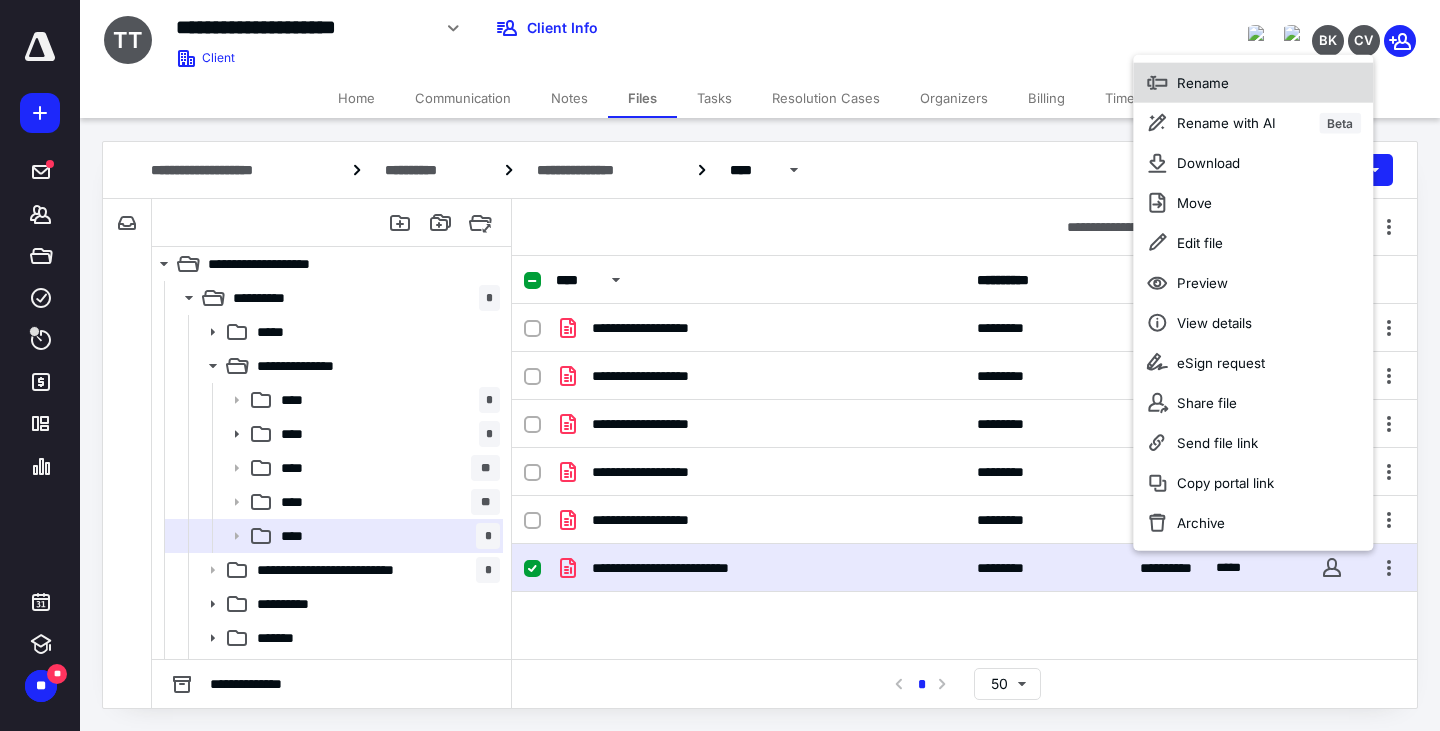 click on "Rename" at bounding box center [1253, 83] 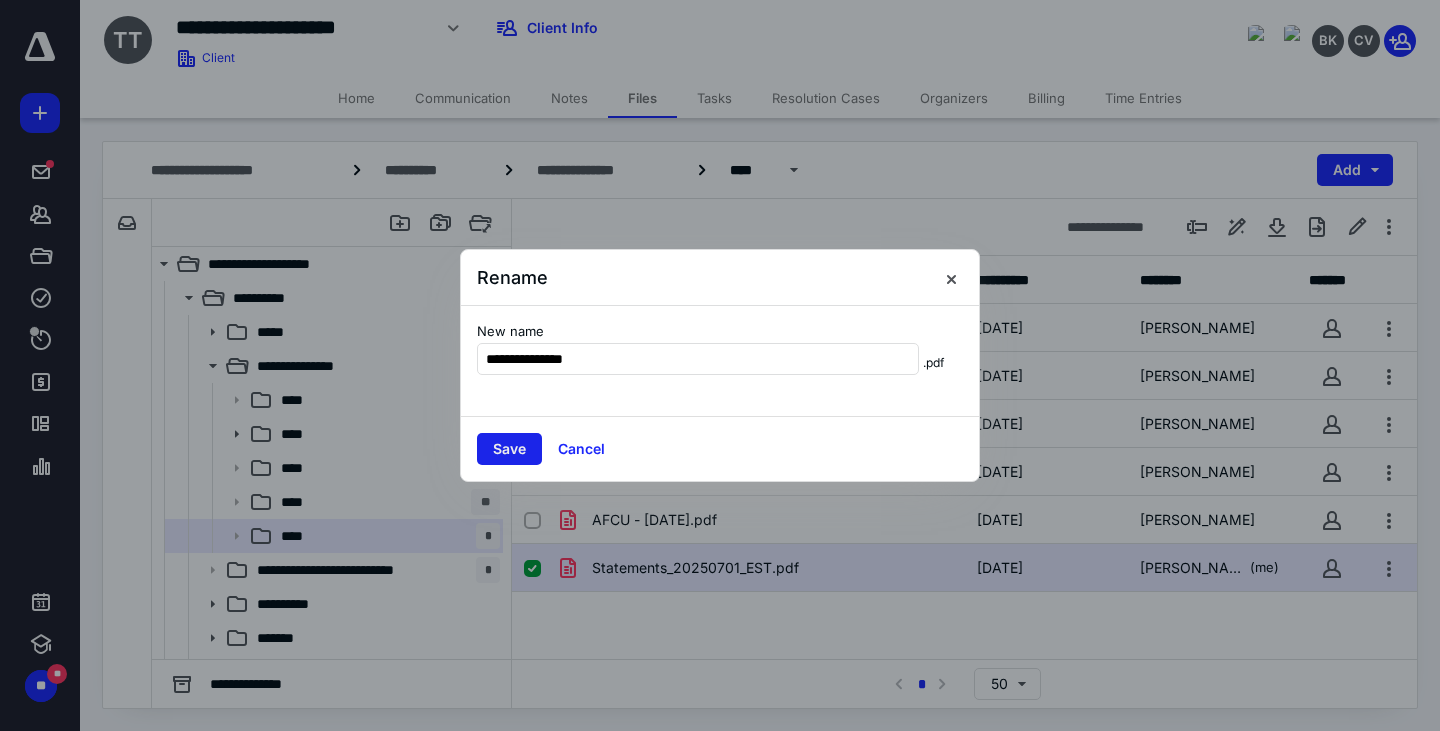 type on "**********" 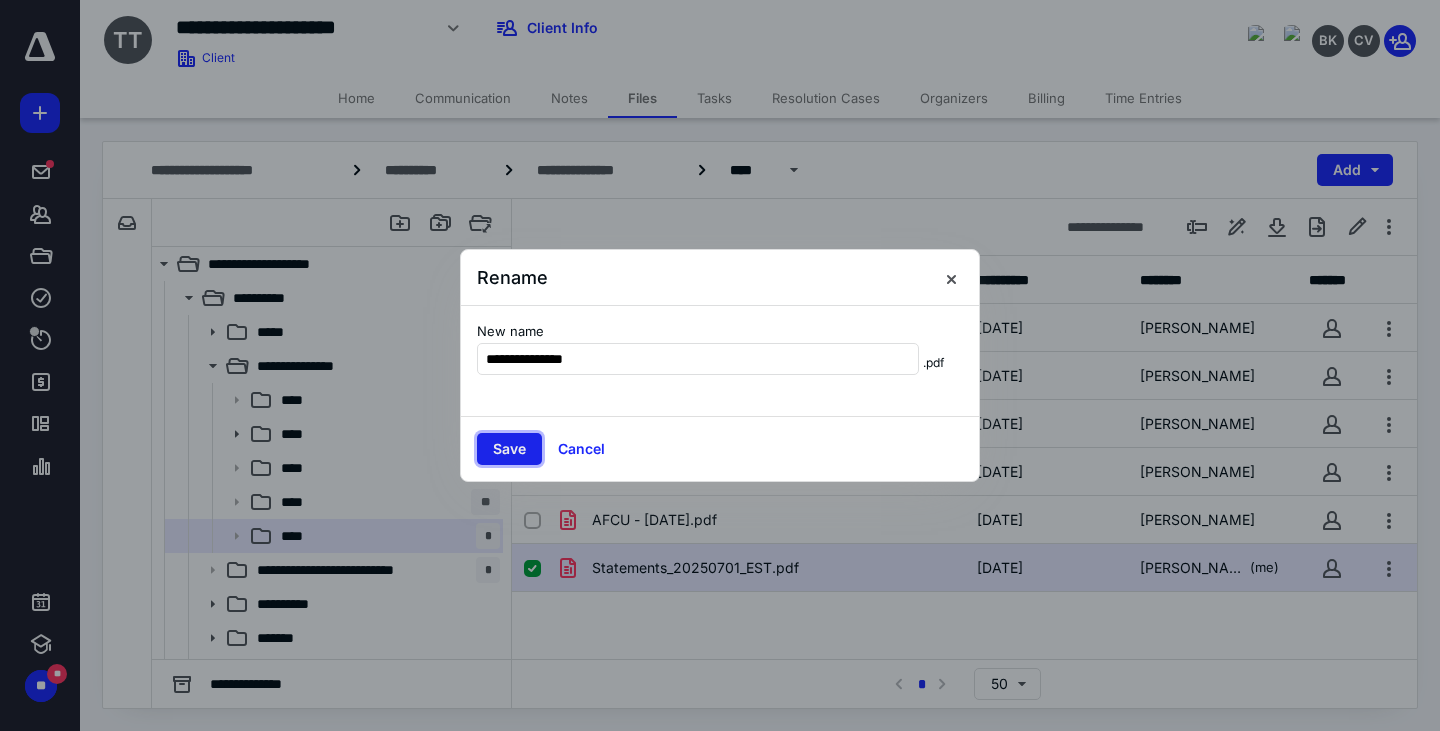 click on "Save" at bounding box center [509, 449] 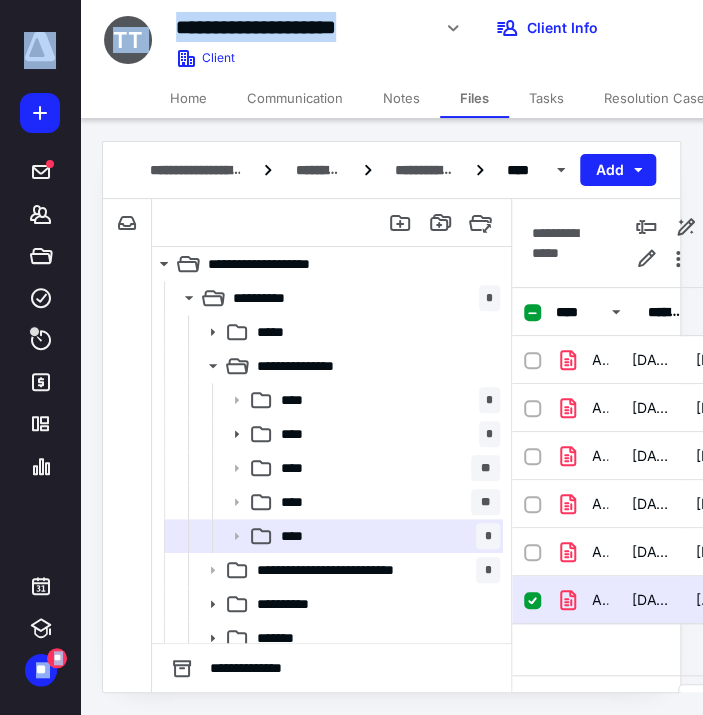 drag, startPoint x: 455, startPoint y: 28, endPoint x: 562, endPoint y: -7, distance: 112.578865 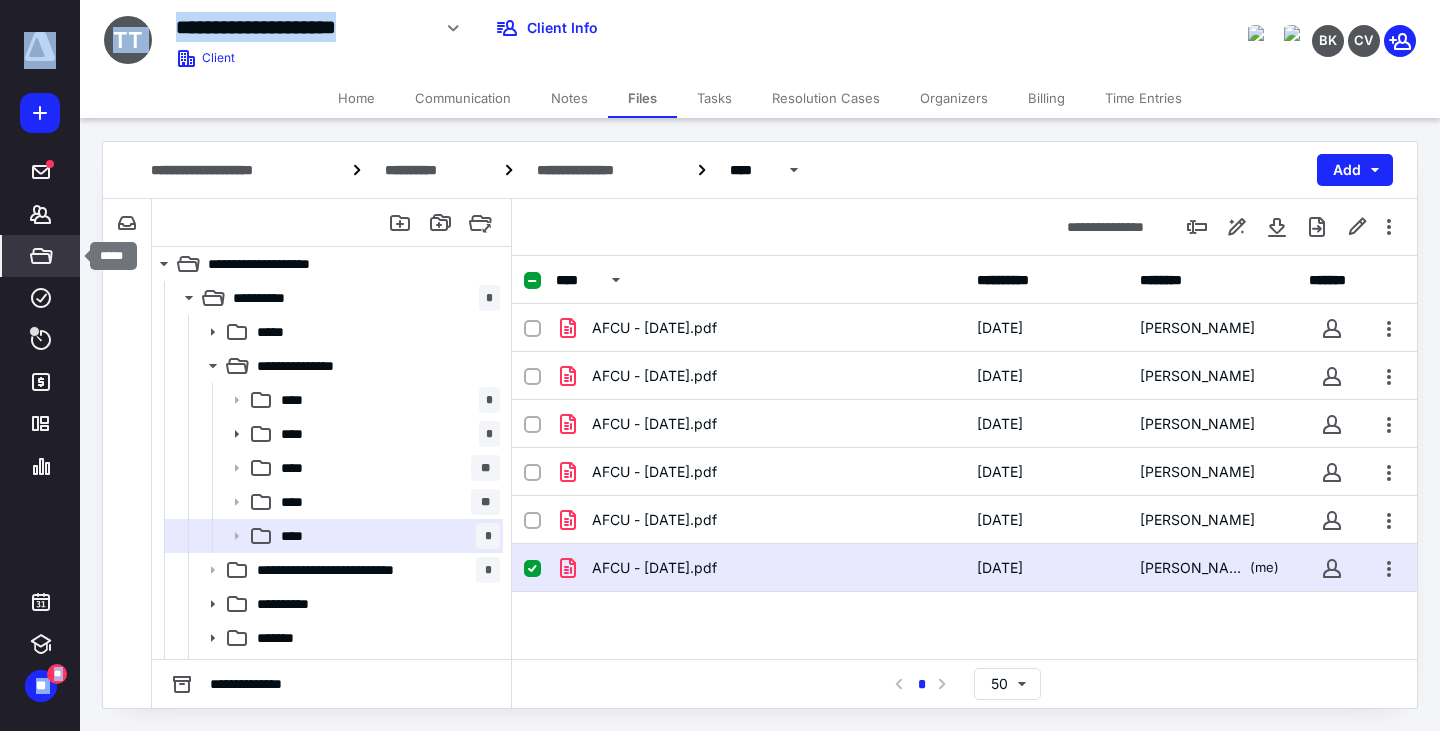 click on "*****" at bounding box center [41, 256] 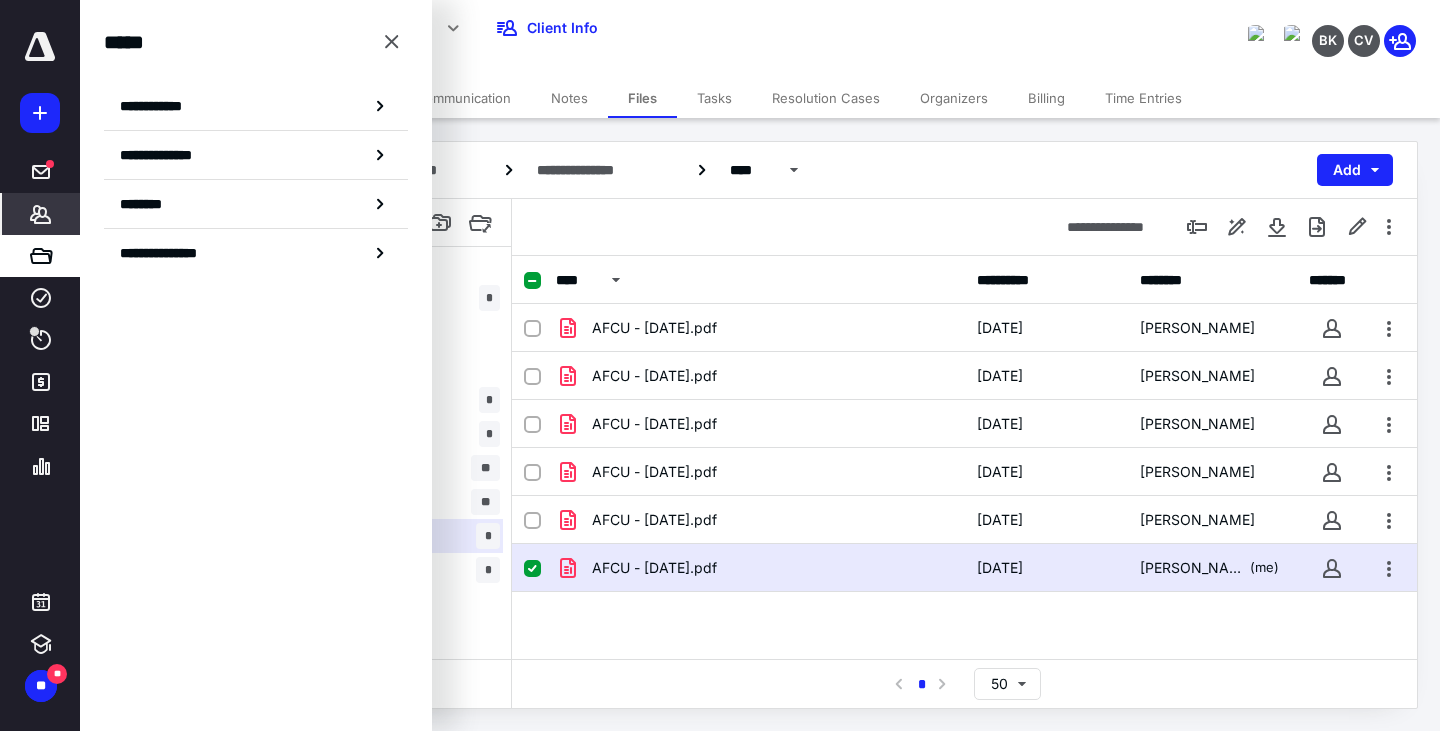 click 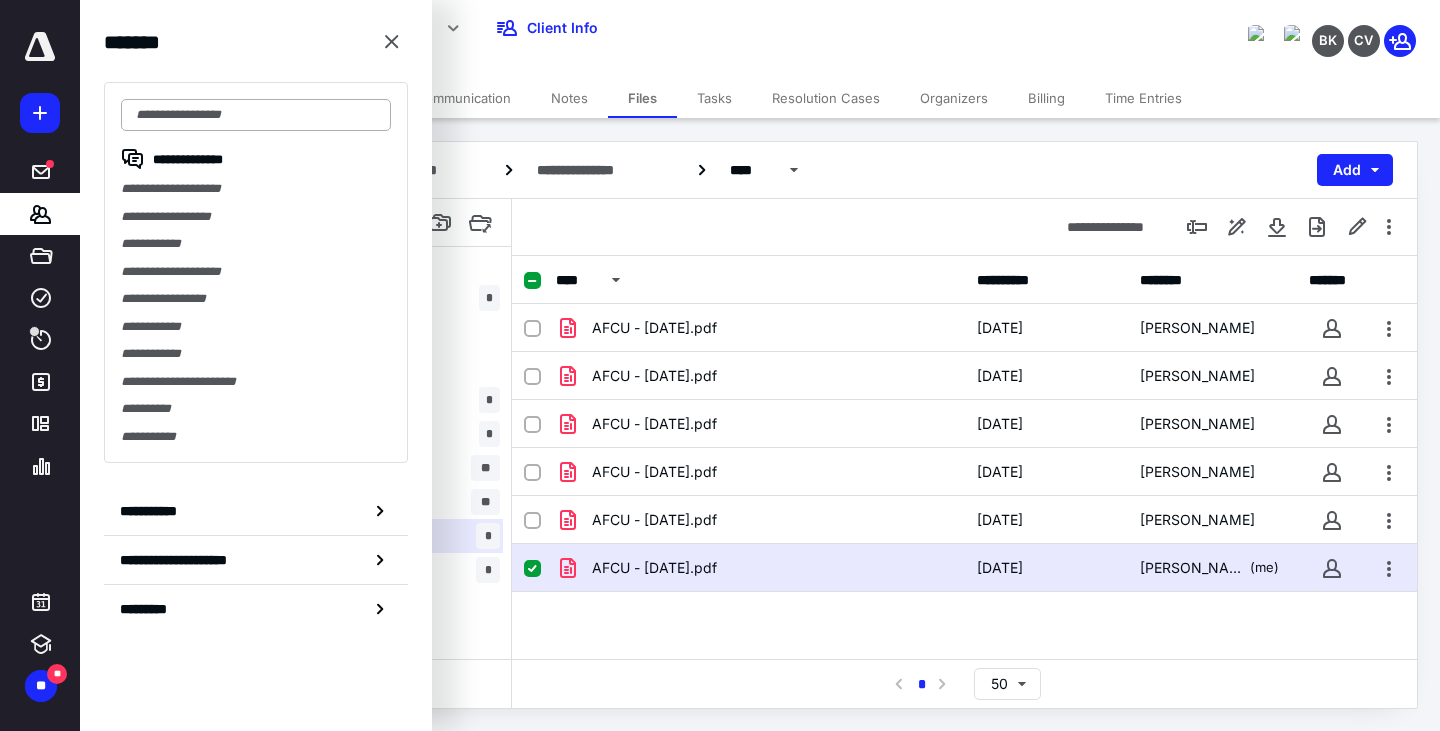 click at bounding box center [256, 115] 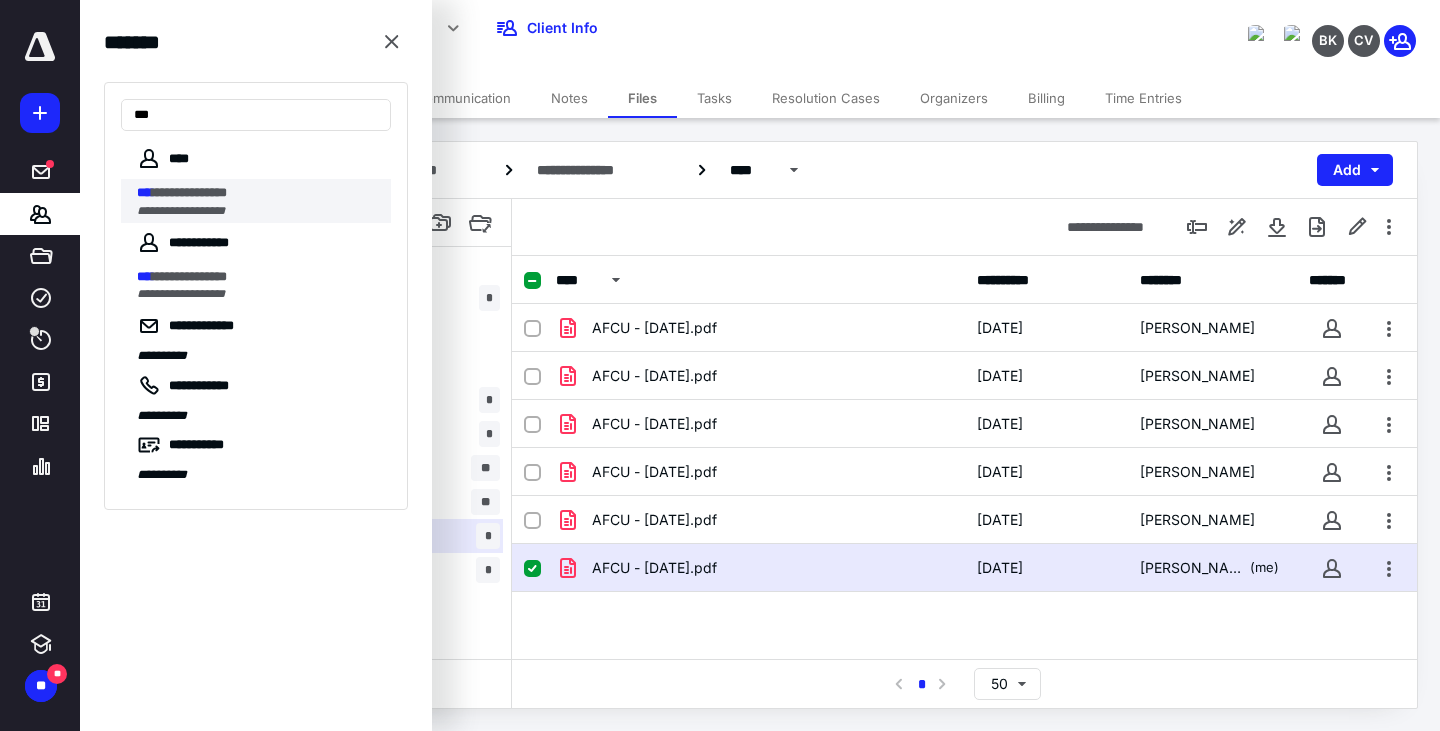 type on "***" 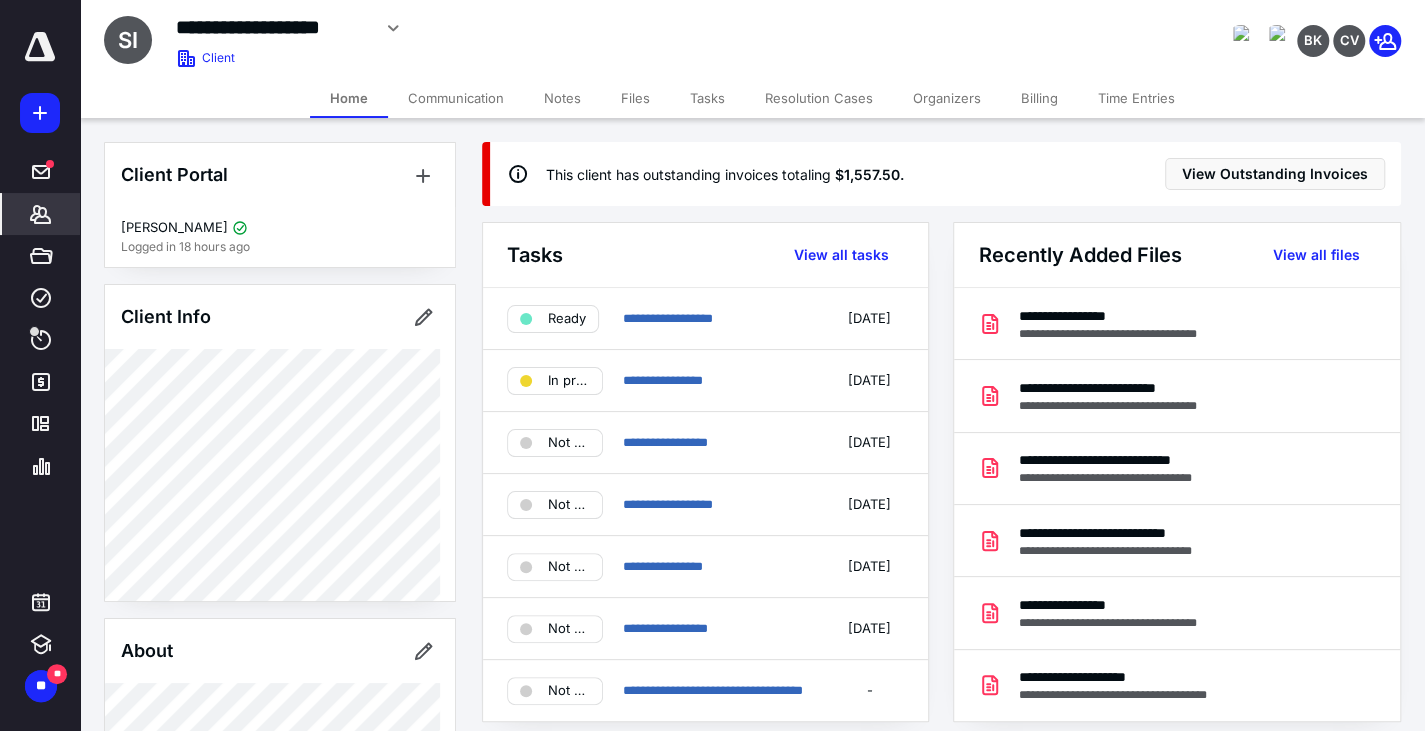 click on "Files" at bounding box center [635, 98] 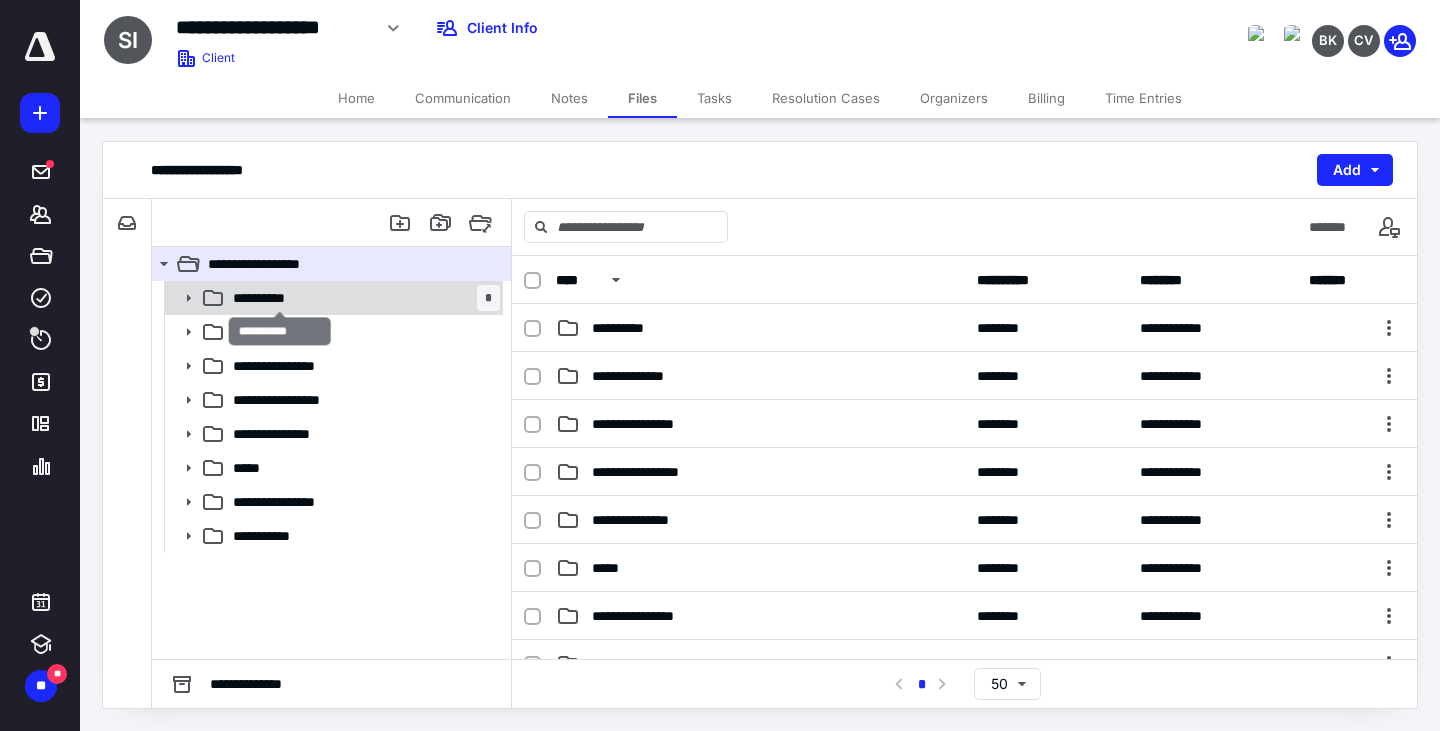 click on "**********" at bounding box center (280, 298) 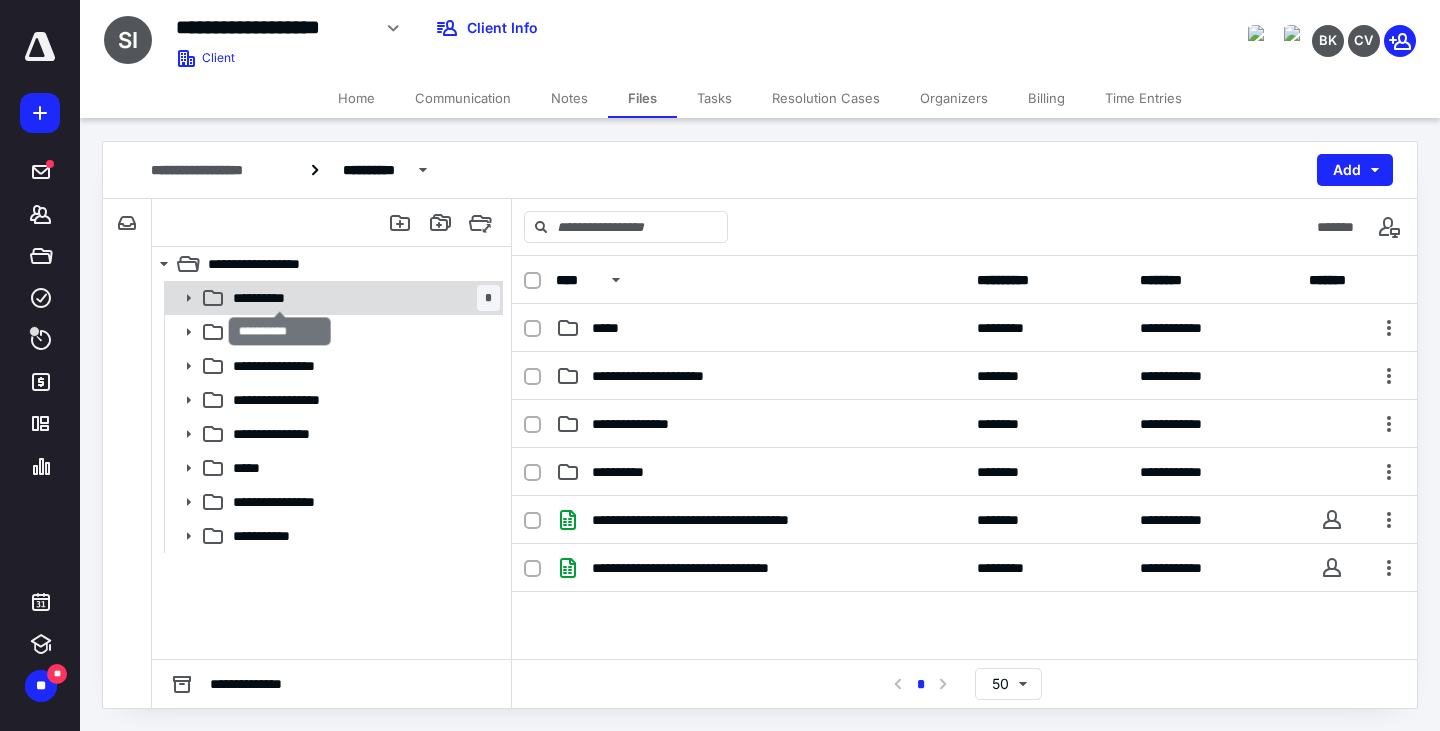 click on "**********" at bounding box center [280, 298] 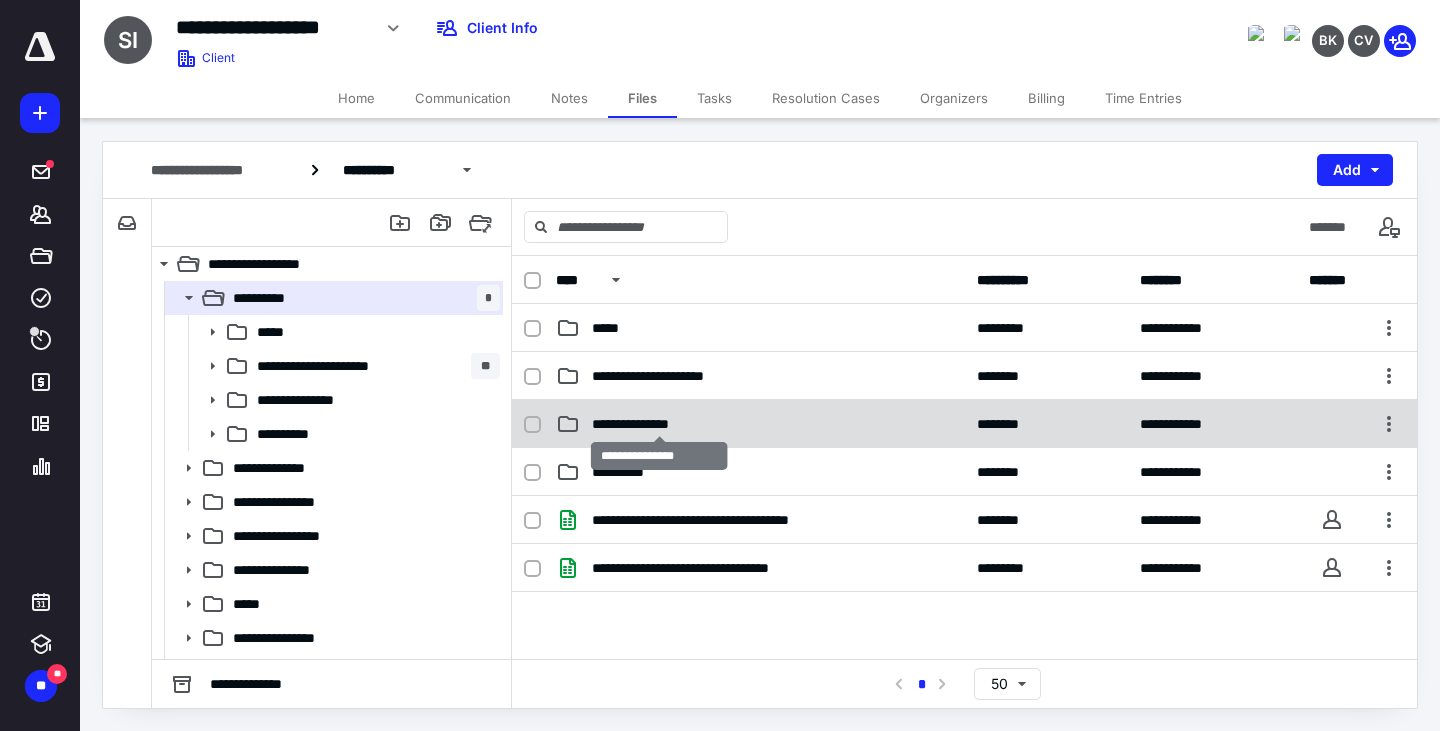 click on "**********" at bounding box center [659, 424] 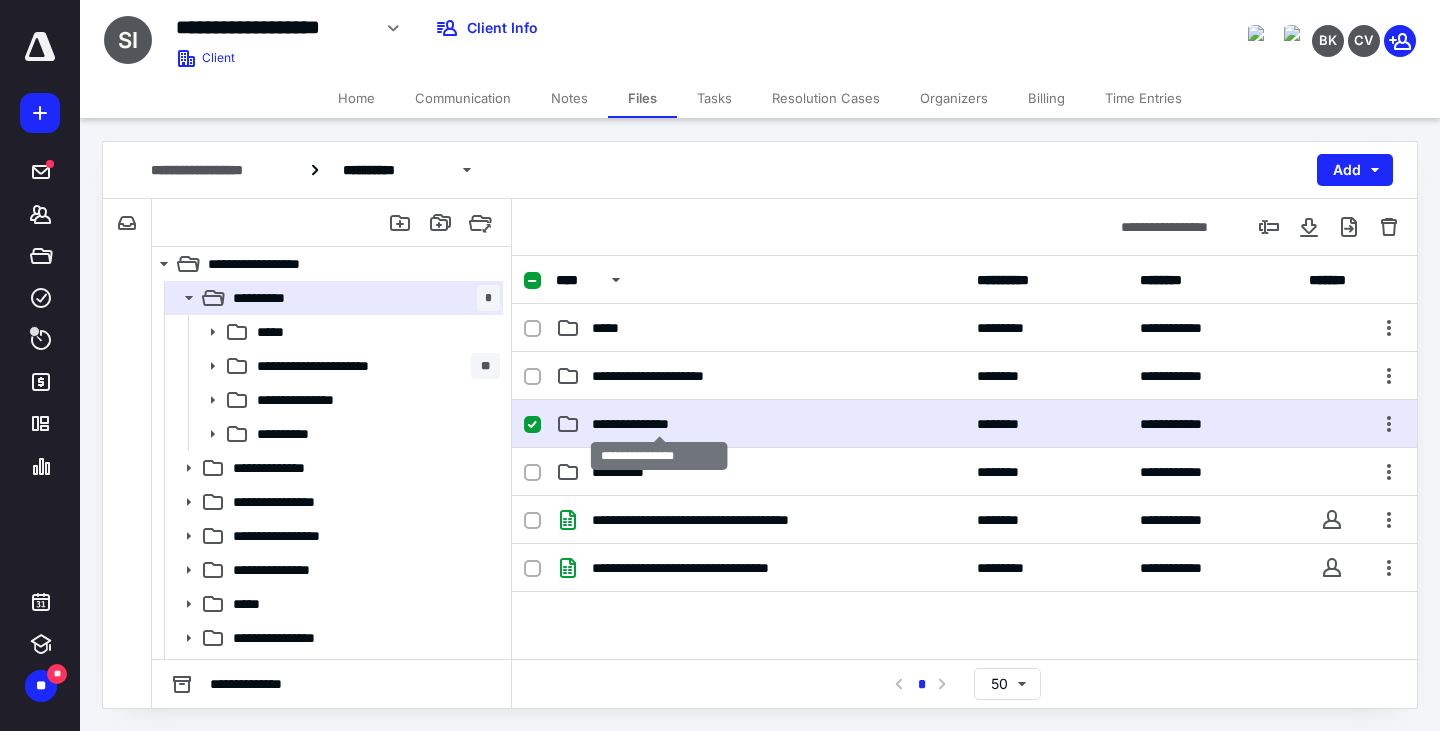 click on "**********" at bounding box center (659, 424) 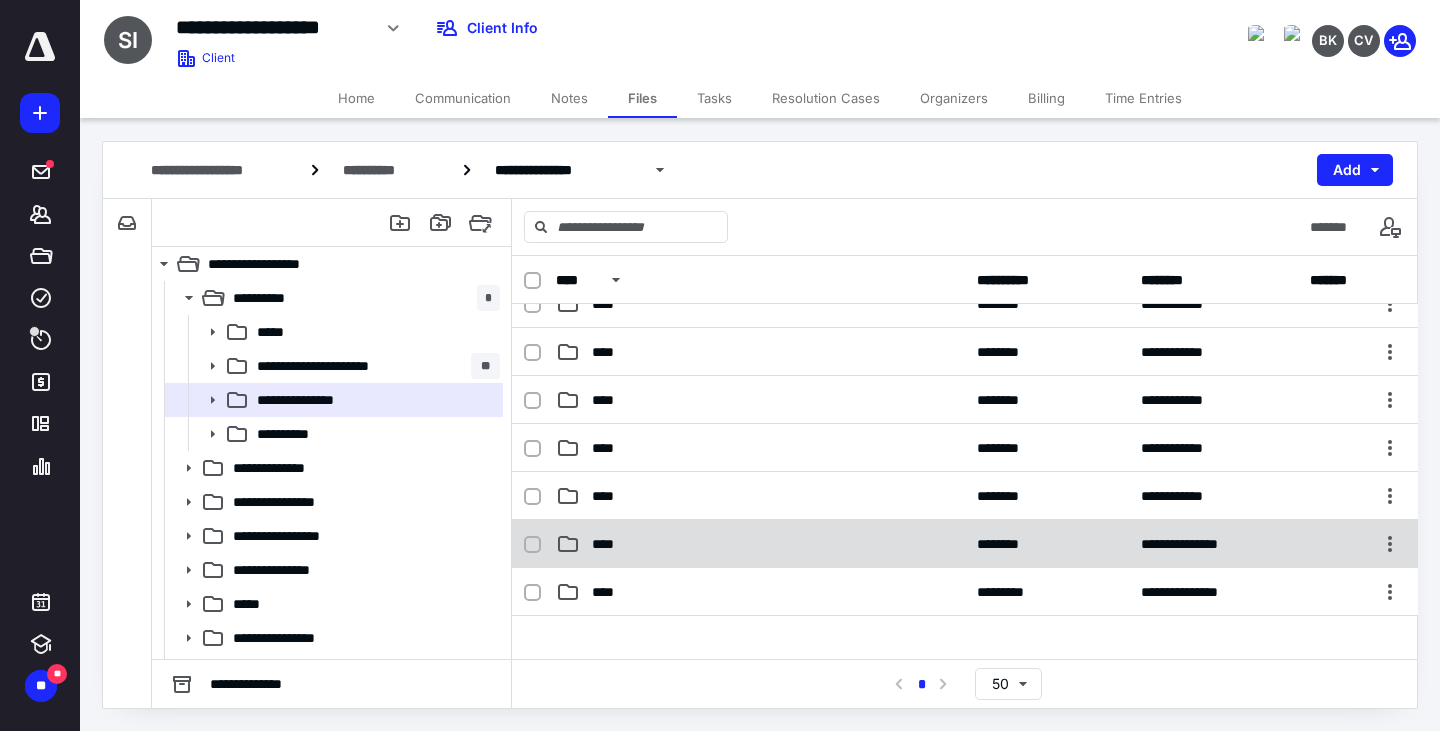 scroll, scrollTop: 70, scrollLeft: 0, axis: vertical 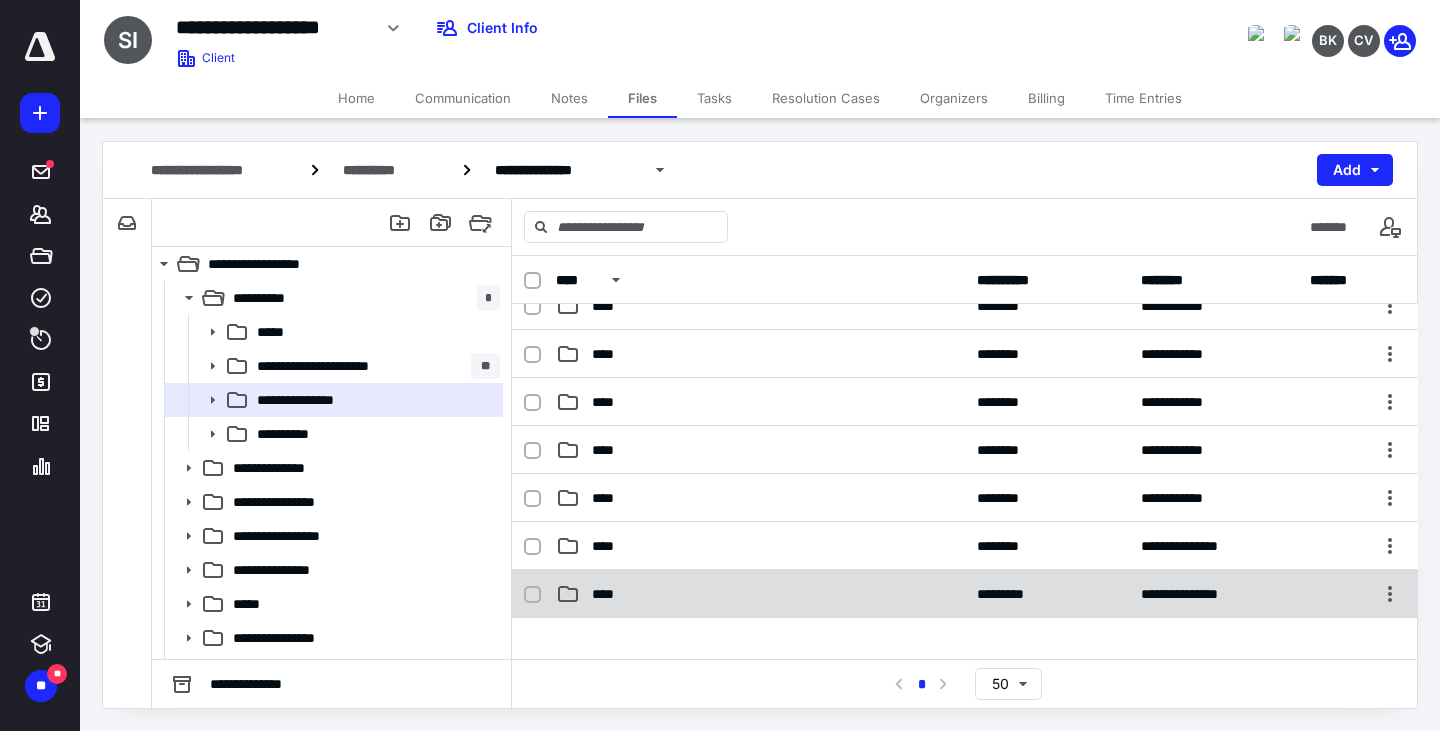 click on "**********" at bounding box center [965, 594] 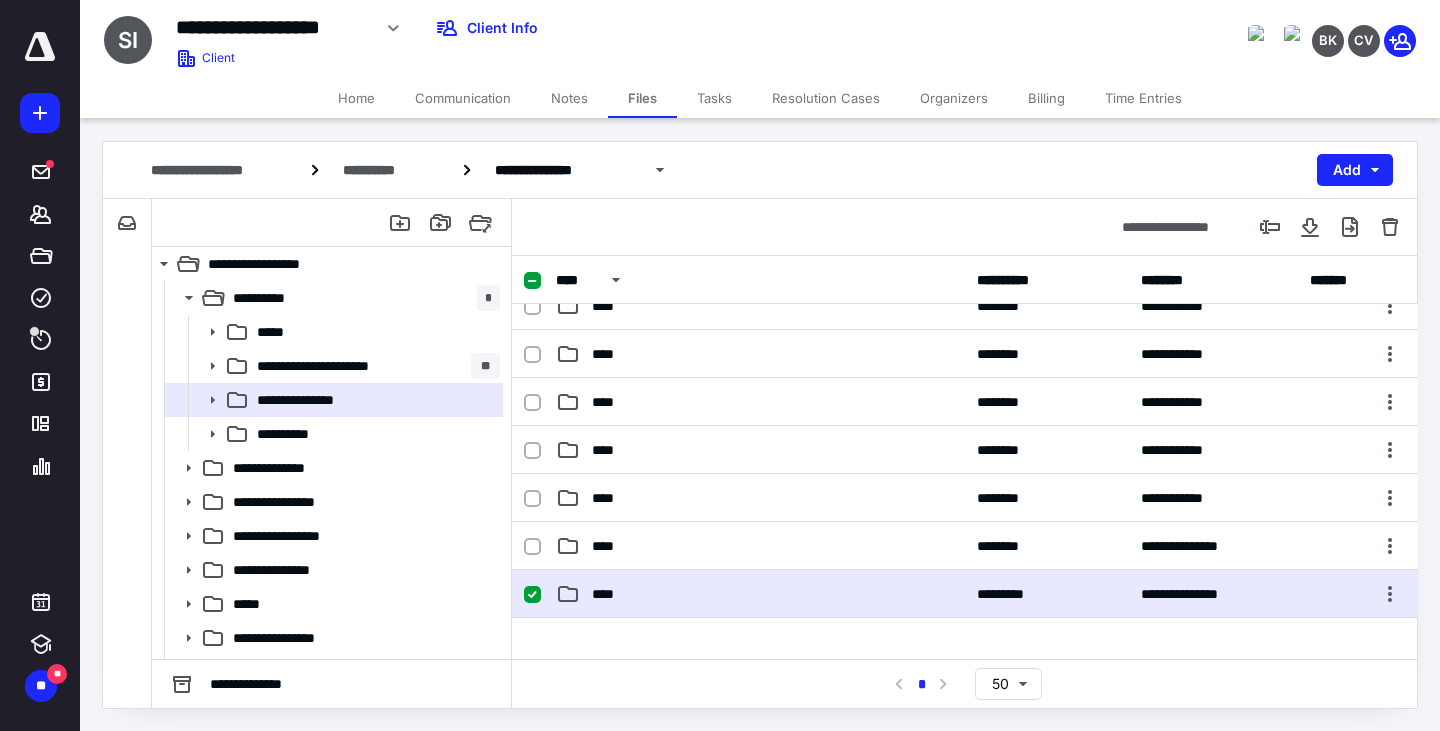 click on "**********" at bounding box center [965, 594] 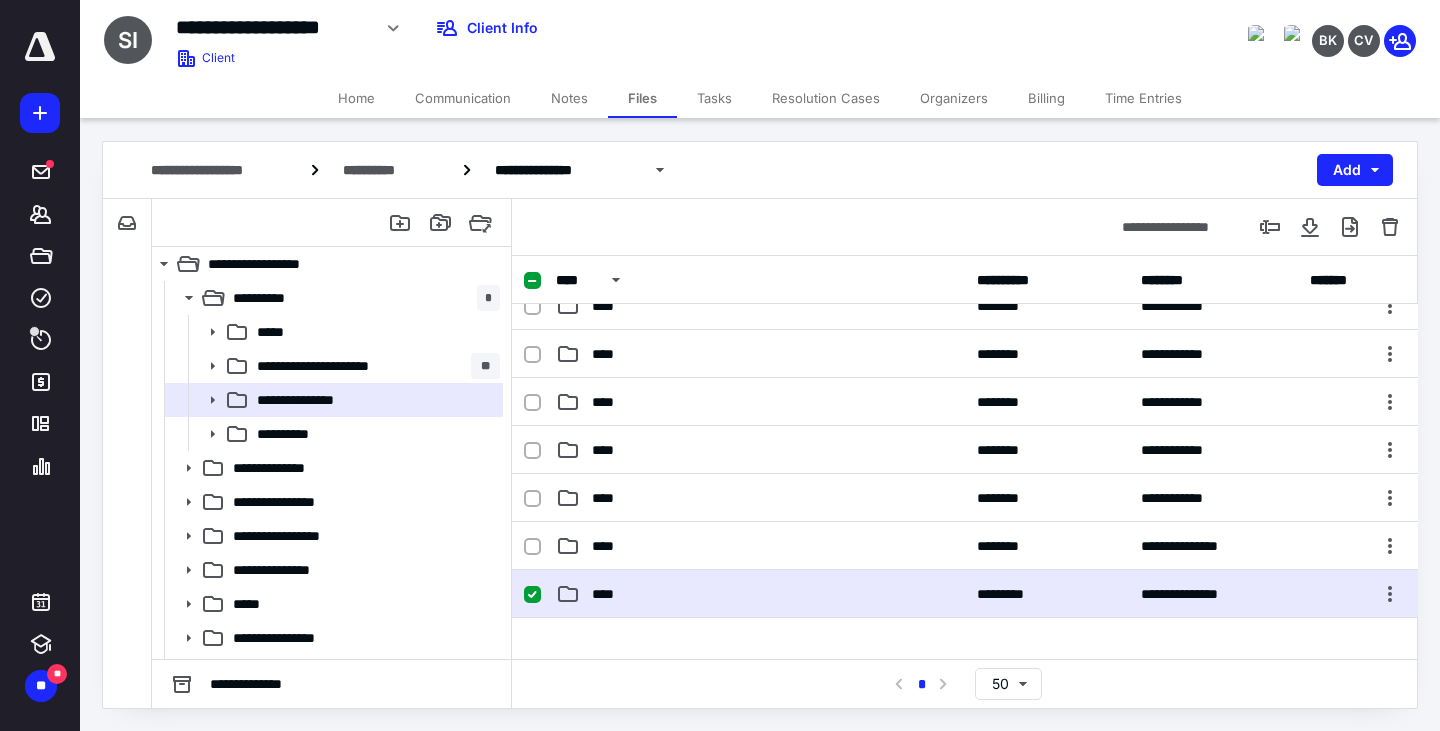 scroll, scrollTop: 0, scrollLeft: 0, axis: both 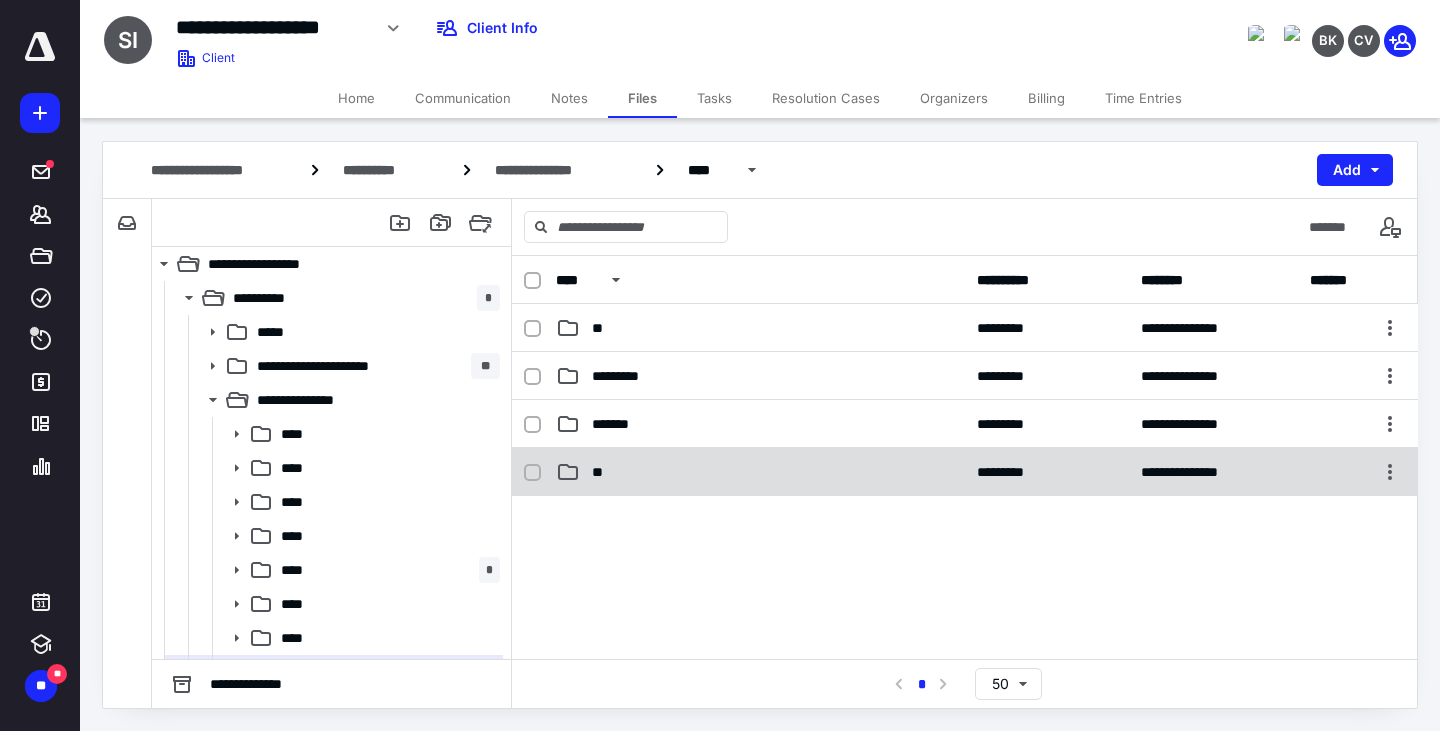 click on "**" at bounding box center [760, 472] 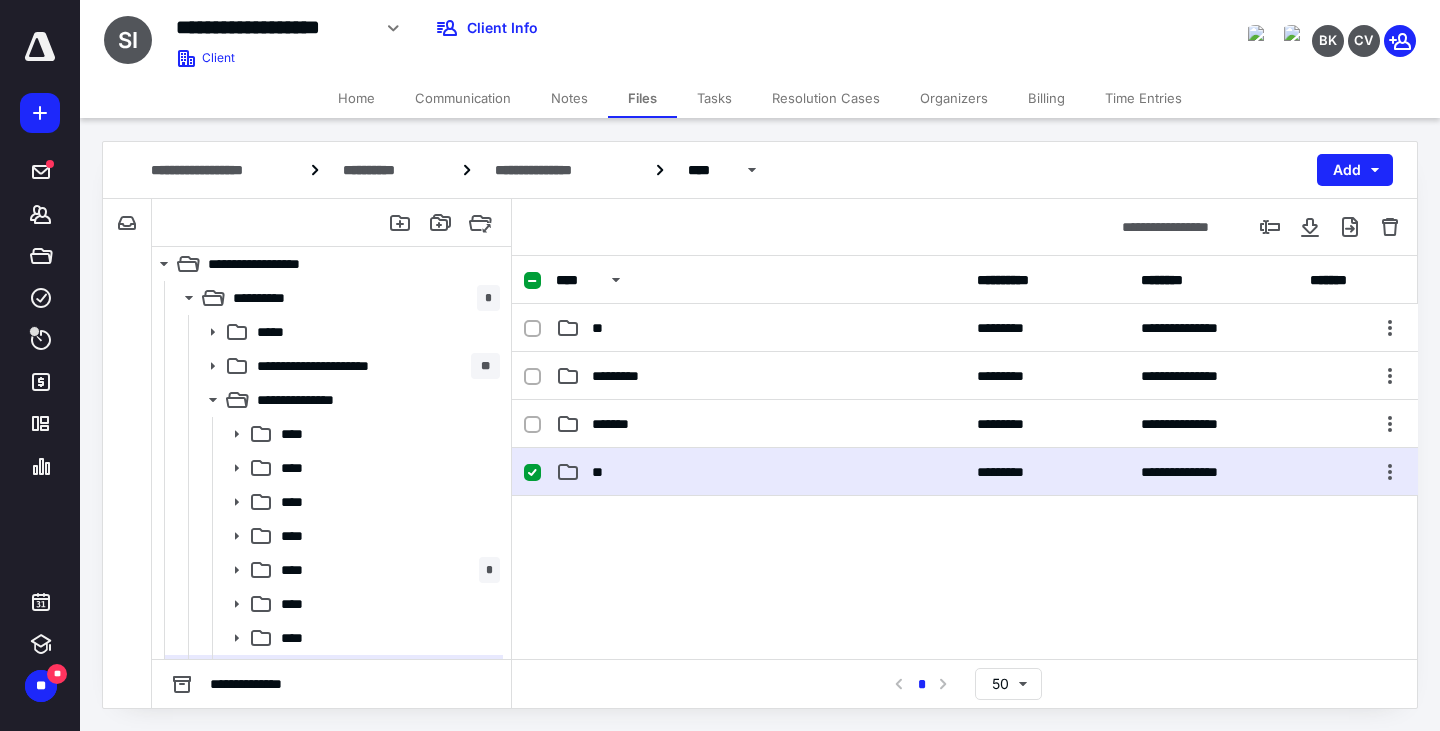 click on "**" at bounding box center (760, 472) 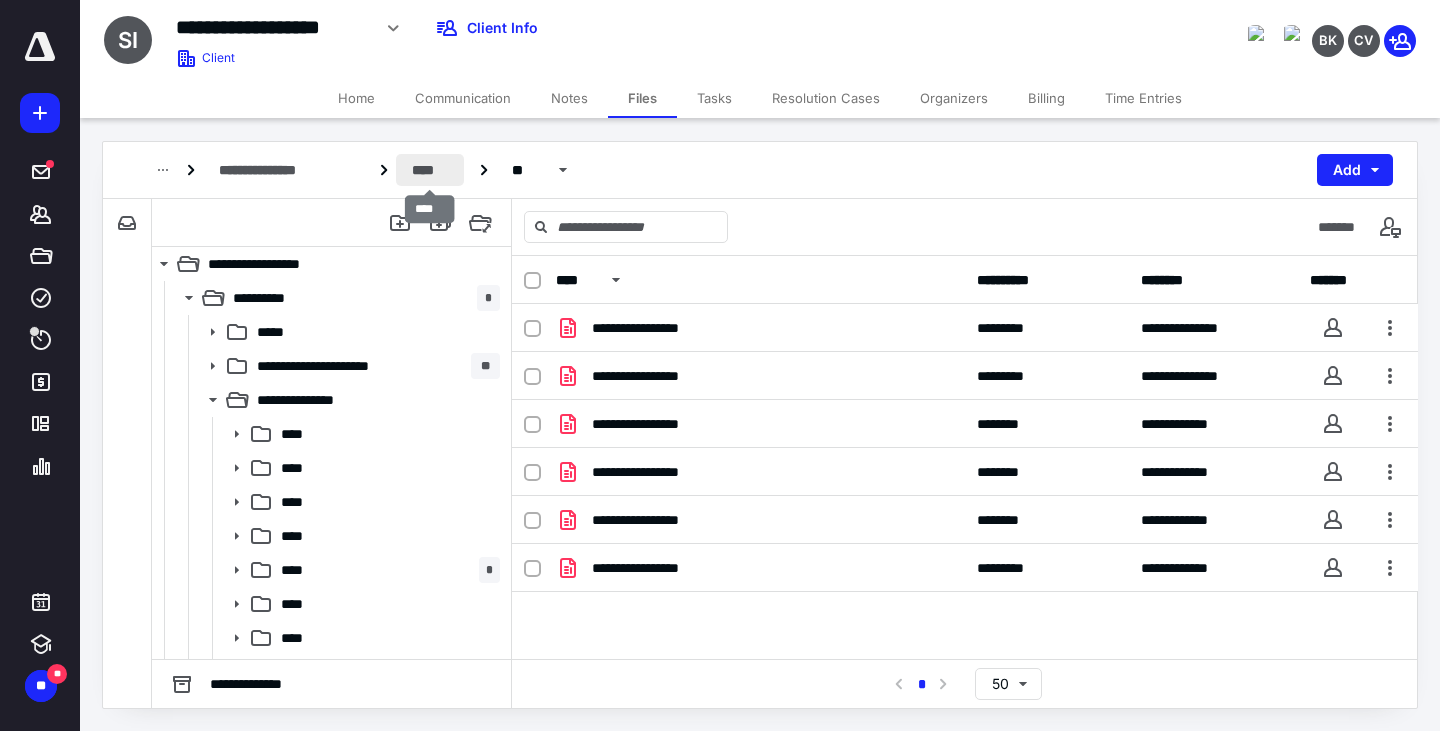 click on "****" at bounding box center (429, 170) 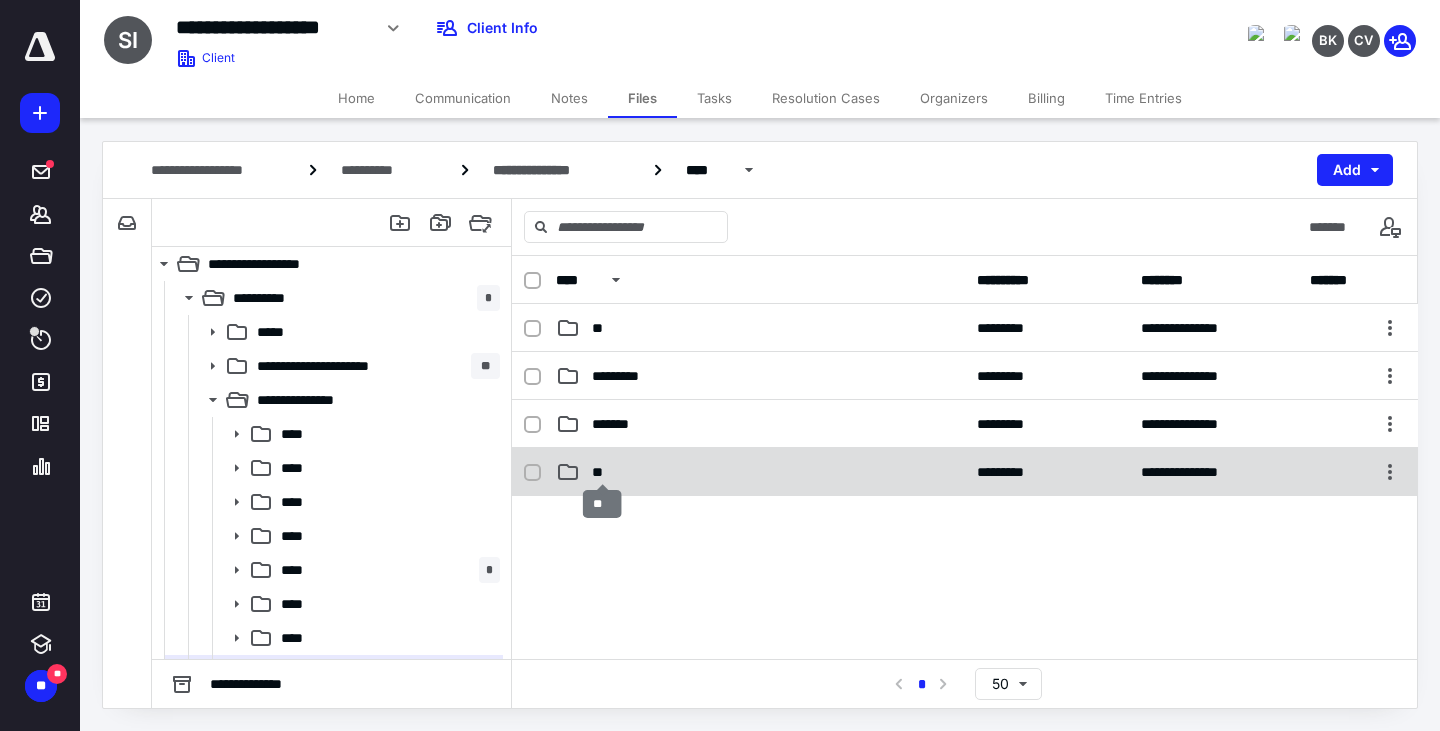 click on "**" at bounding box center [603, 472] 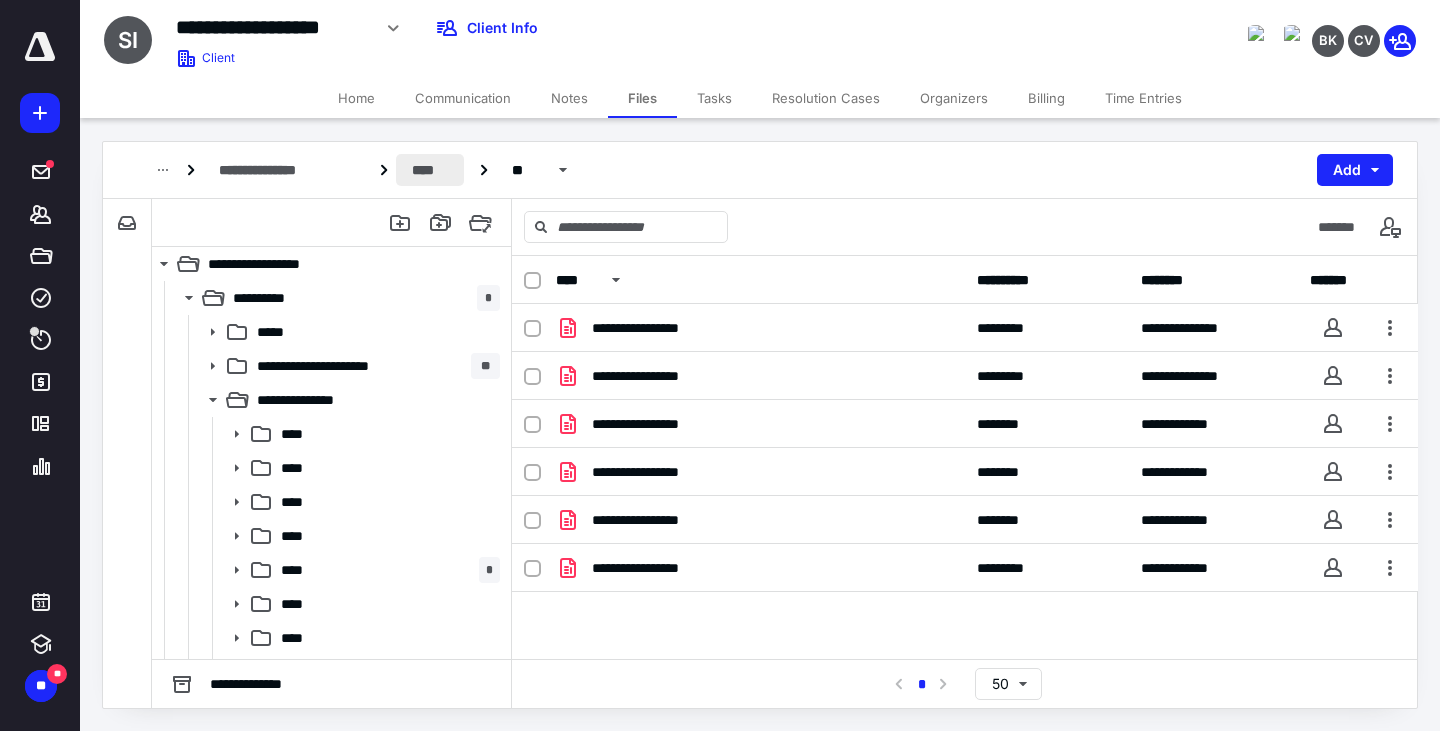 click on "****" at bounding box center (429, 170) 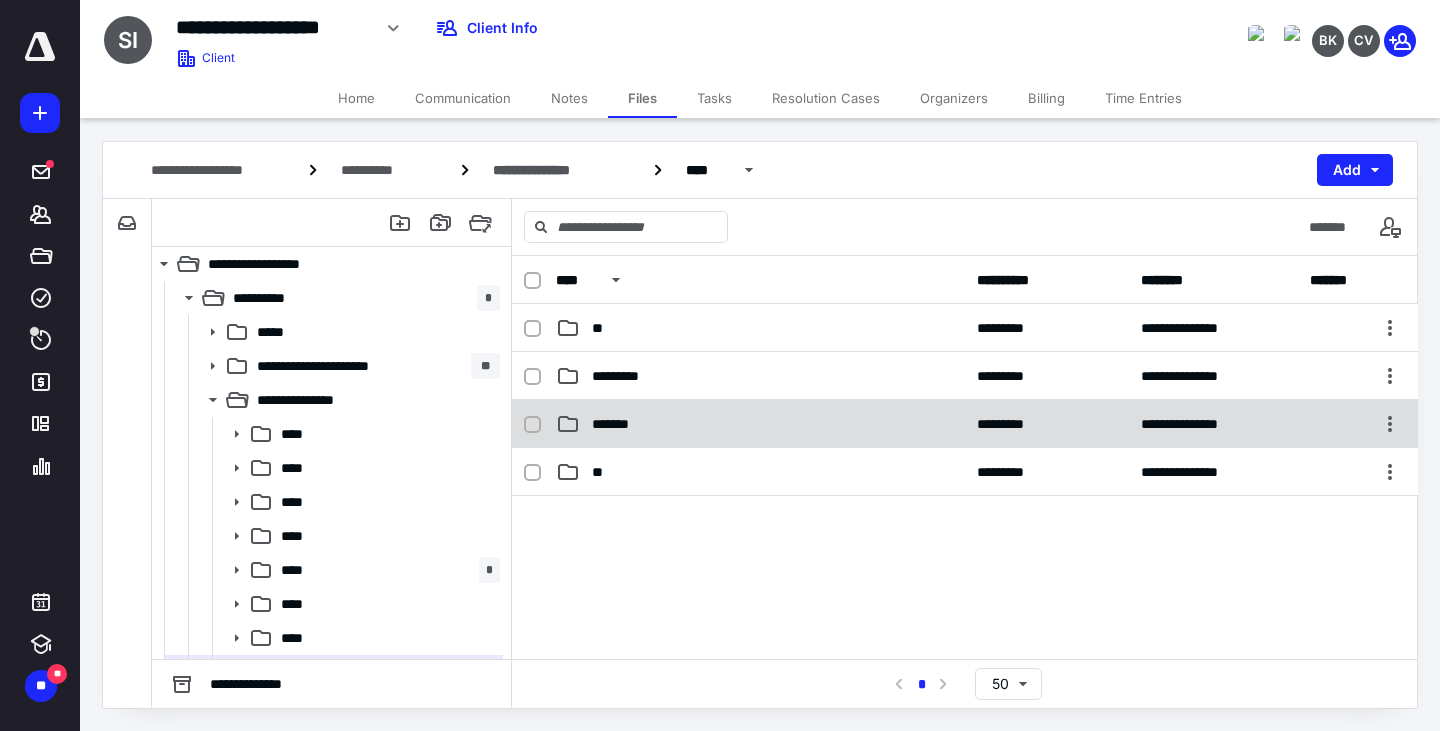 click on "*******" at bounding box center [620, 424] 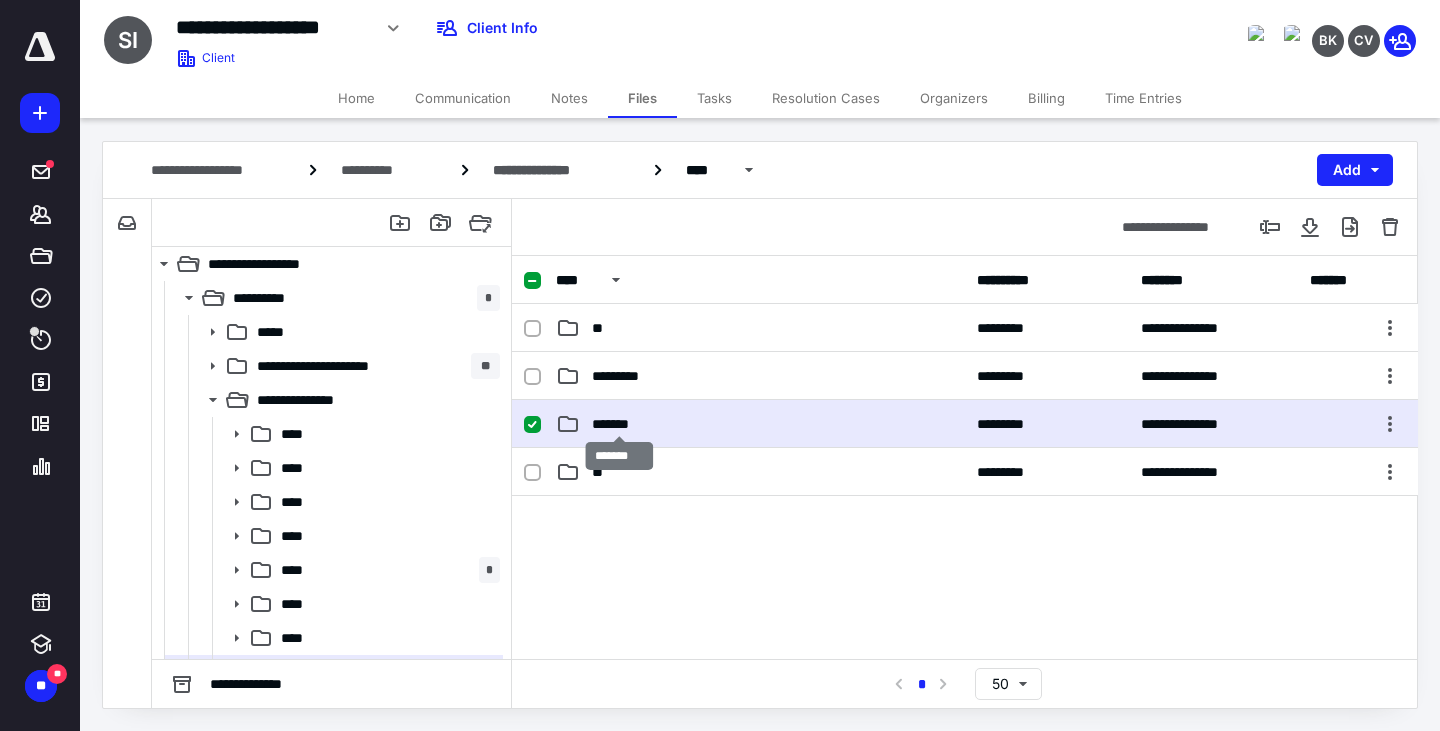 click on "*******" at bounding box center [620, 424] 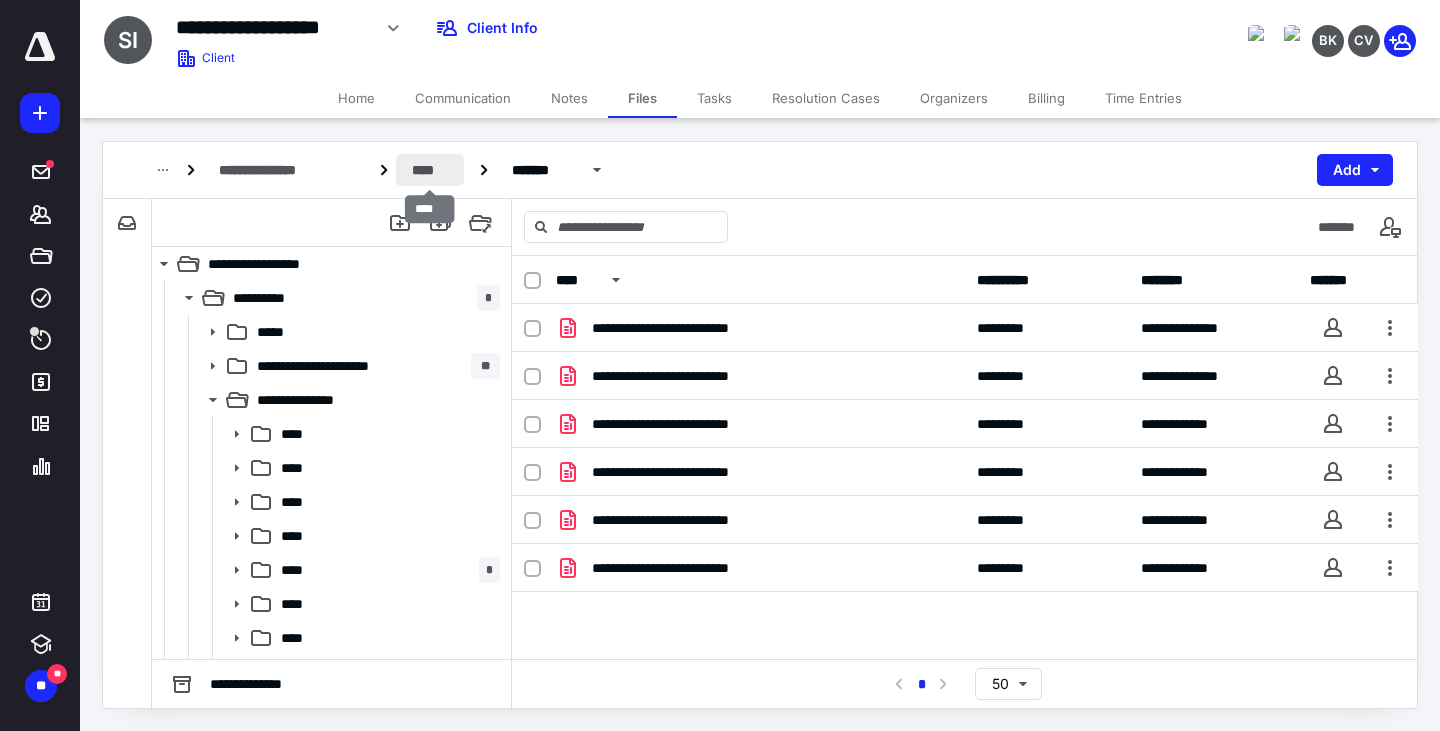 click on "****" at bounding box center [429, 170] 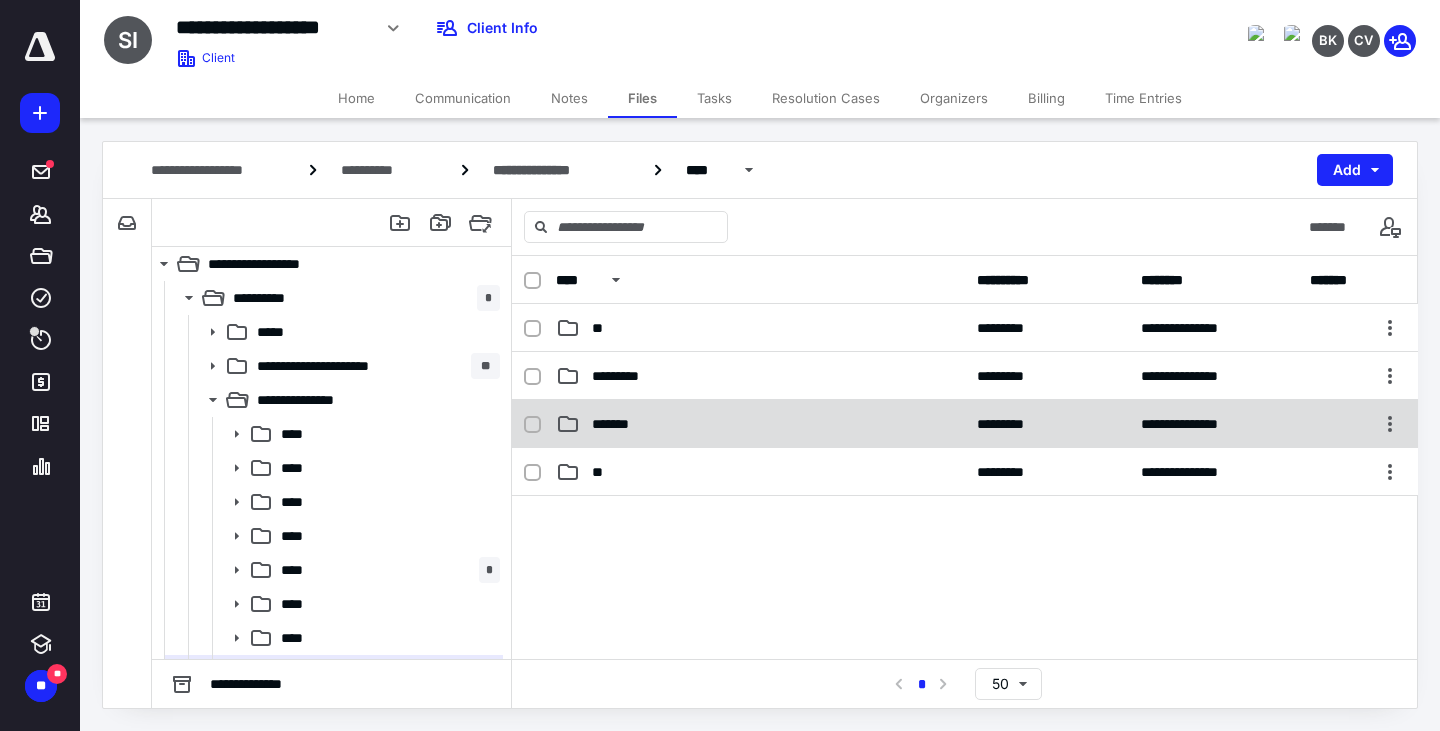 click on "*******" at bounding box center (760, 424) 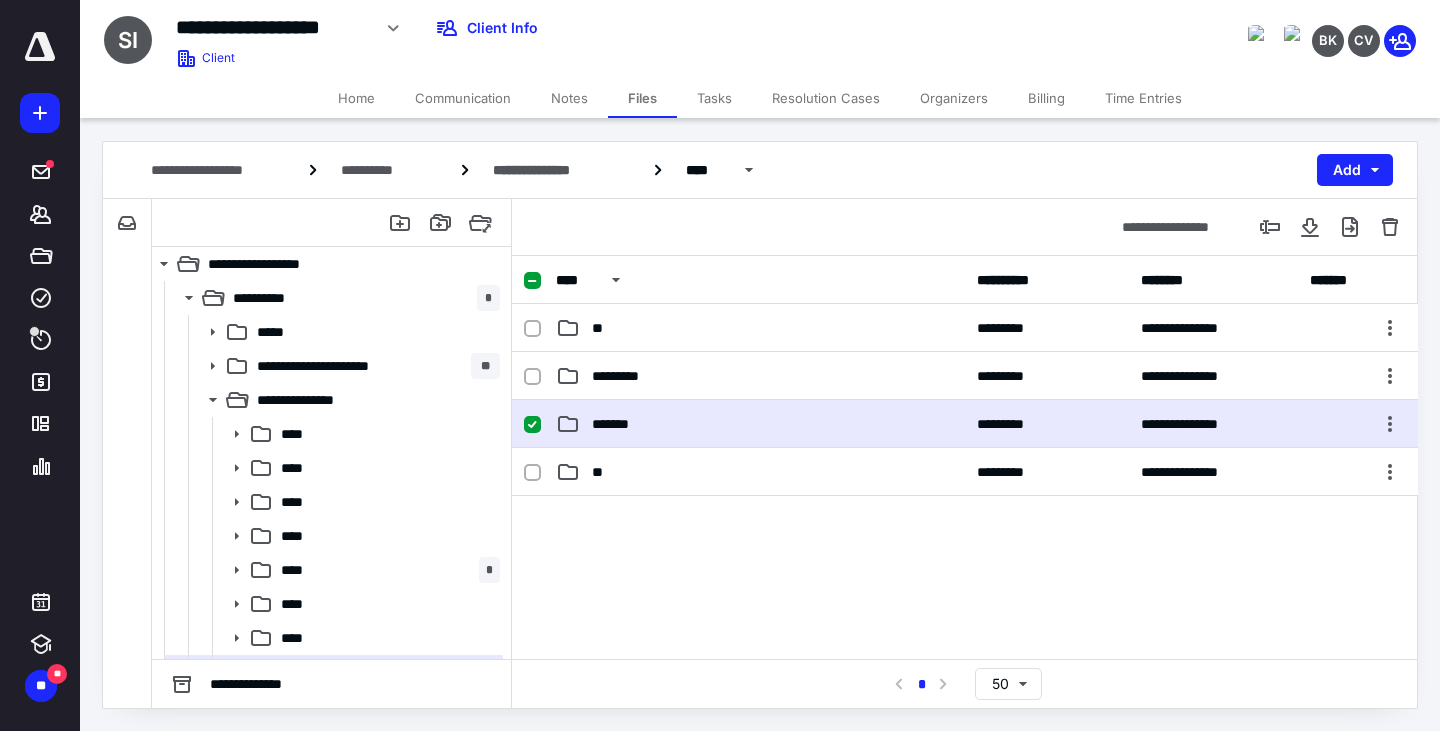 click on "*******" at bounding box center [760, 424] 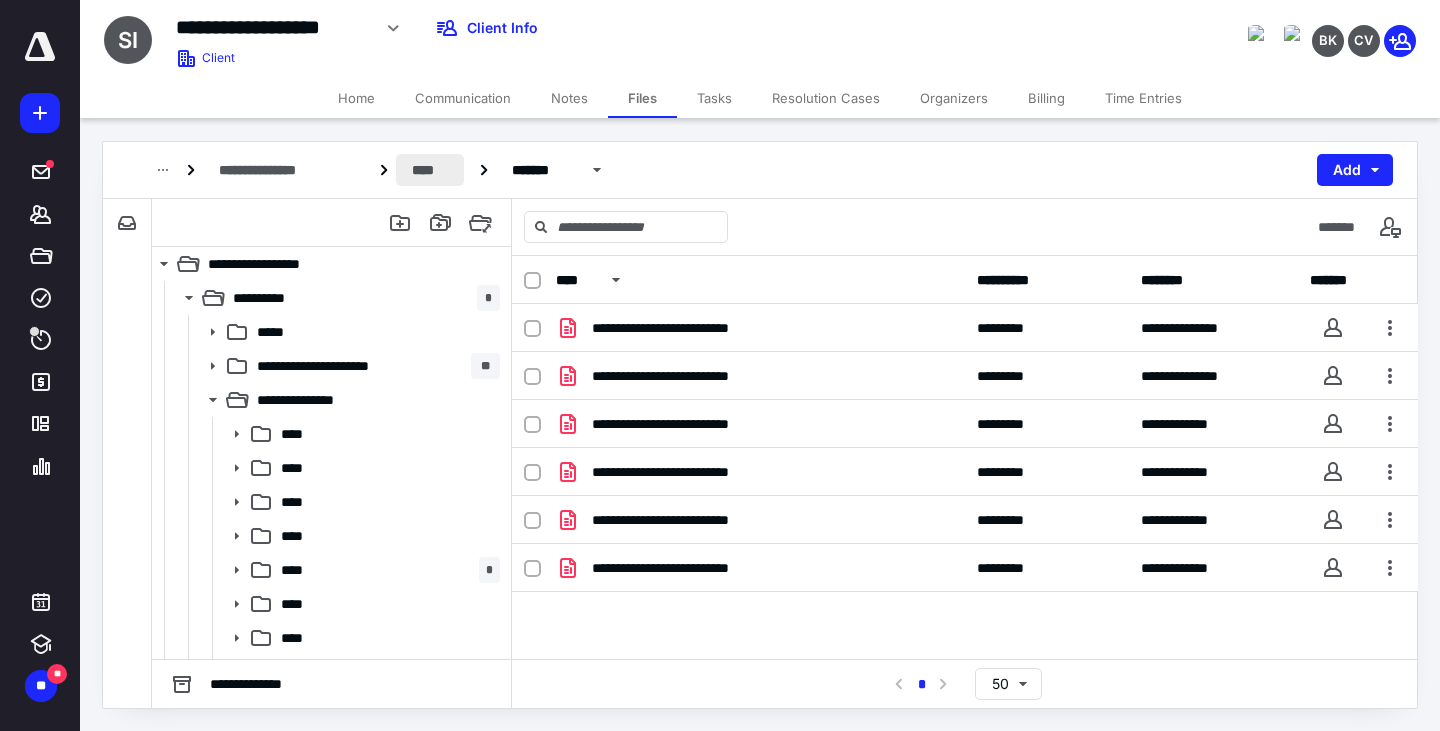 click on "****" at bounding box center (429, 170) 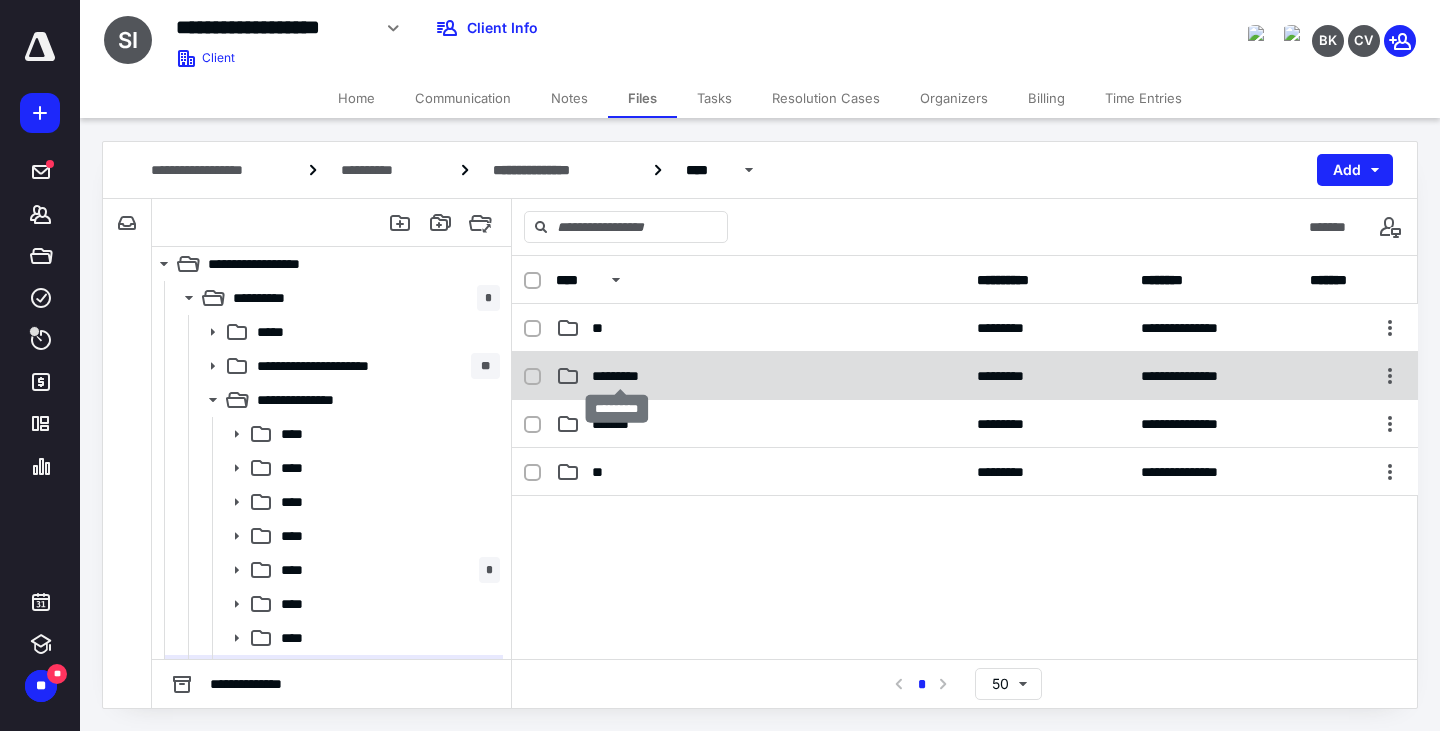 click on "*********" at bounding box center [621, 376] 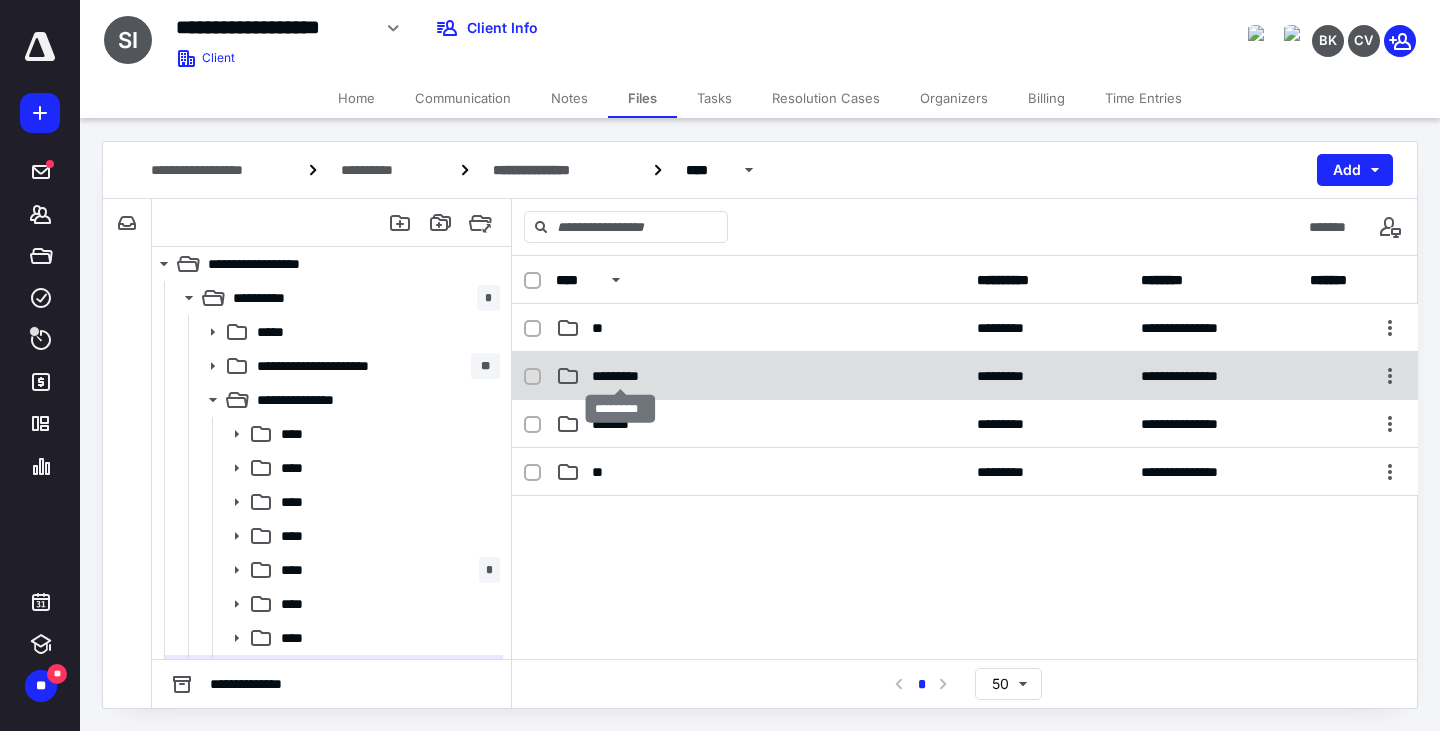 click on "*********" at bounding box center (621, 376) 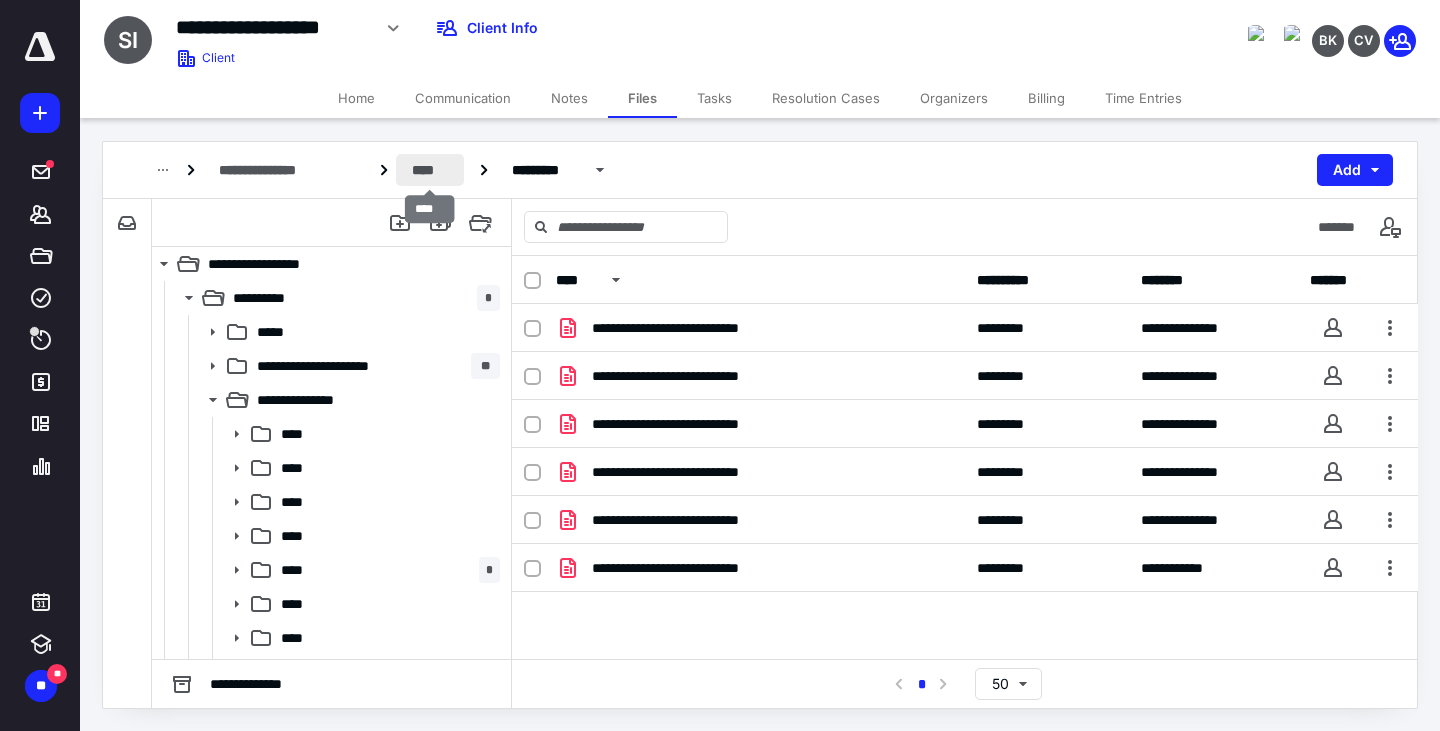 click on "****" at bounding box center [429, 170] 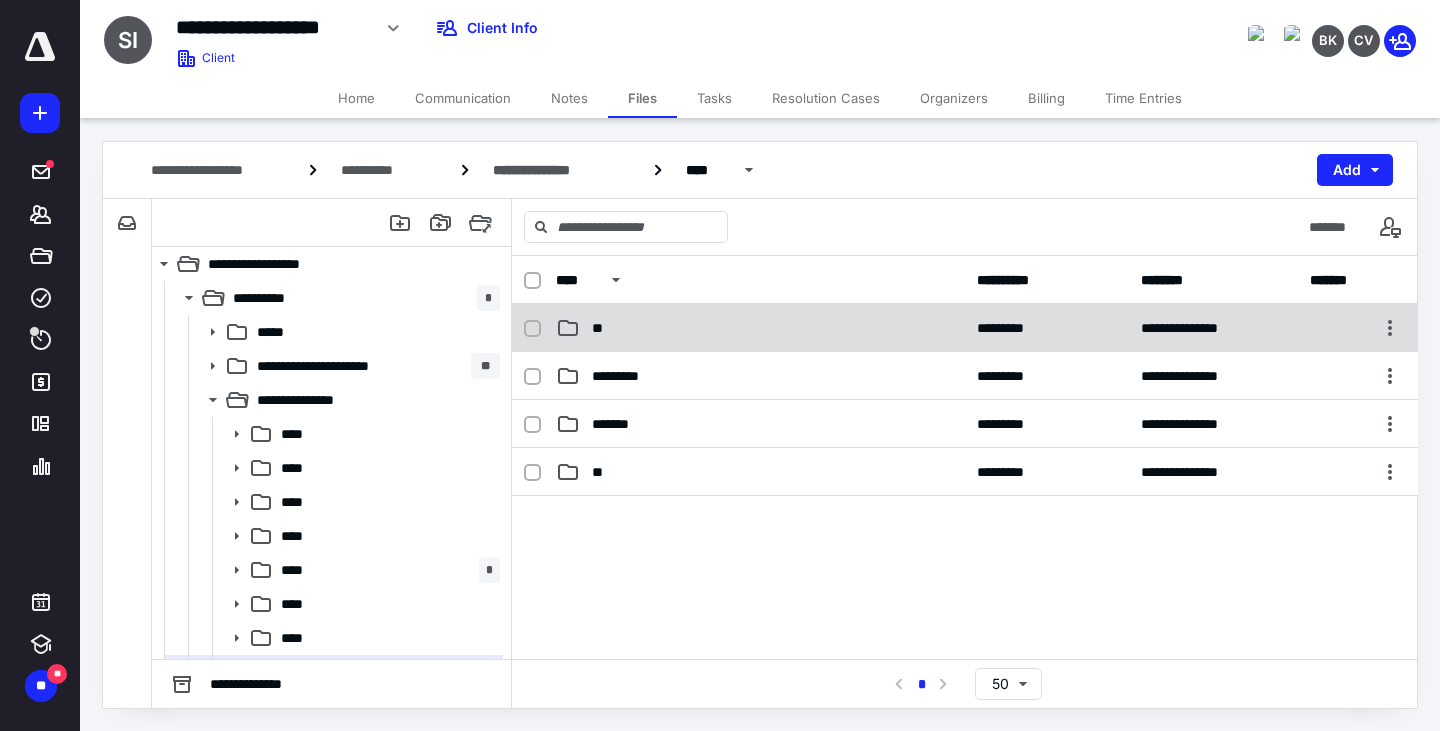 click on "**" at bounding box center (760, 328) 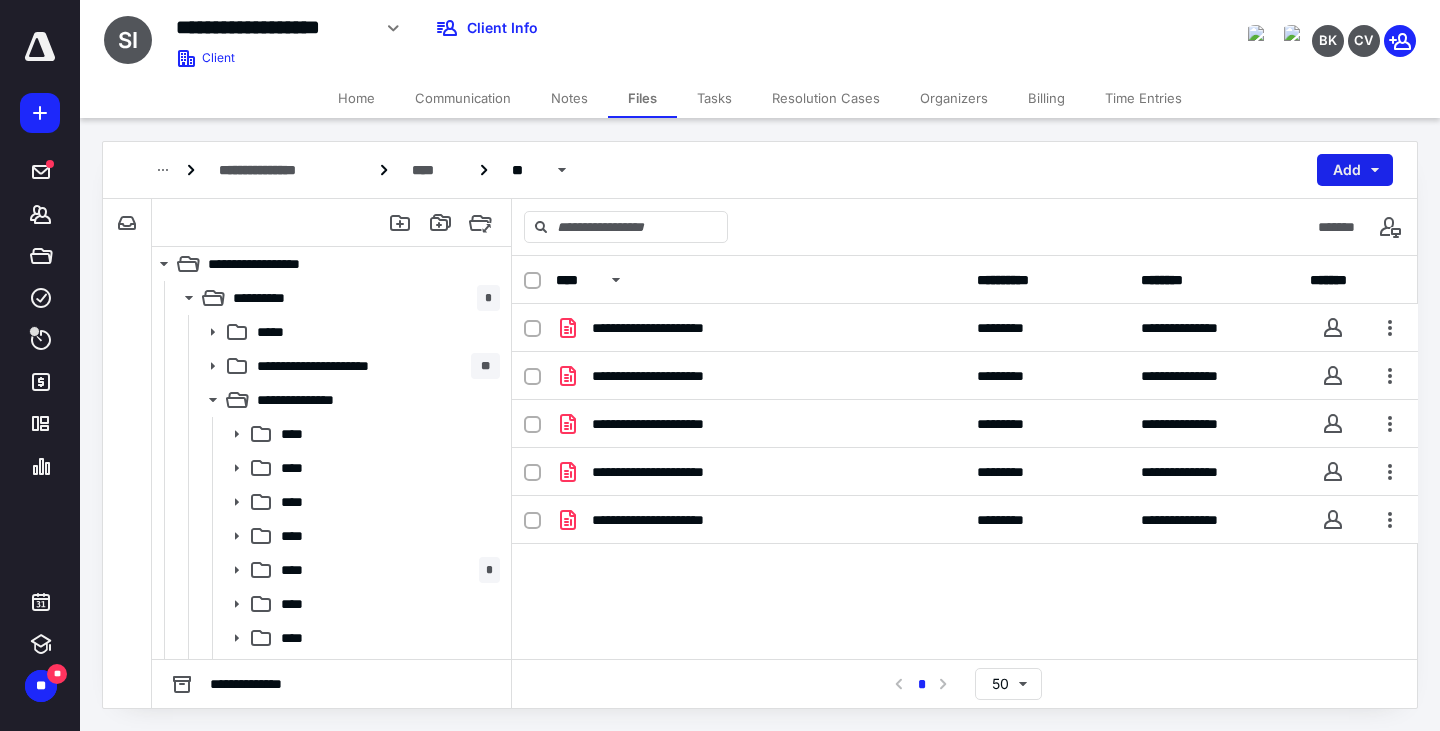 drag, startPoint x: 635, startPoint y: 598, endPoint x: 1325, endPoint y: 180, distance: 806.73663 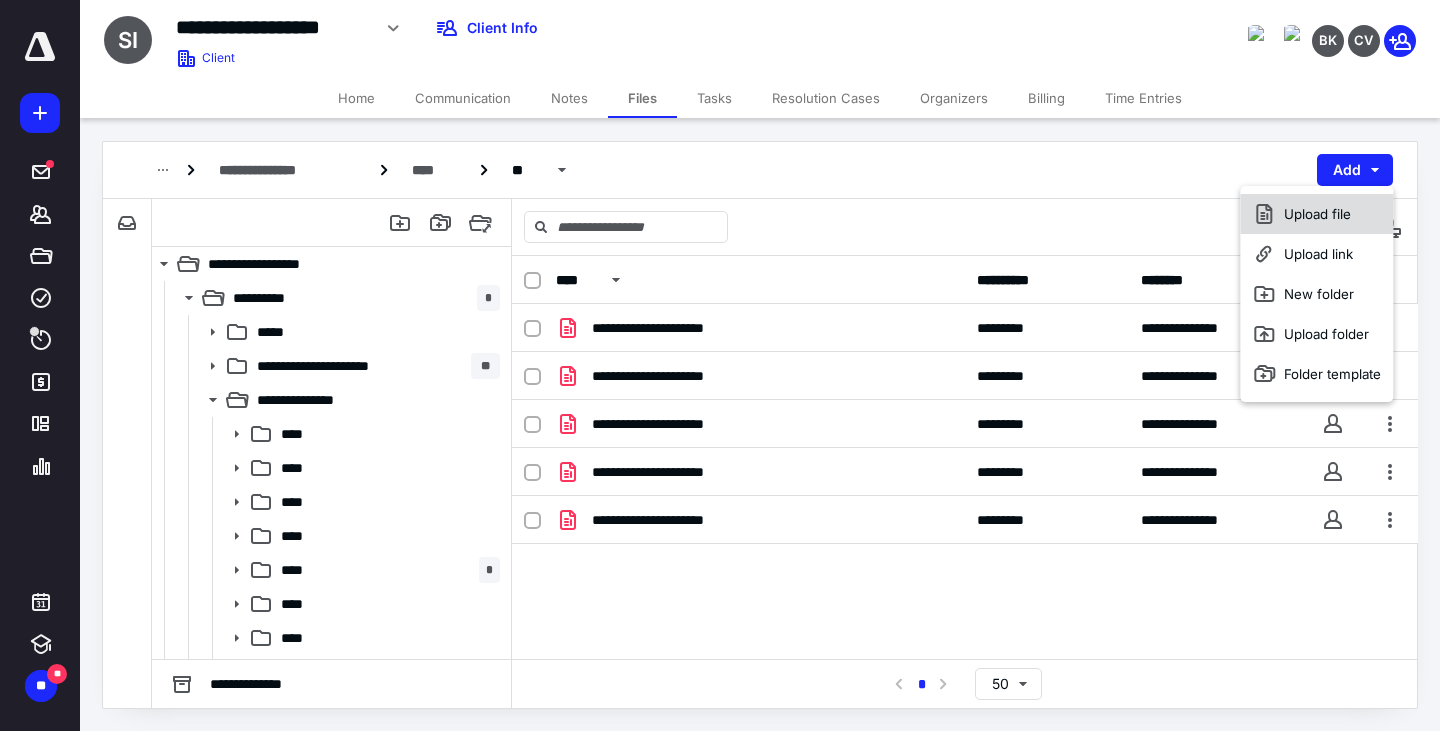 click on "Upload file" at bounding box center [1316, 214] 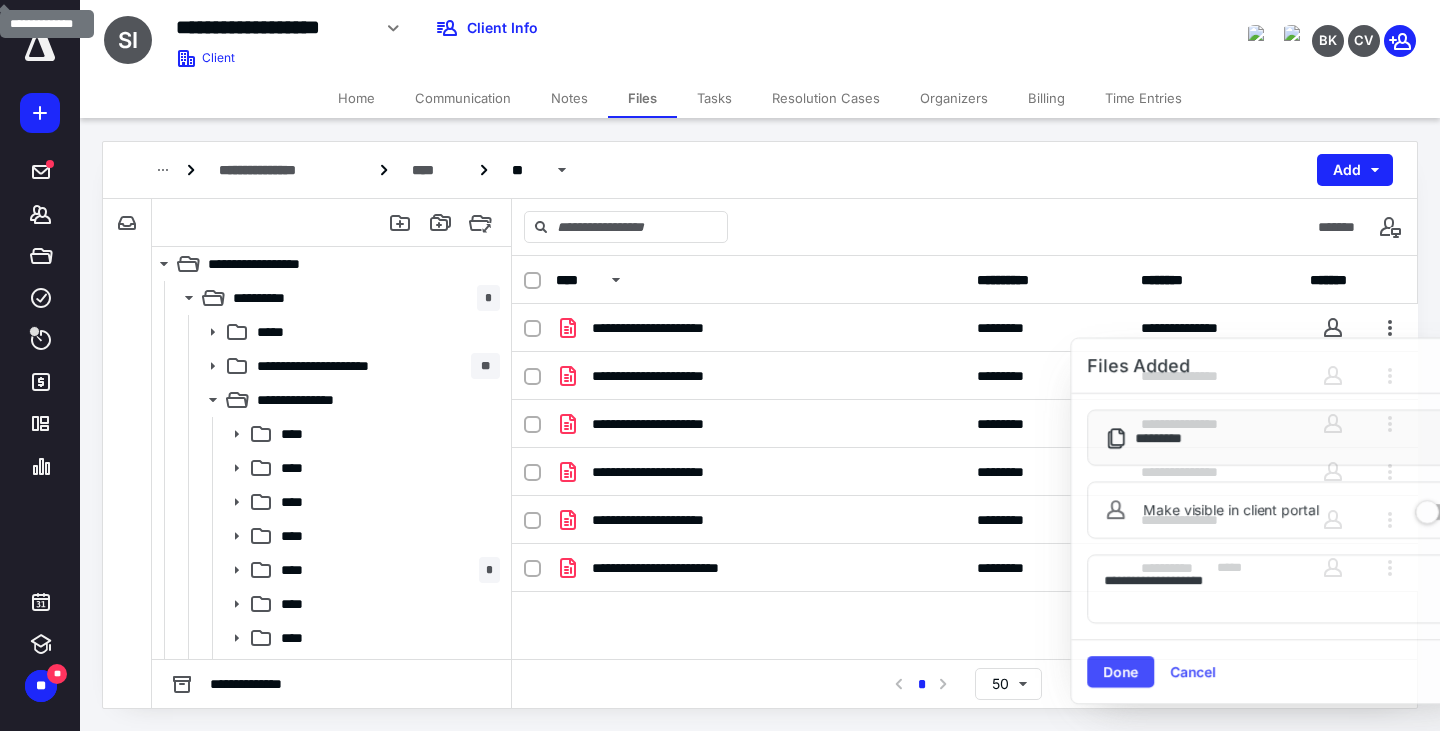 checkbox on "true" 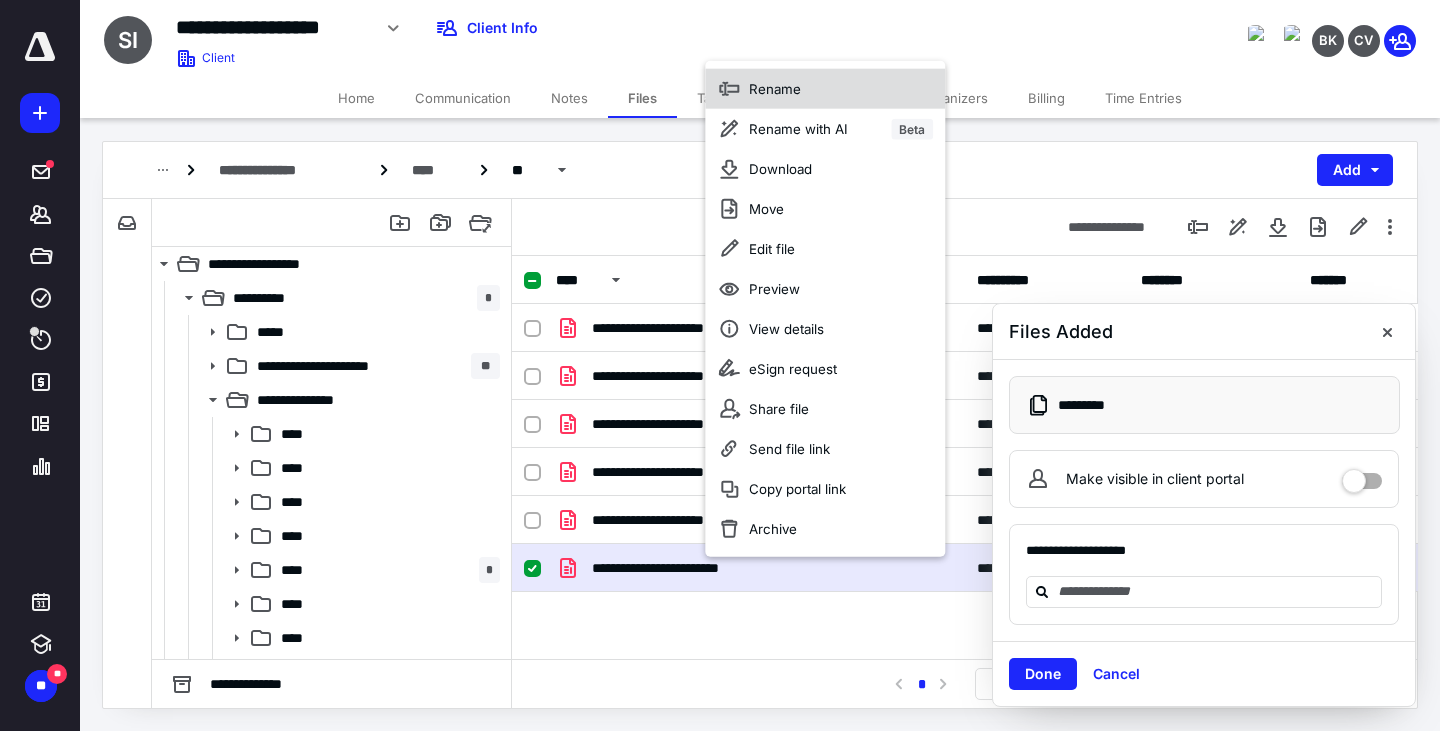 click on "Rename" at bounding box center [775, 89] 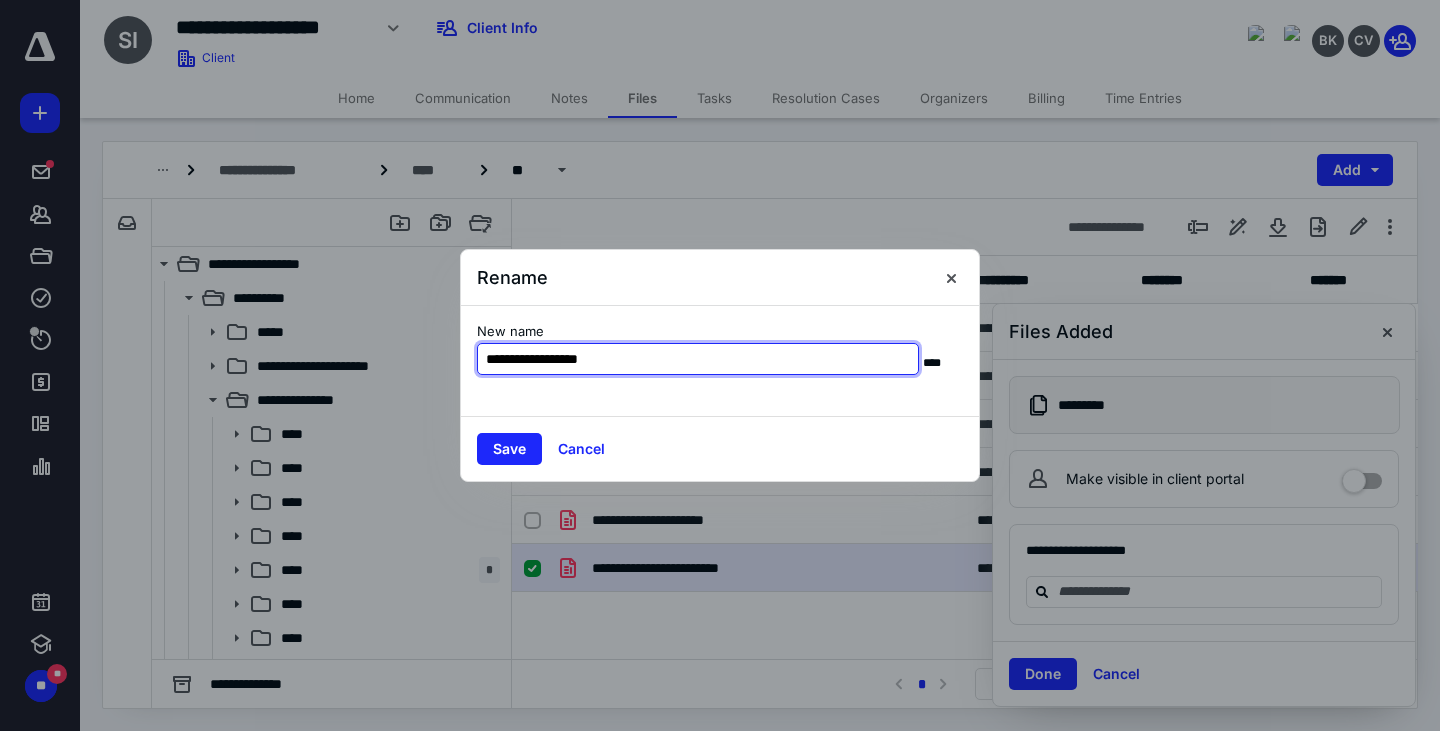 click on "**********" at bounding box center [698, 359] 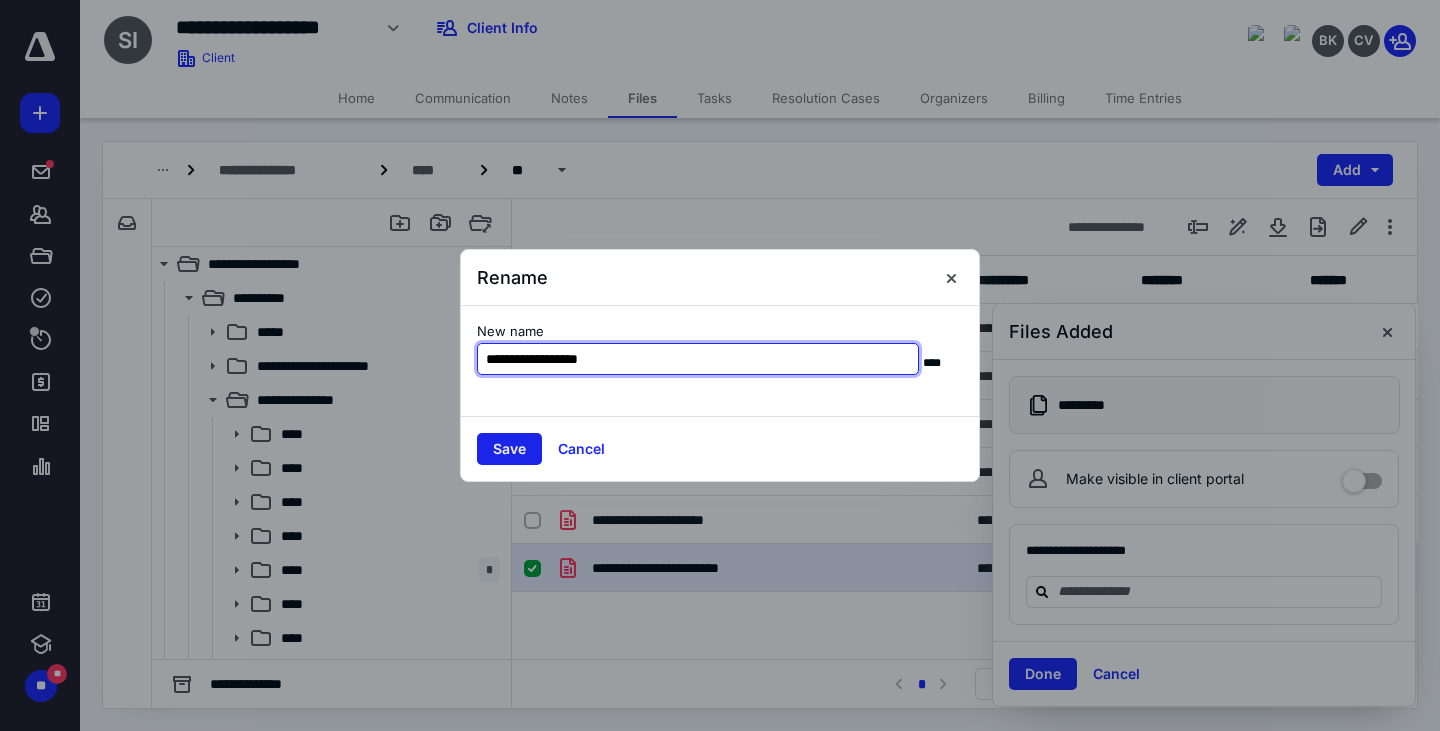 type on "**********" 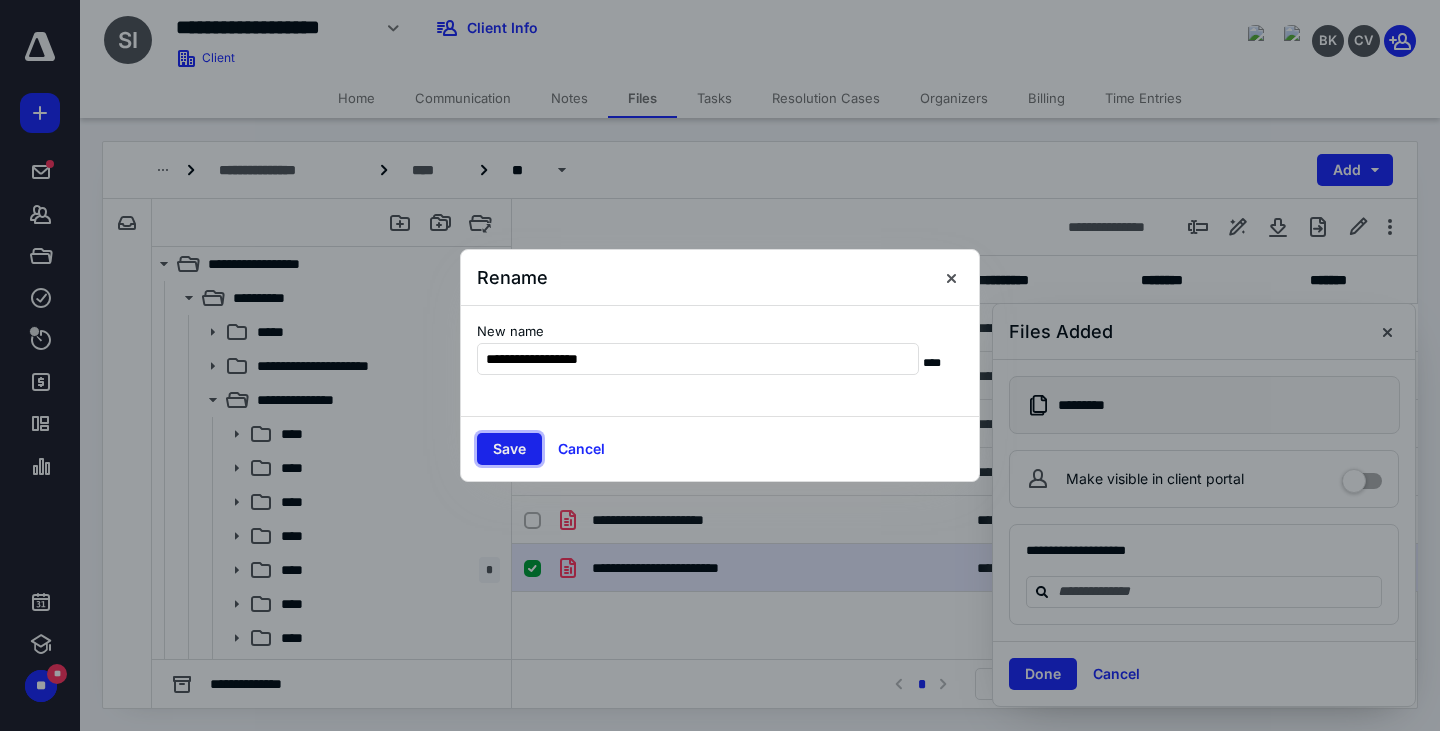 click on "Save" at bounding box center (509, 449) 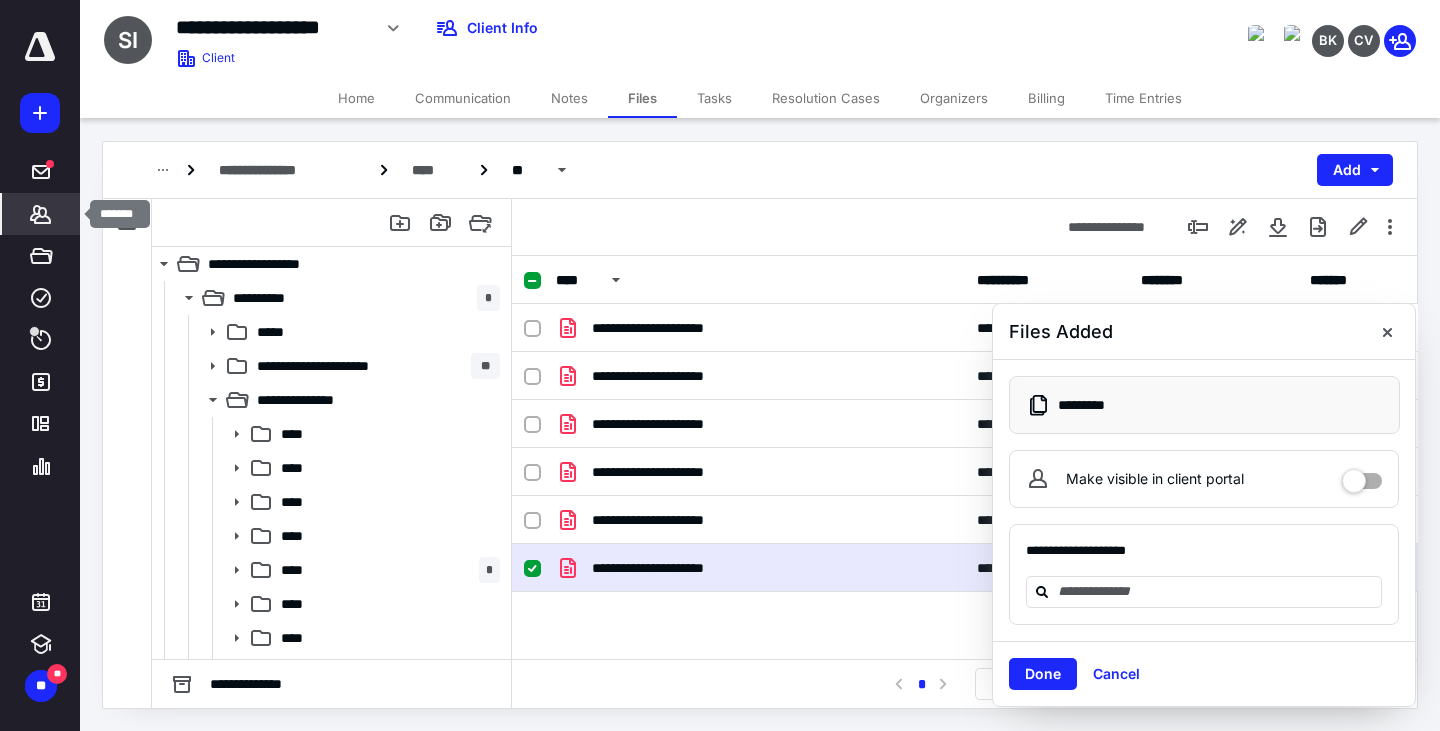 click on "*******" at bounding box center (41, 214) 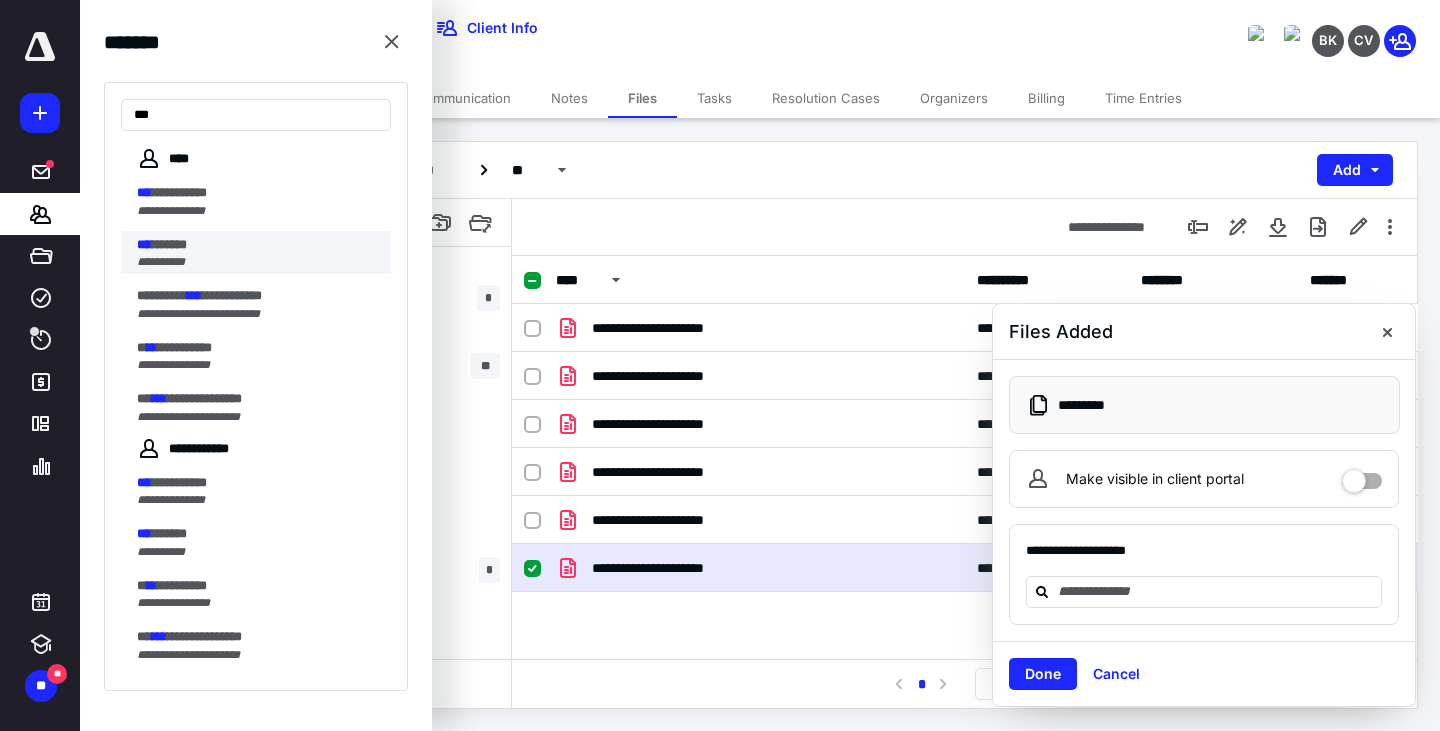 type on "***" 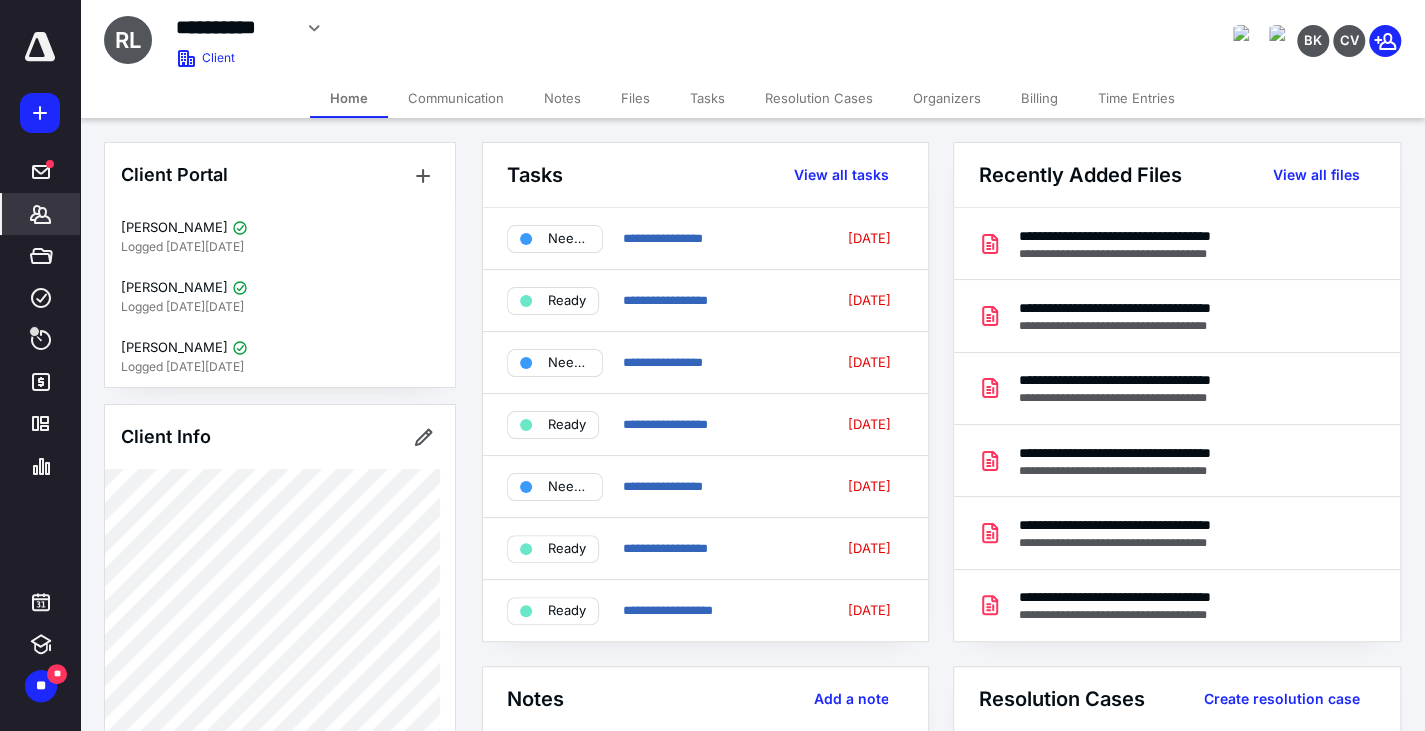 click on "Files" at bounding box center [635, 98] 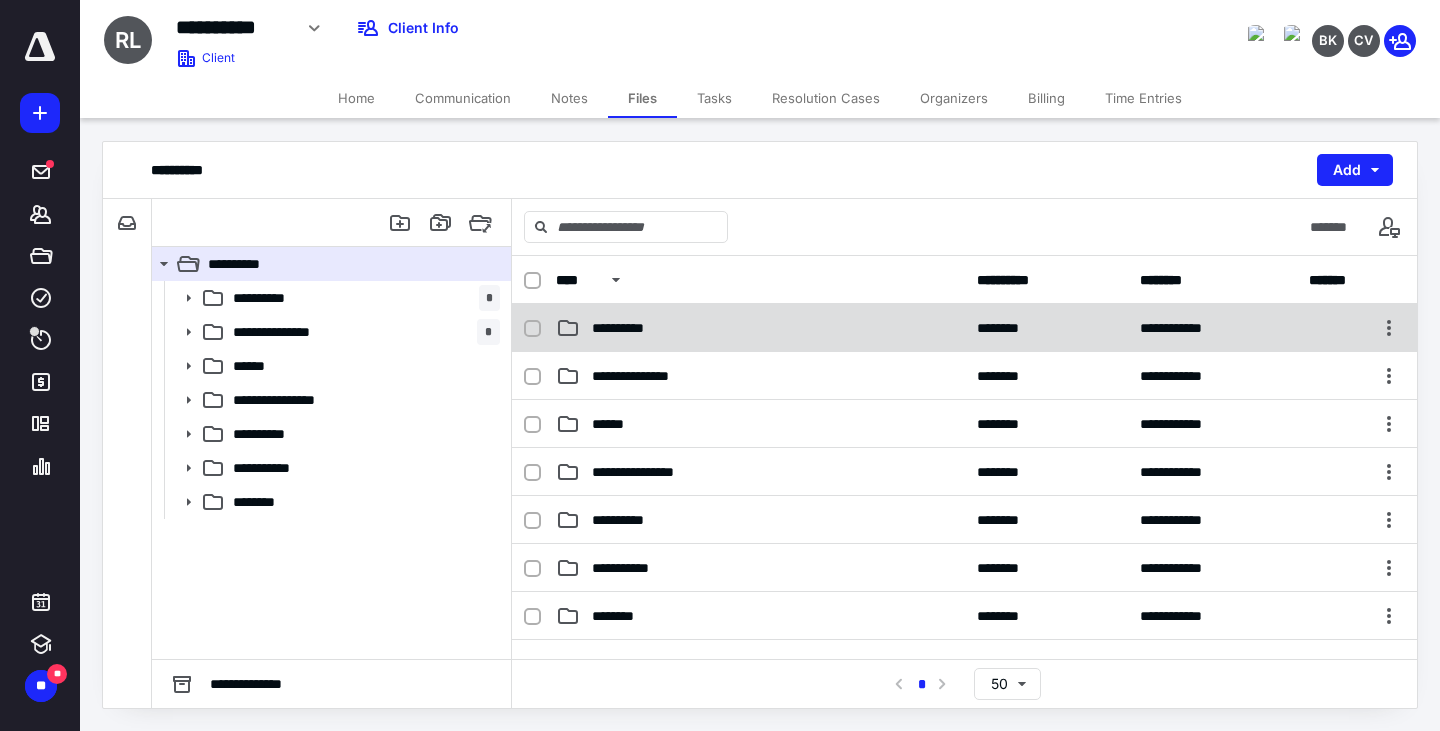 click on "**********" at bounding box center [760, 328] 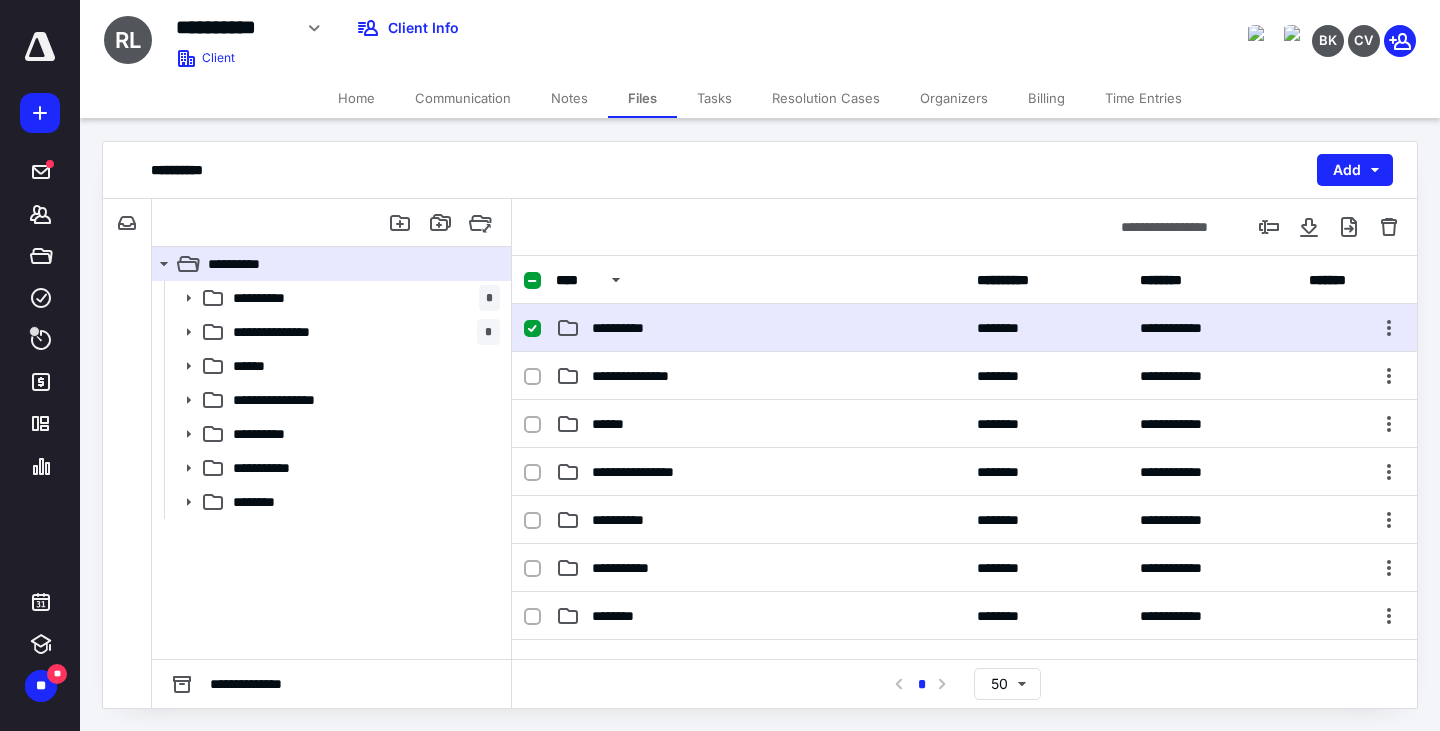click on "**********" at bounding box center [760, 328] 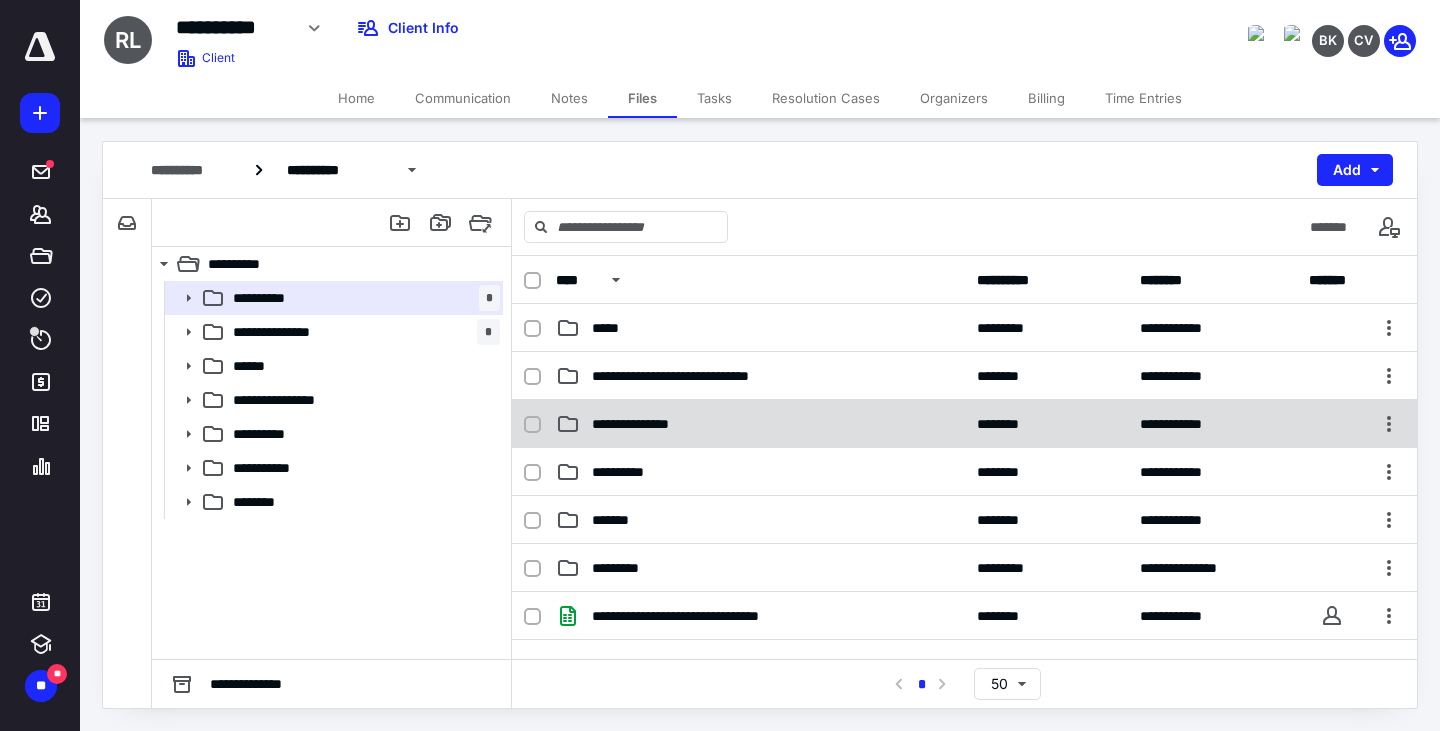 click on "**********" at bounding box center [964, 424] 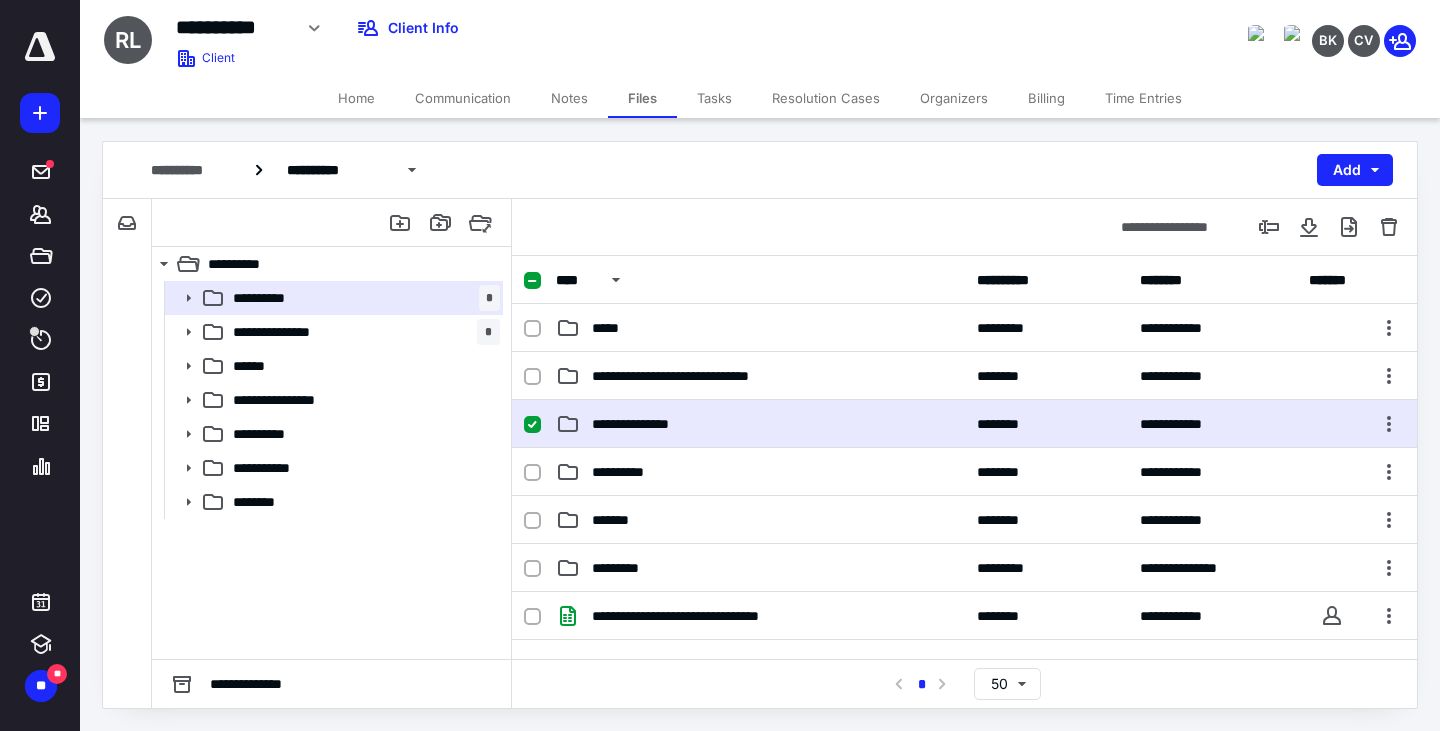 click on "**********" at bounding box center (964, 424) 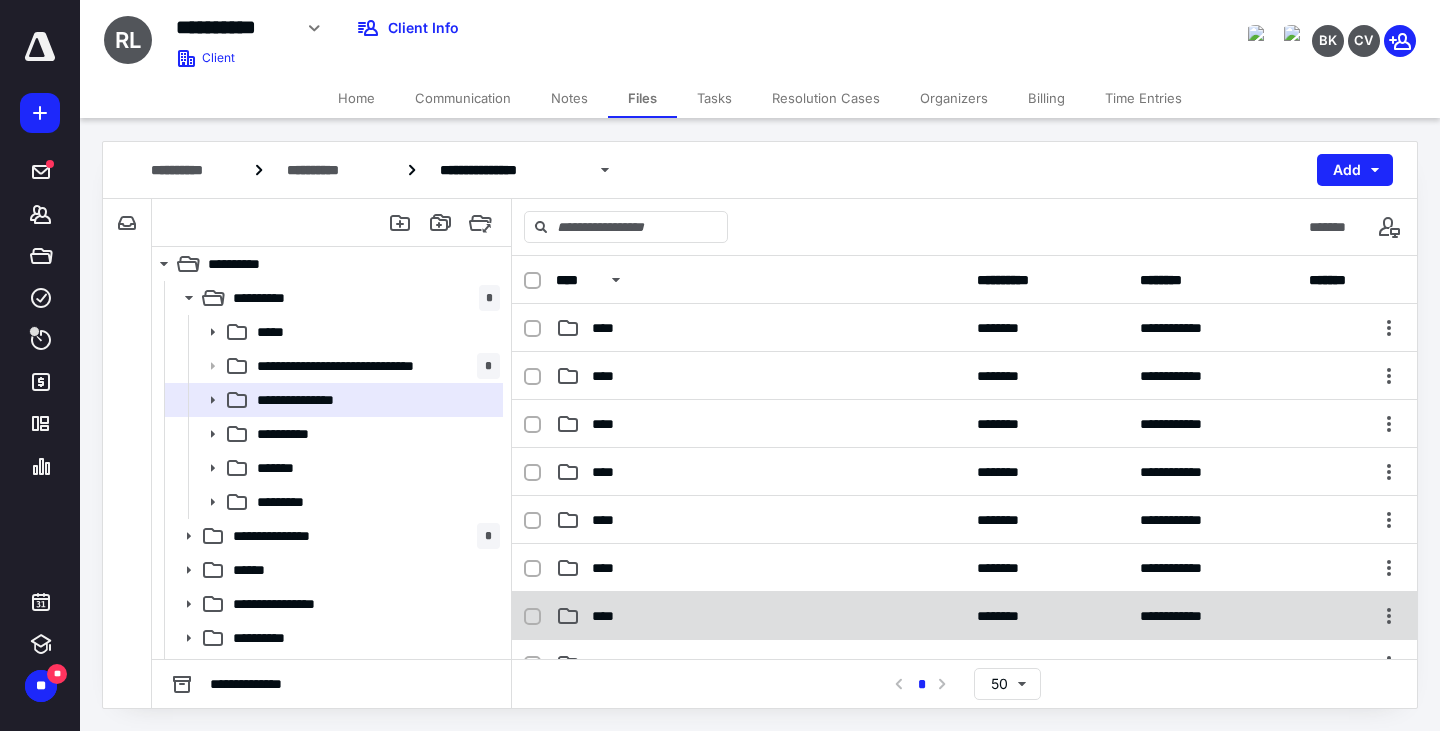 scroll, scrollTop: 229, scrollLeft: 0, axis: vertical 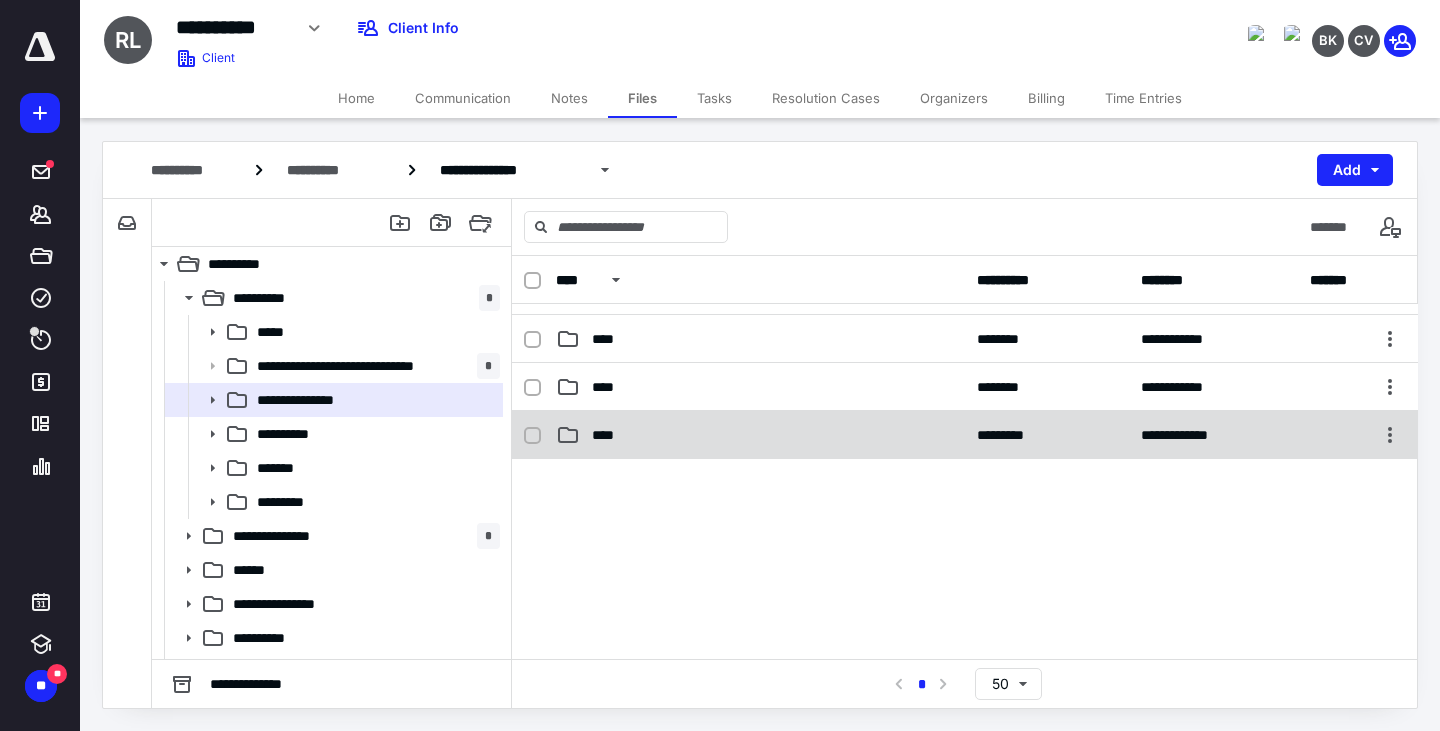 click on "**********" at bounding box center (965, 435) 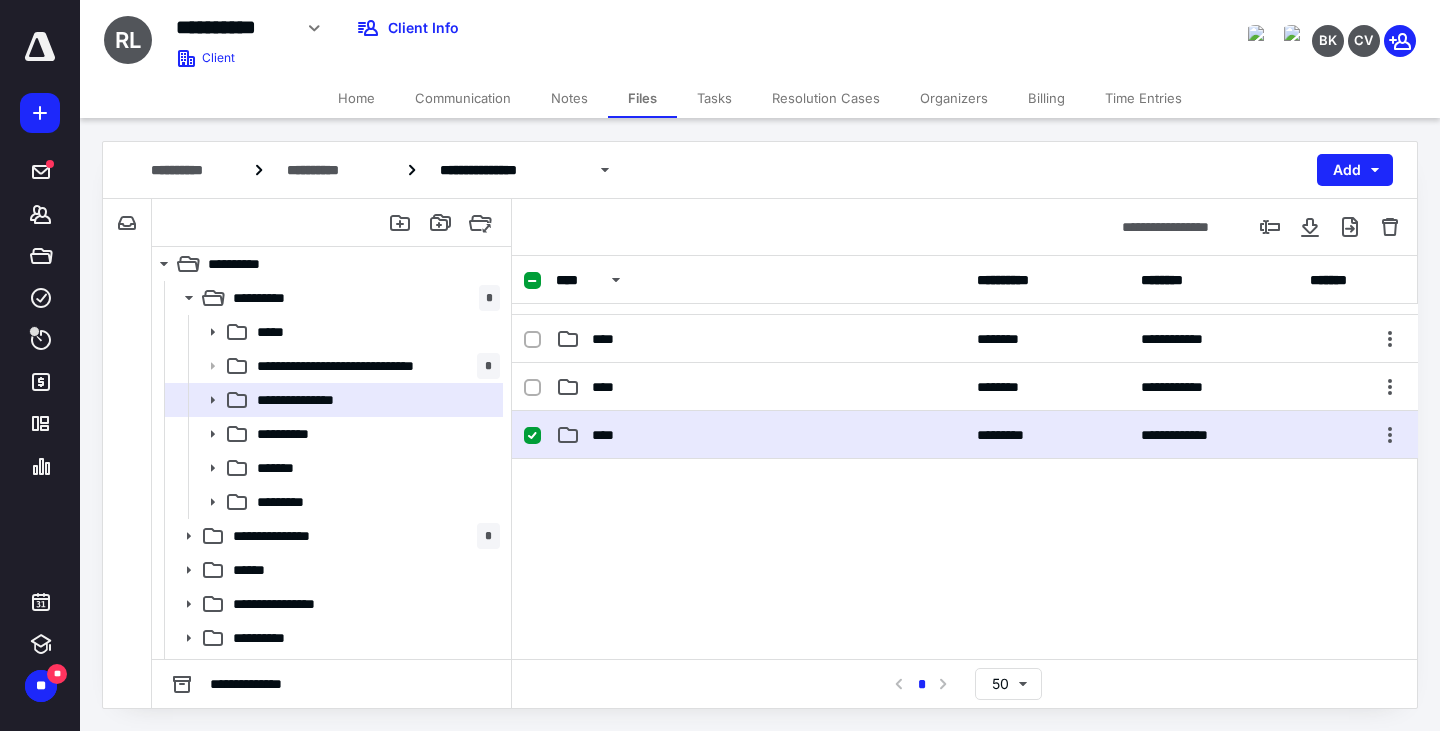 click on "**********" at bounding box center (965, 435) 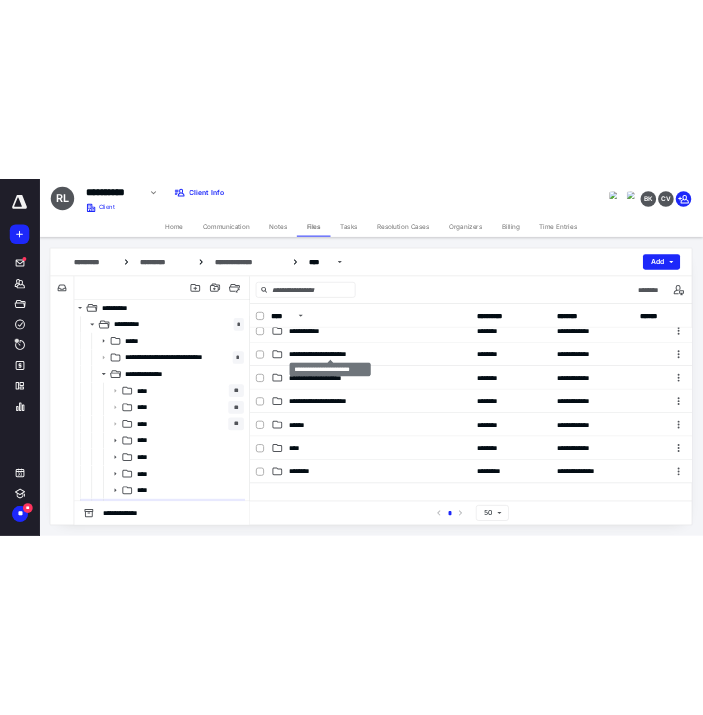 scroll, scrollTop: 211, scrollLeft: 0, axis: vertical 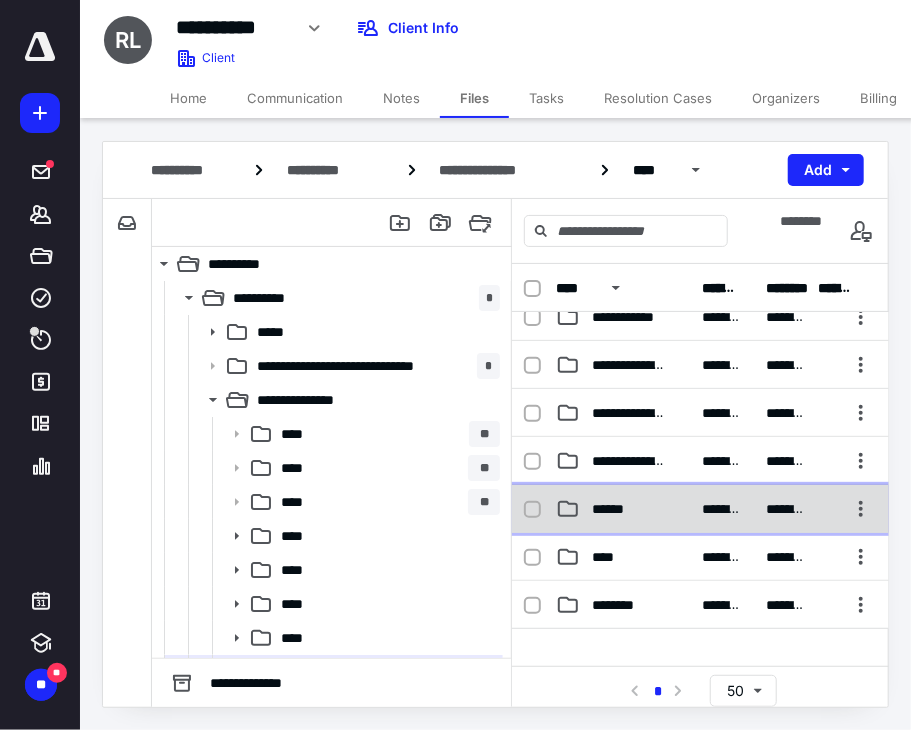 click on "******" at bounding box center [614, 509] 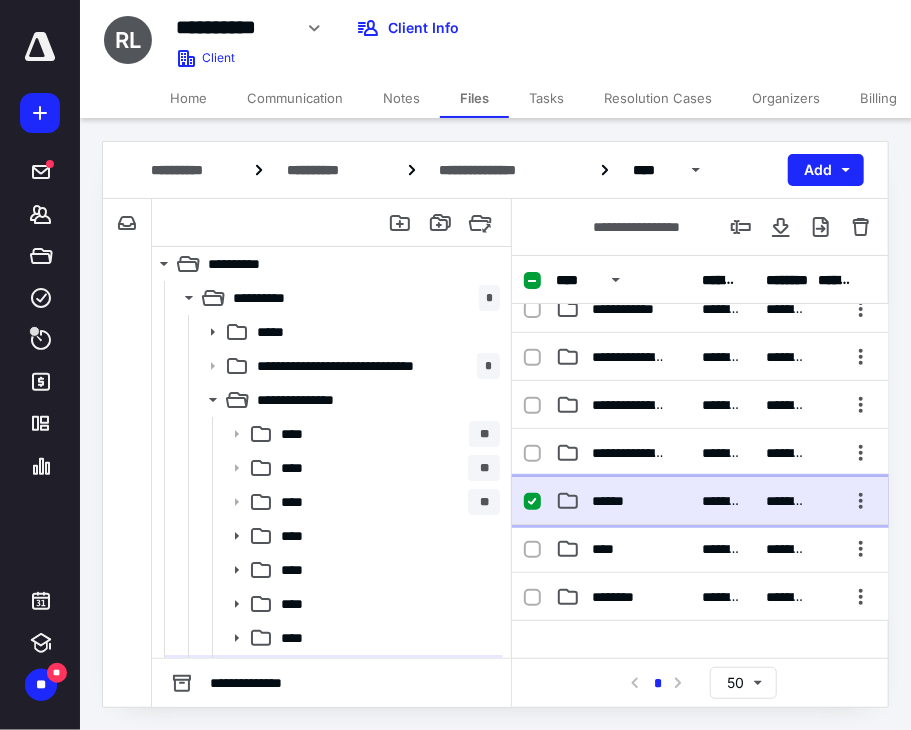 click on "**********" at bounding box center [700, 501] 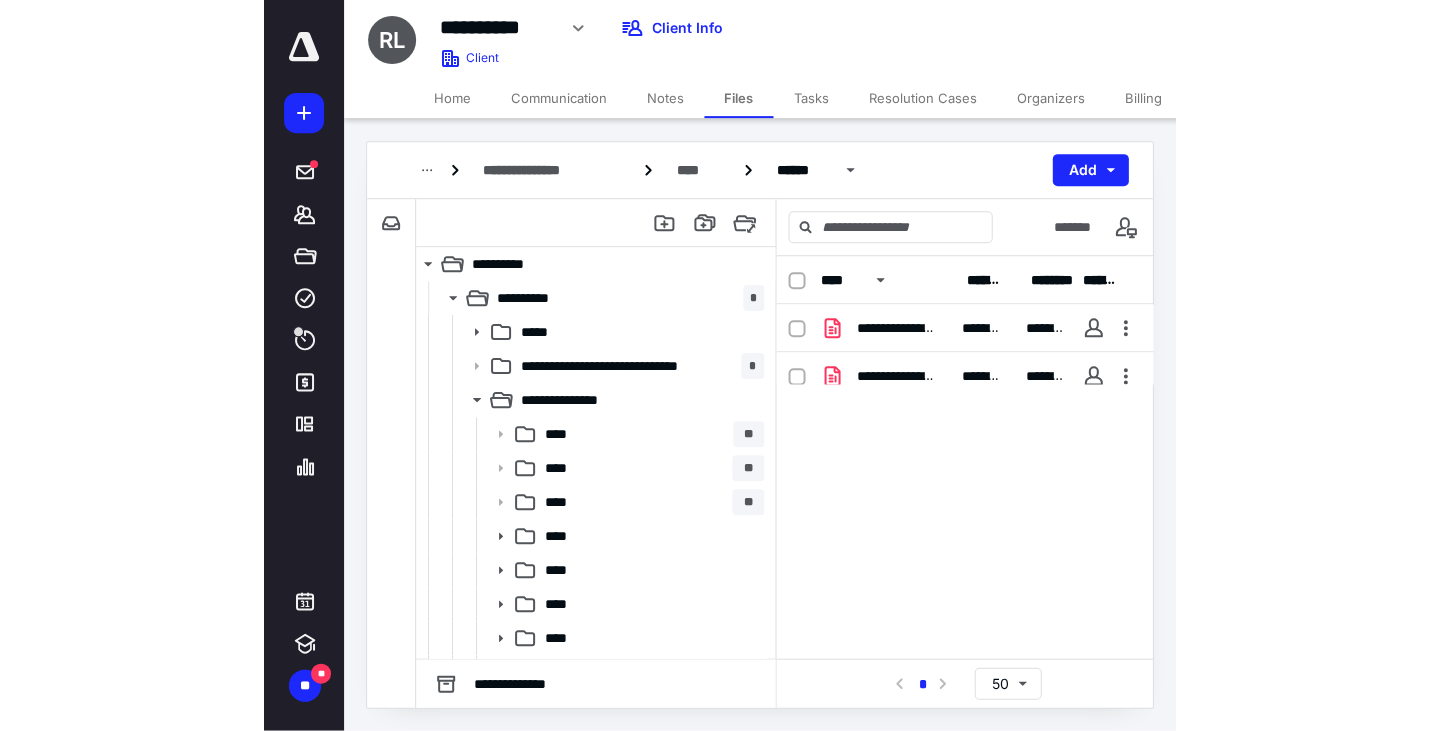 scroll, scrollTop: 0, scrollLeft: 0, axis: both 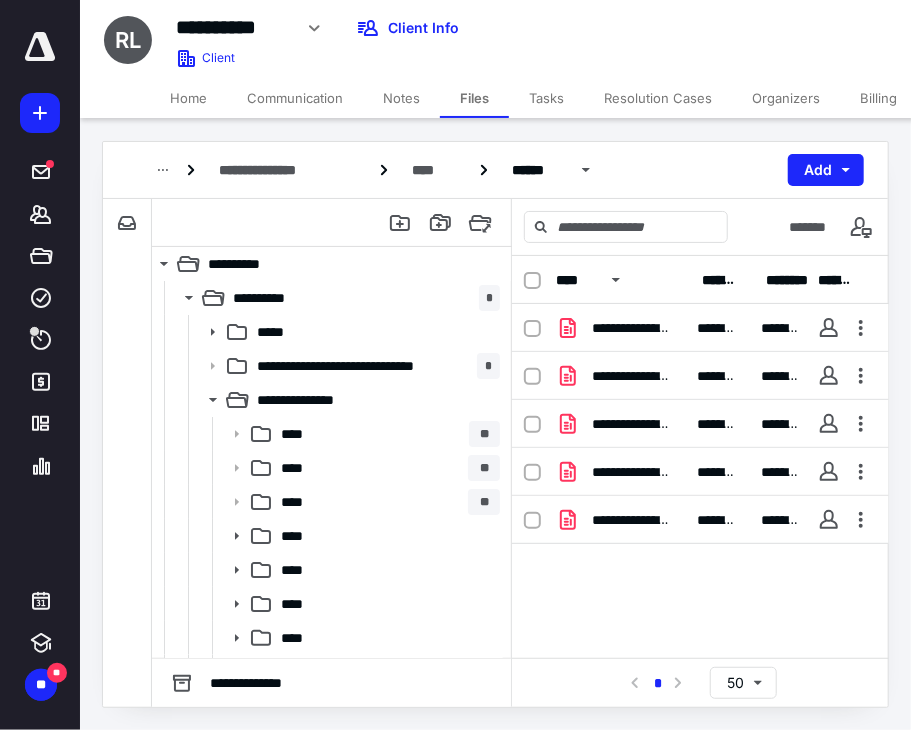 click on "**********" at bounding box center (700, 454) 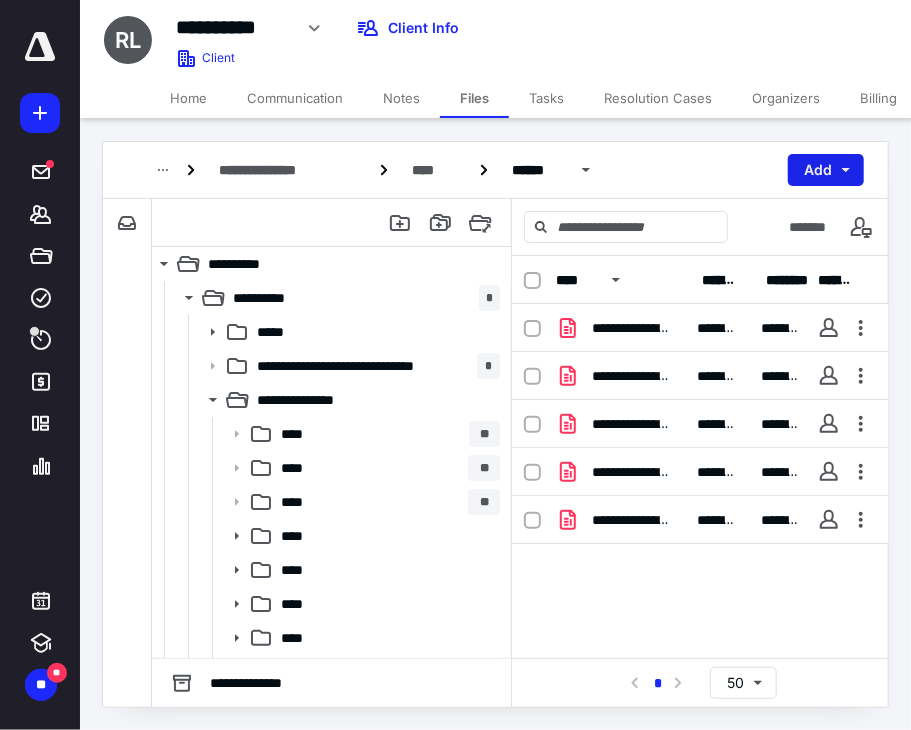 drag, startPoint x: 616, startPoint y: 581, endPoint x: 832, endPoint y: 175, distance: 459.8826 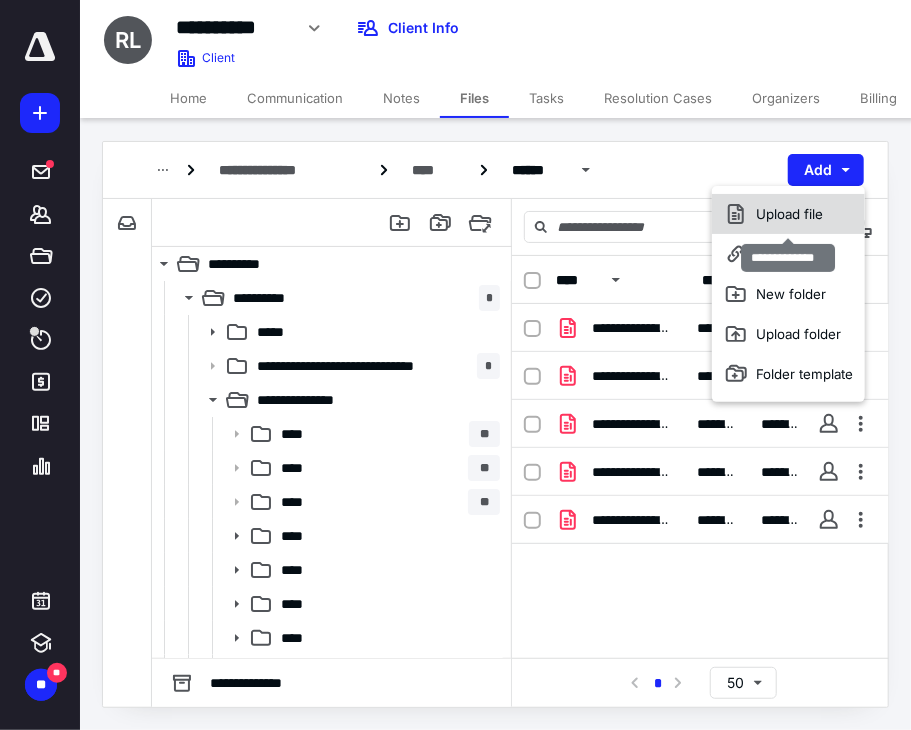 click on "Upload file" at bounding box center [788, 214] 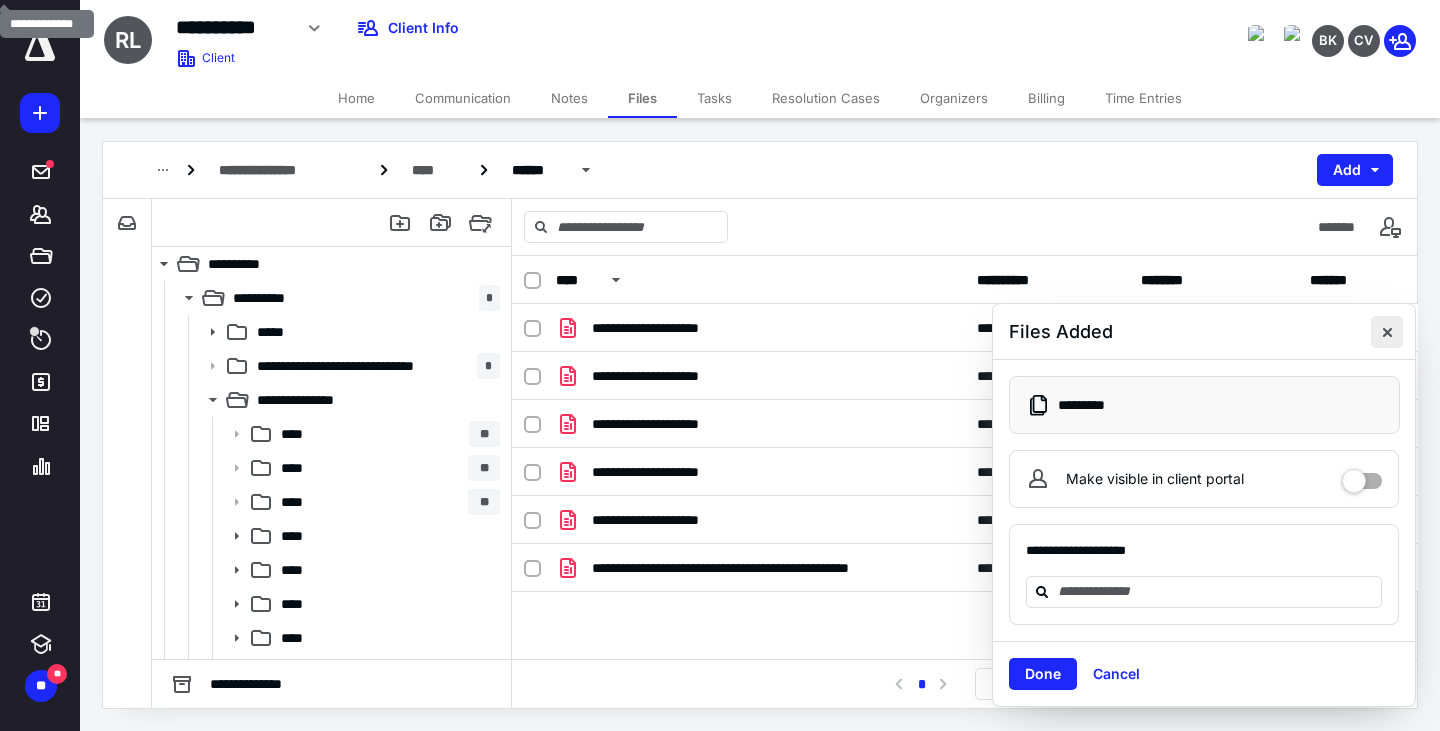 click at bounding box center (1387, 332) 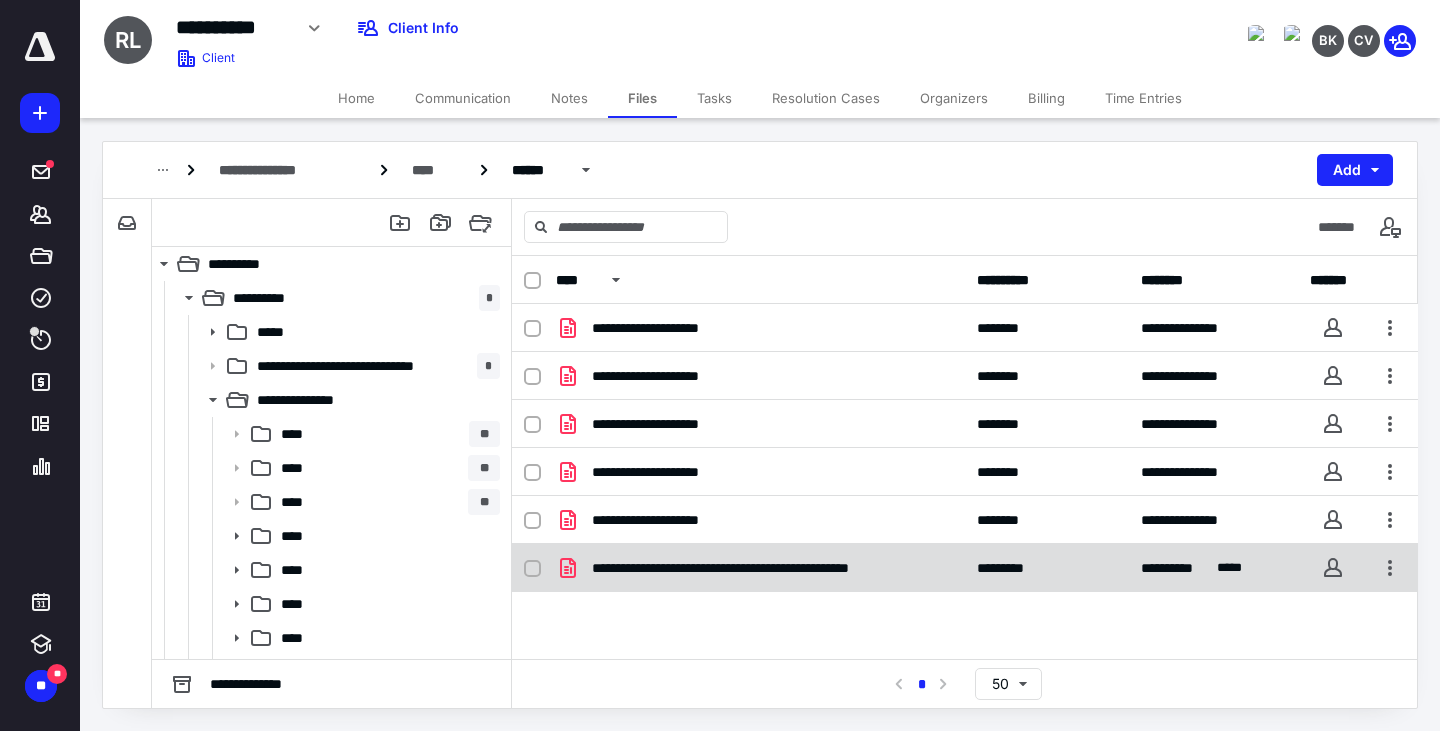 checkbox on "true" 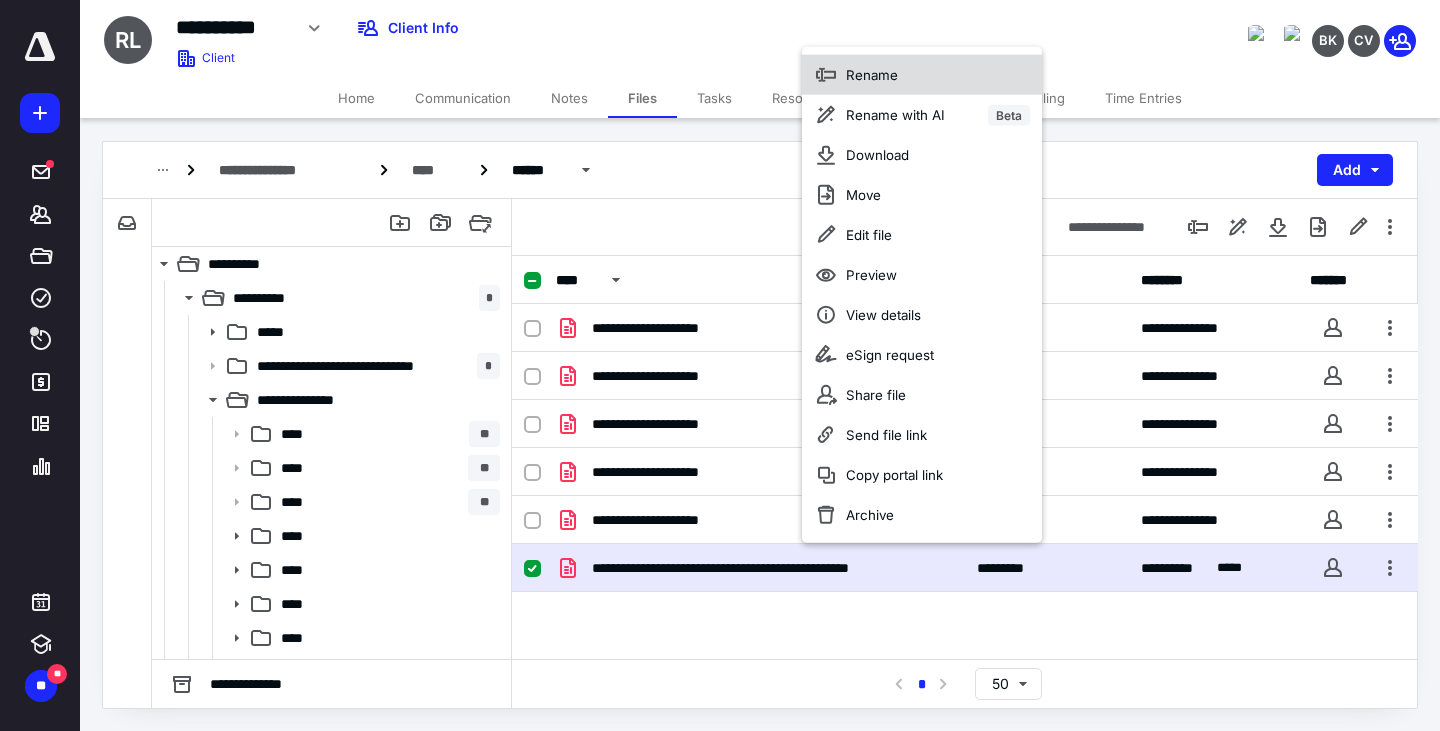 click on "Rename" at bounding box center (922, 75) 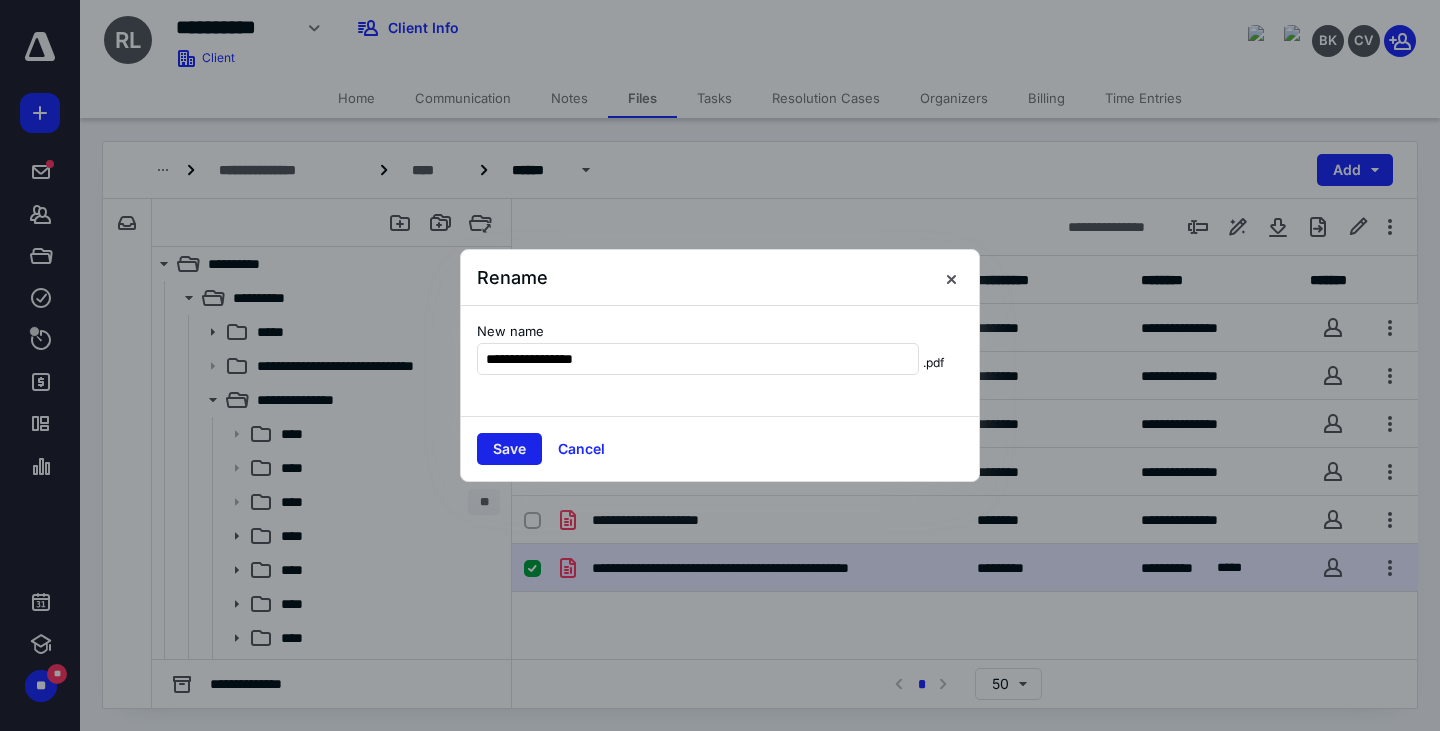 type on "**********" 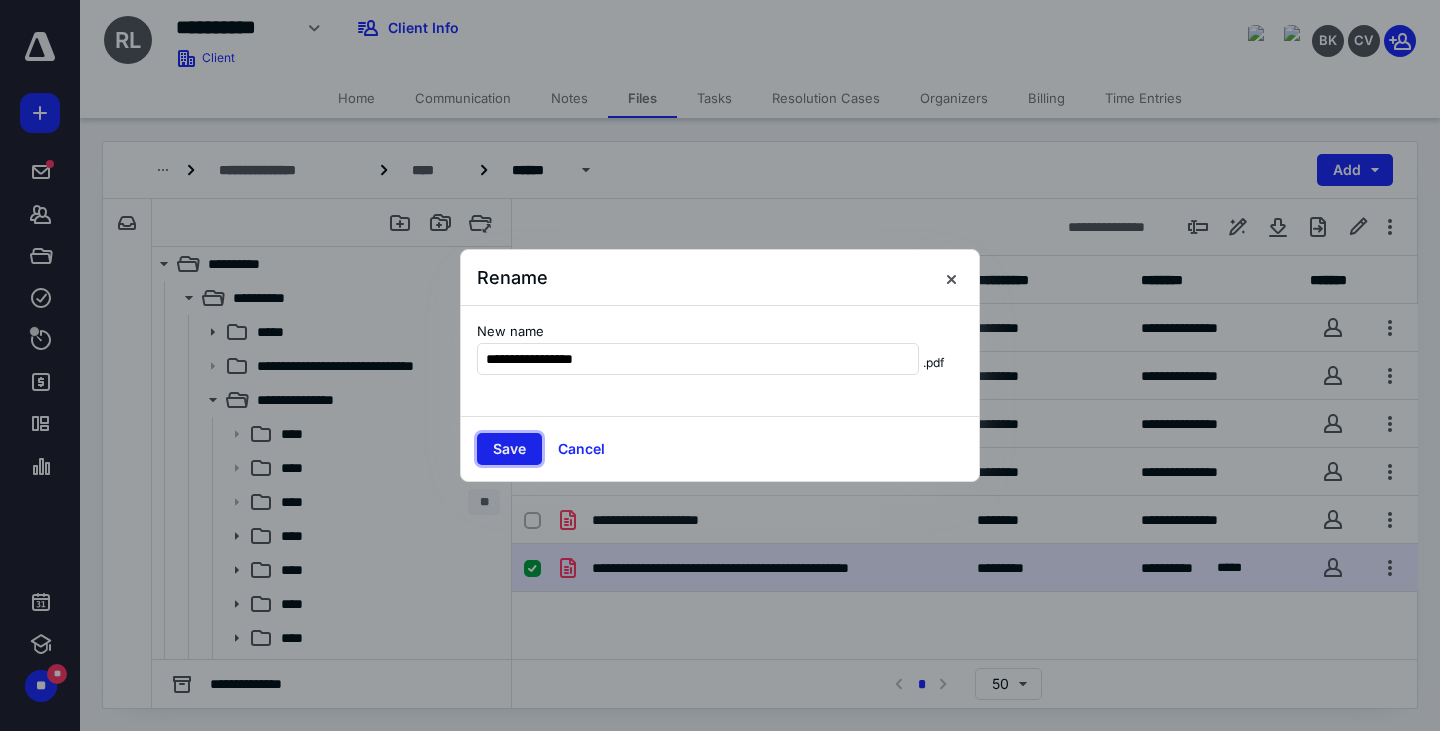click on "Save" at bounding box center (509, 449) 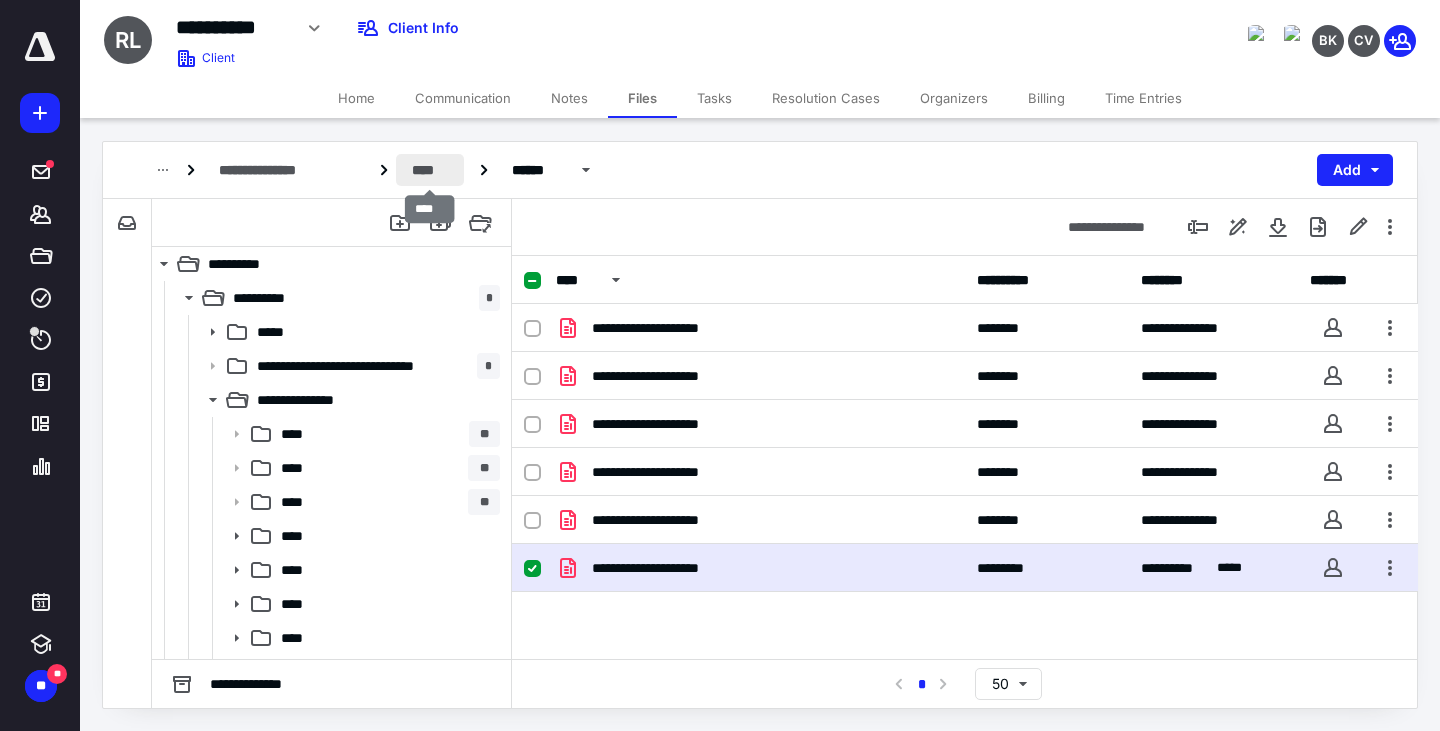 click on "****" at bounding box center (429, 170) 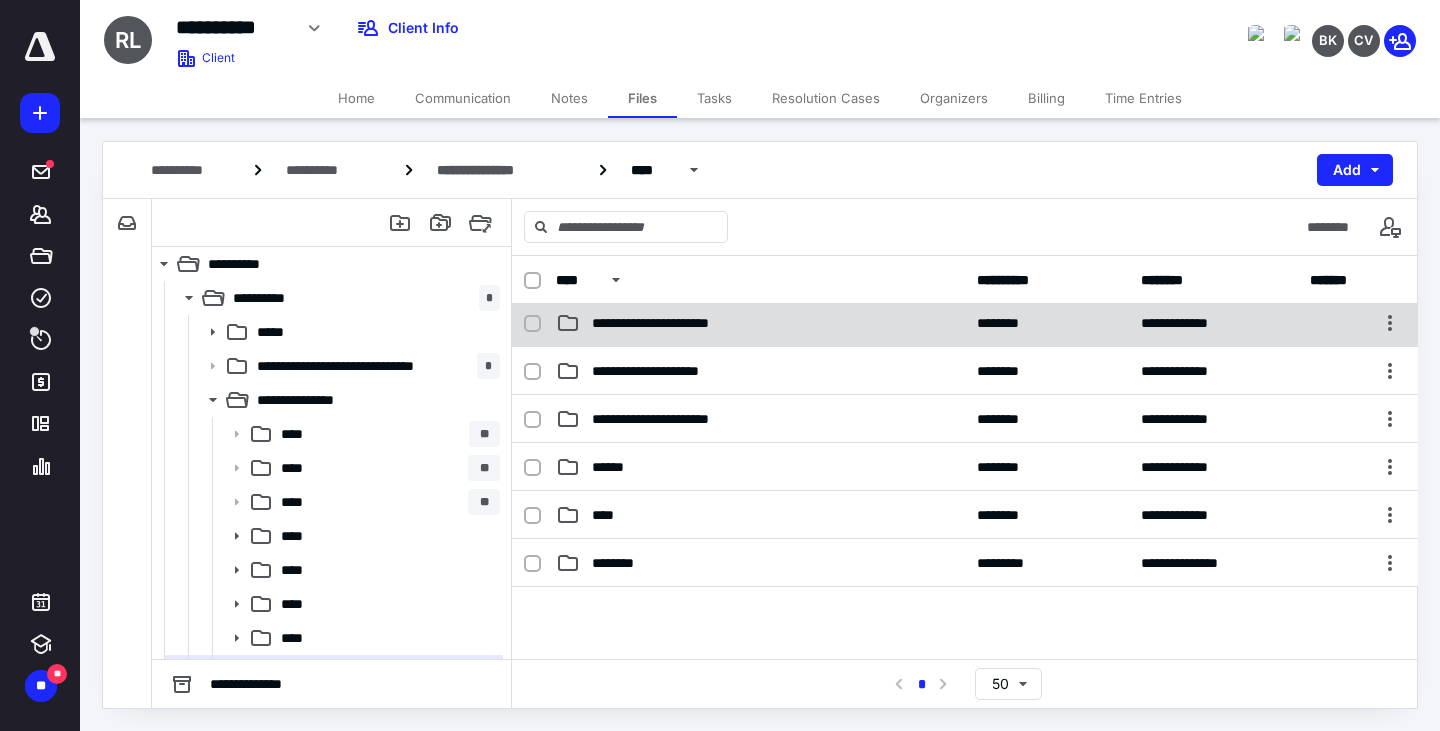 scroll, scrollTop: 250, scrollLeft: 0, axis: vertical 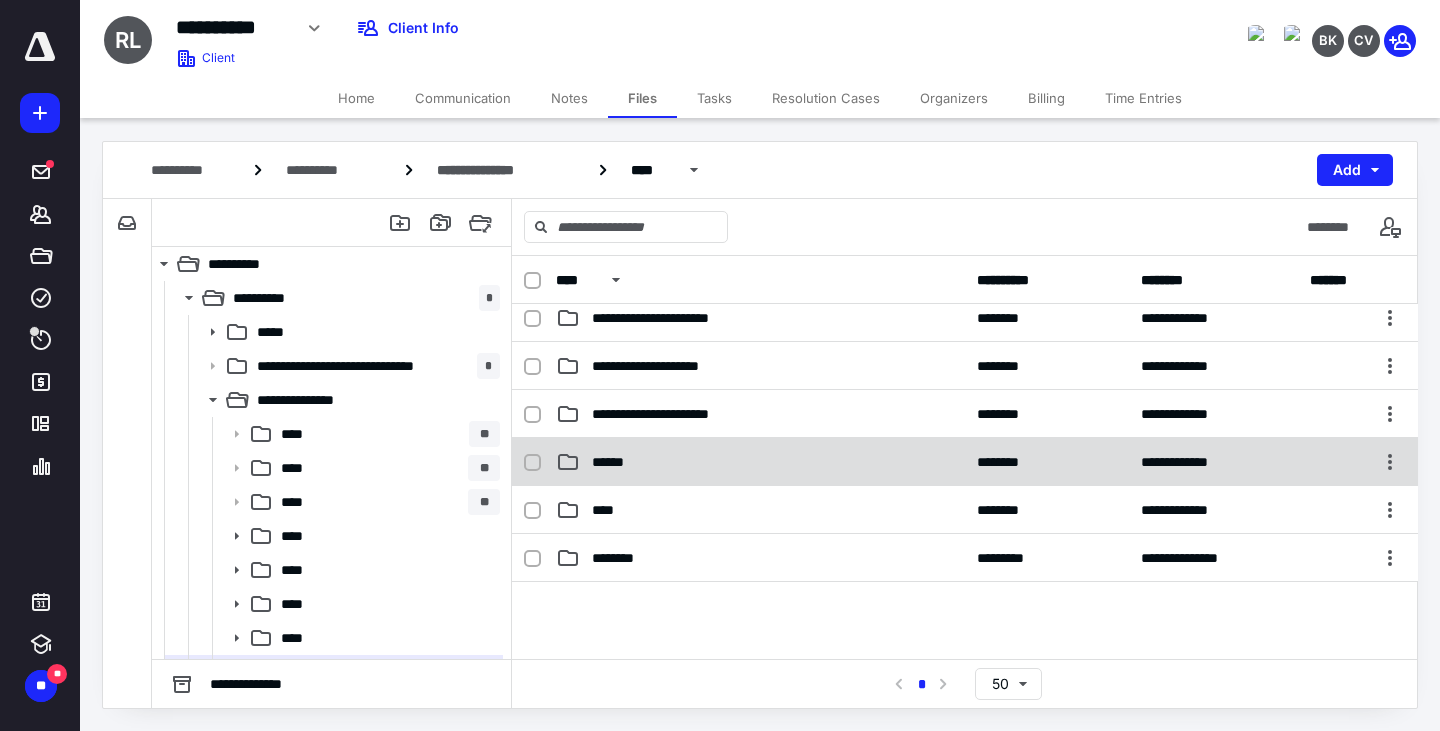 click on "**********" at bounding box center [965, 462] 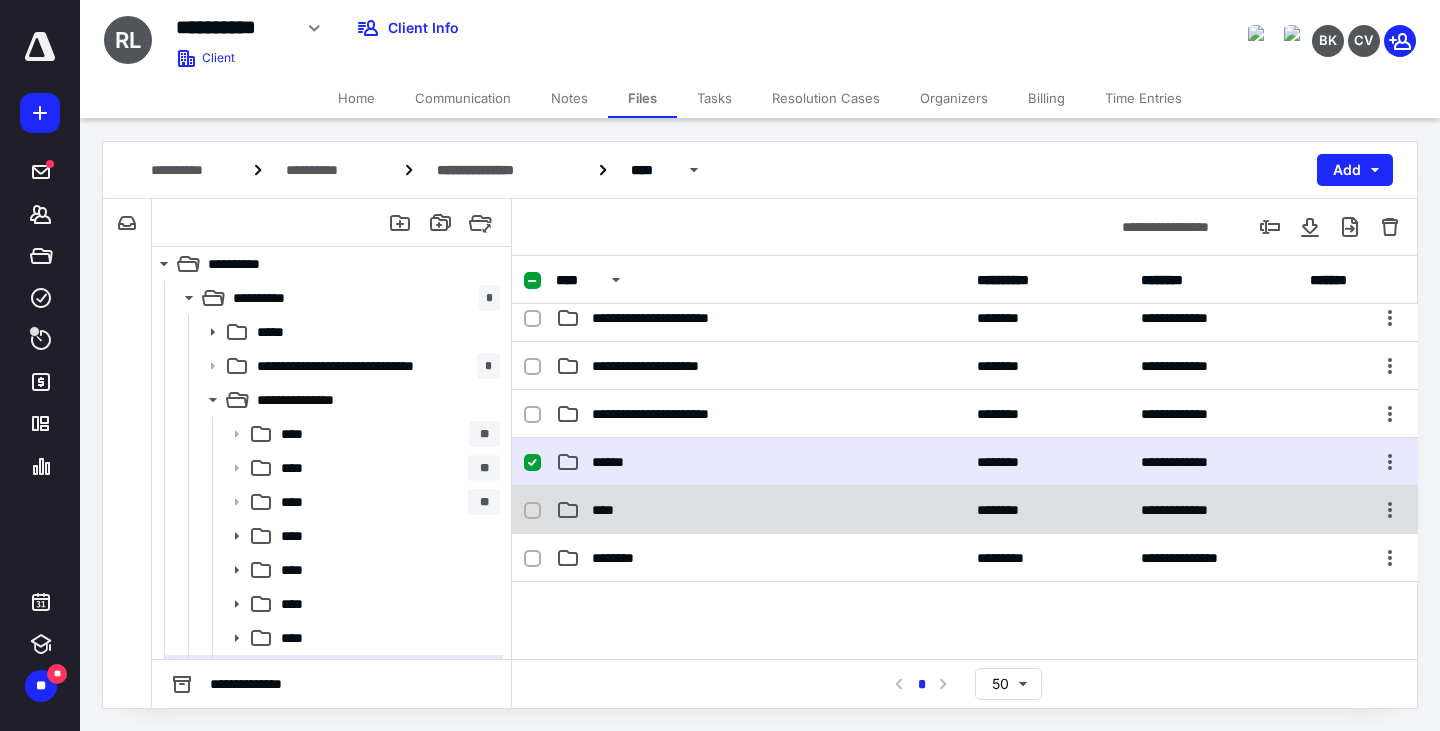 click on "**********" at bounding box center [965, 510] 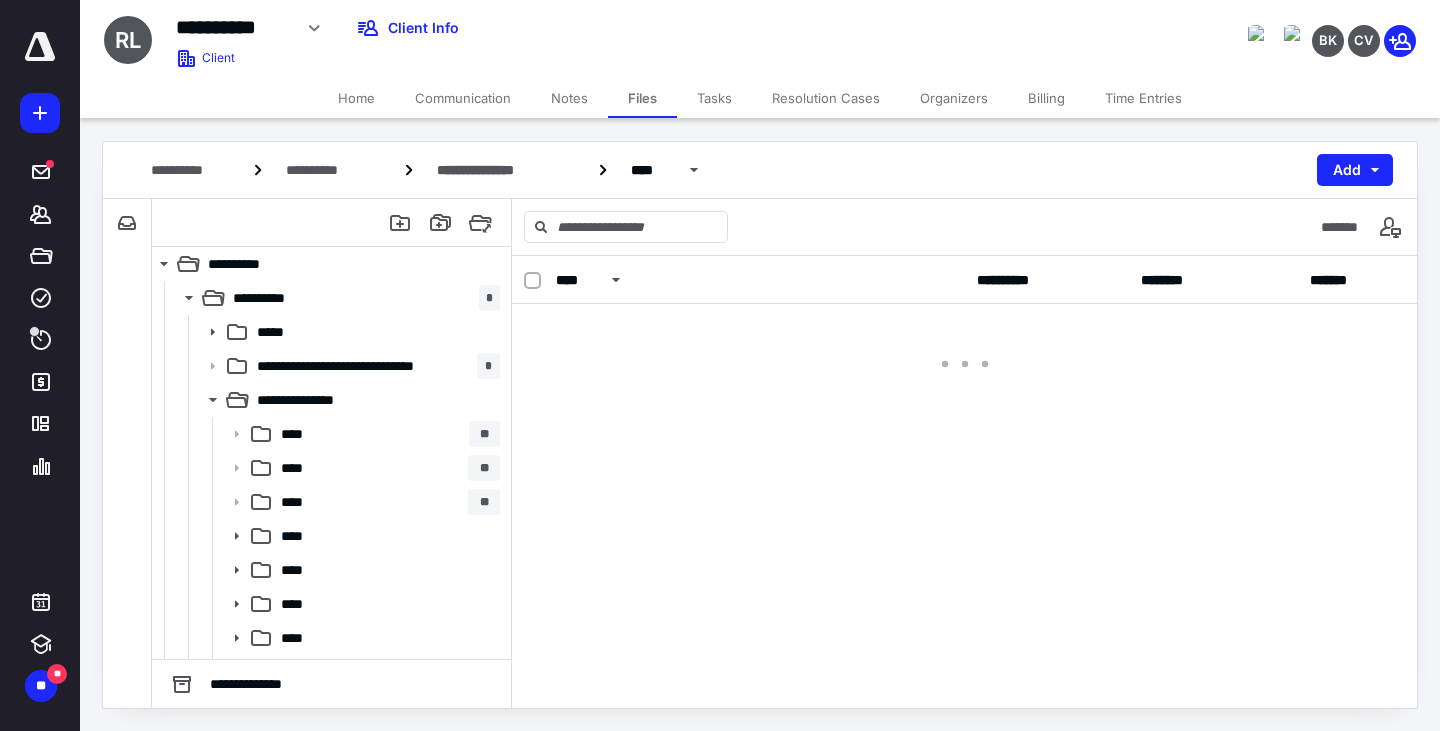 scroll, scrollTop: 0, scrollLeft: 0, axis: both 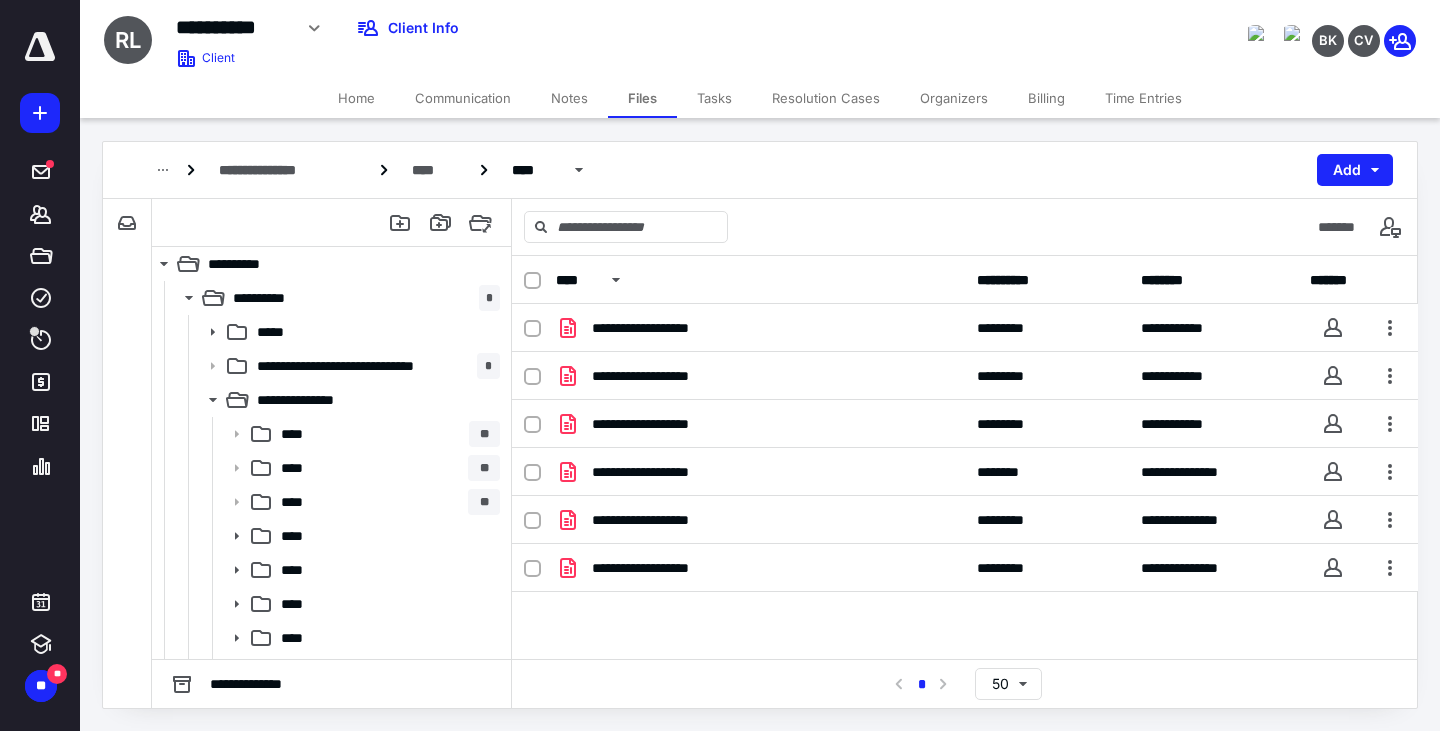 click on "**********" at bounding box center [965, 457] 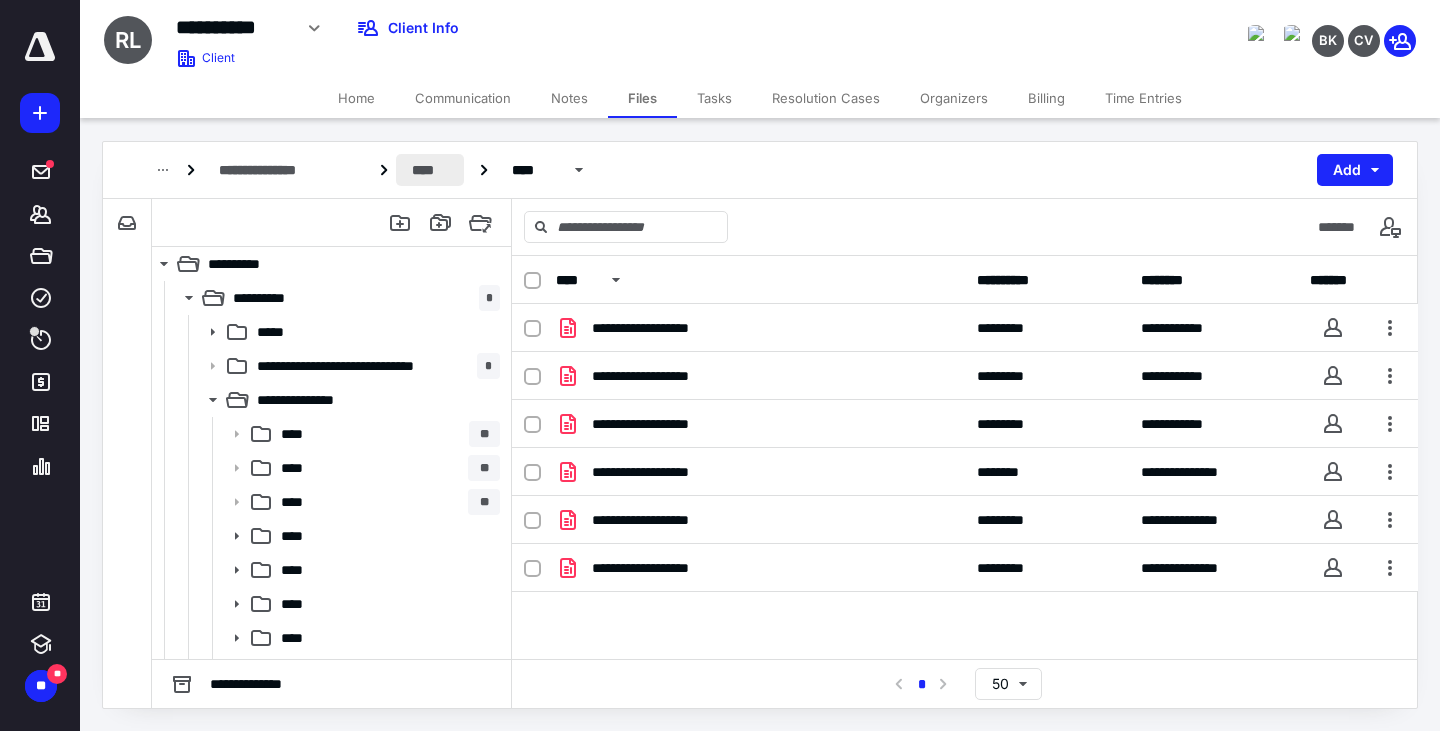 click on "****" at bounding box center [429, 170] 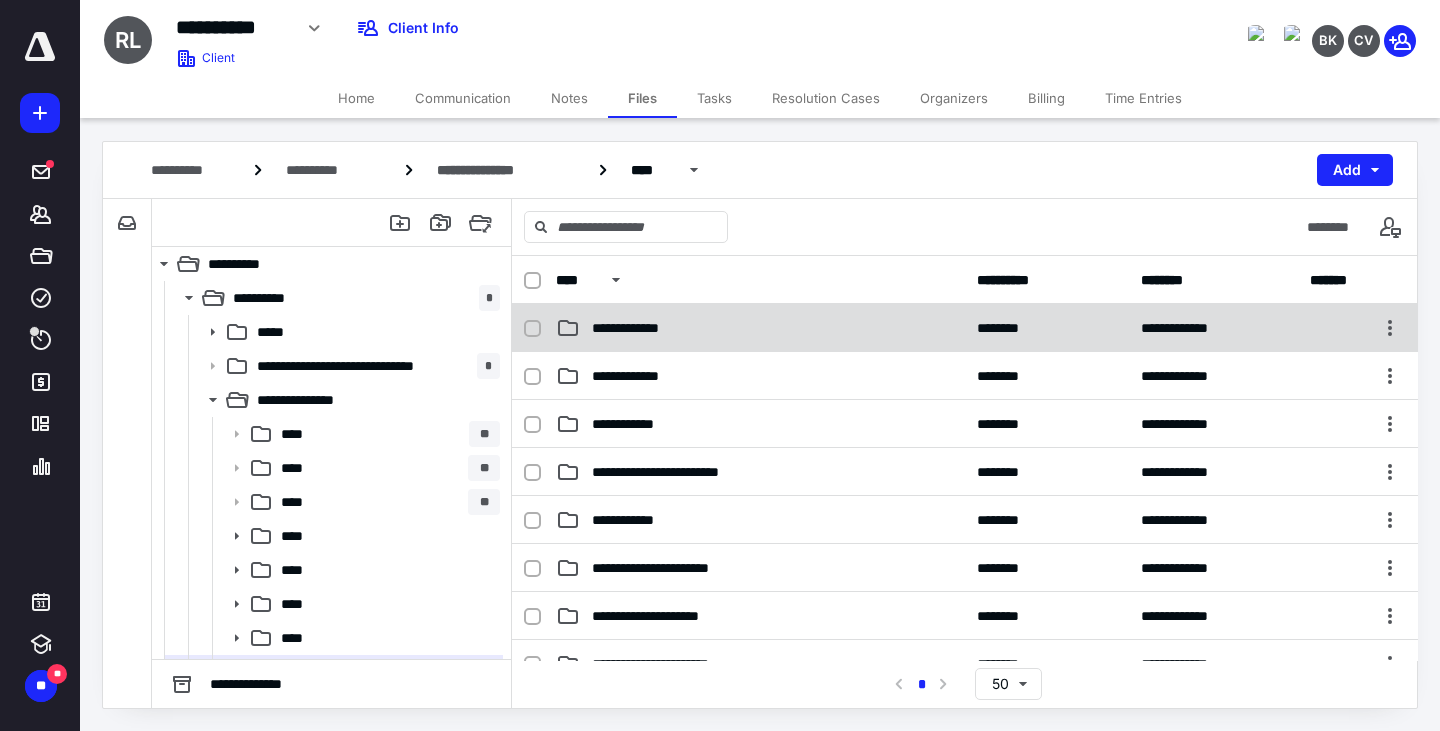 click on "**********" at bounding box center (643, 328) 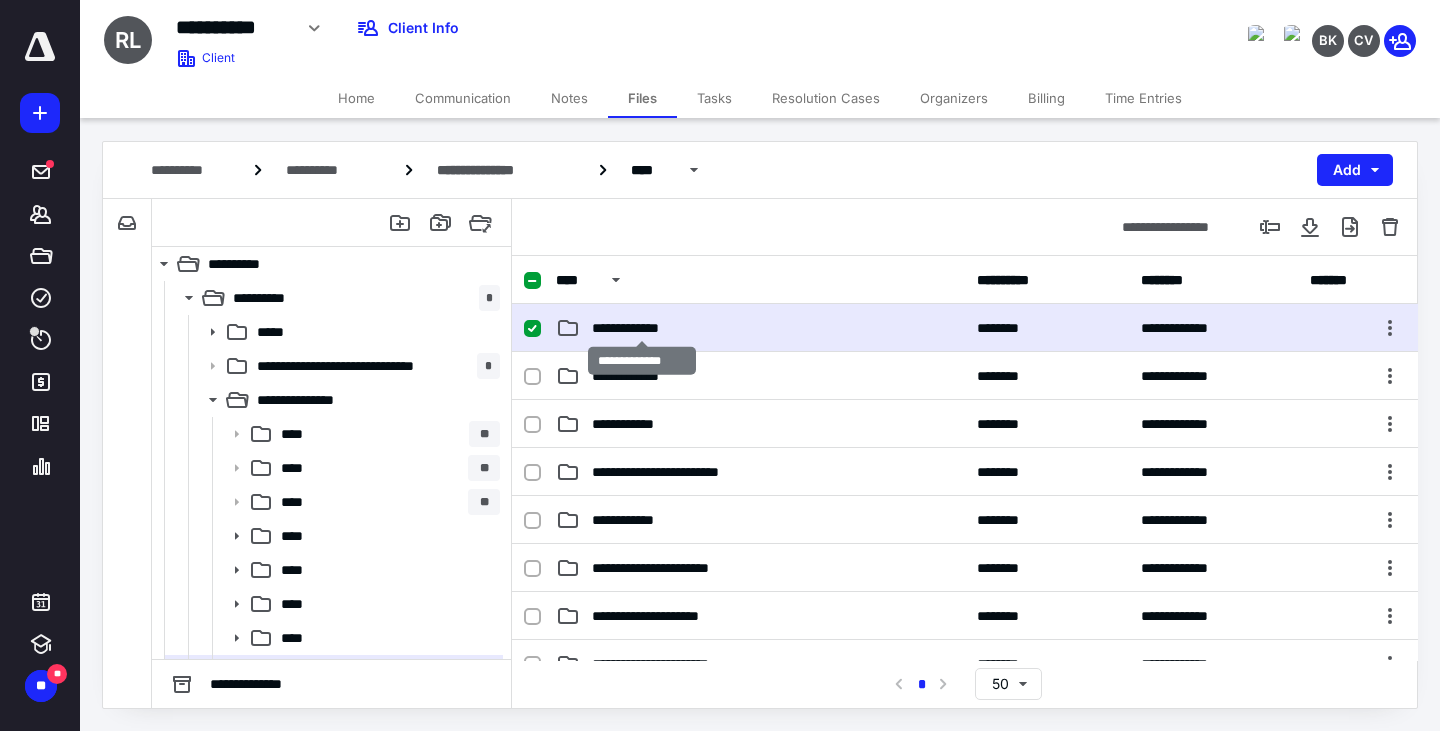 click on "**********" at bounding box center (643, 328) 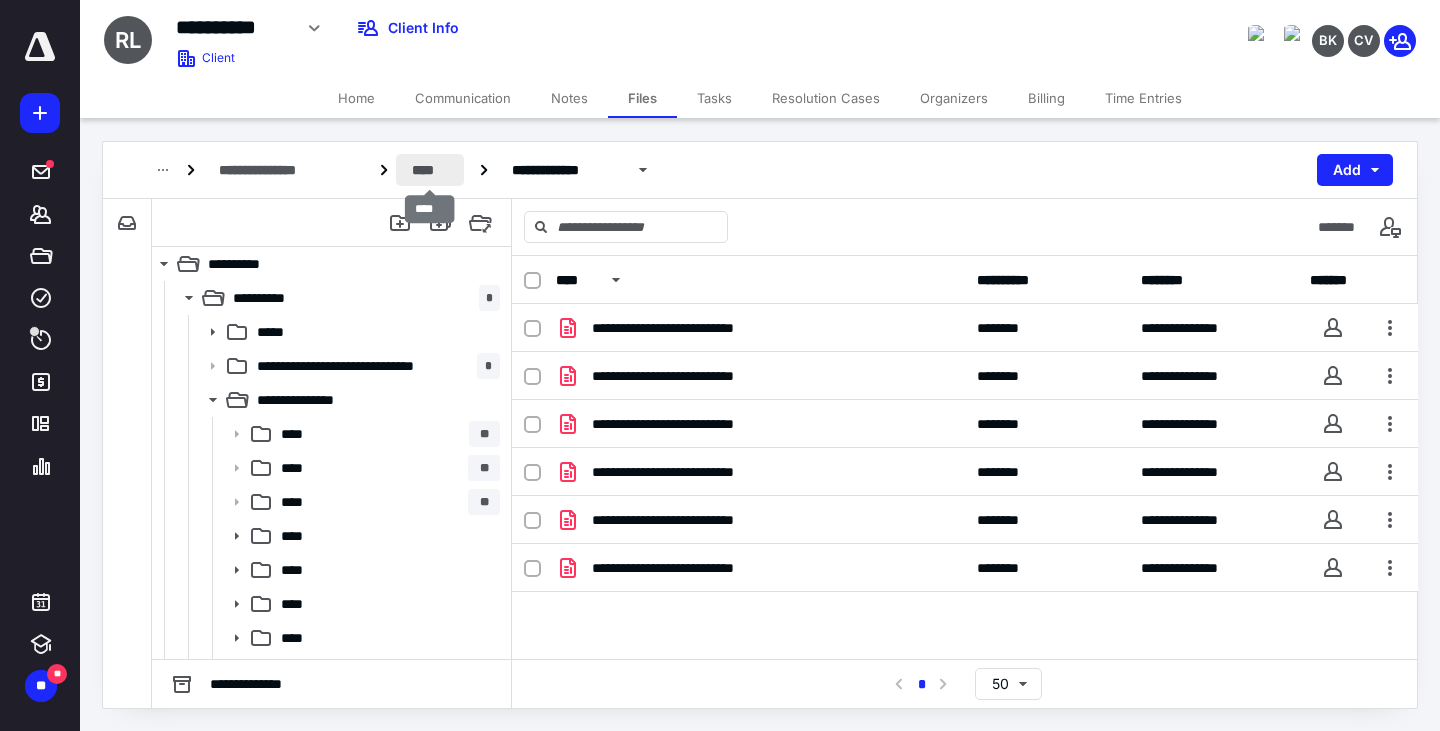 click on "****" at bounding box center [429, 170] 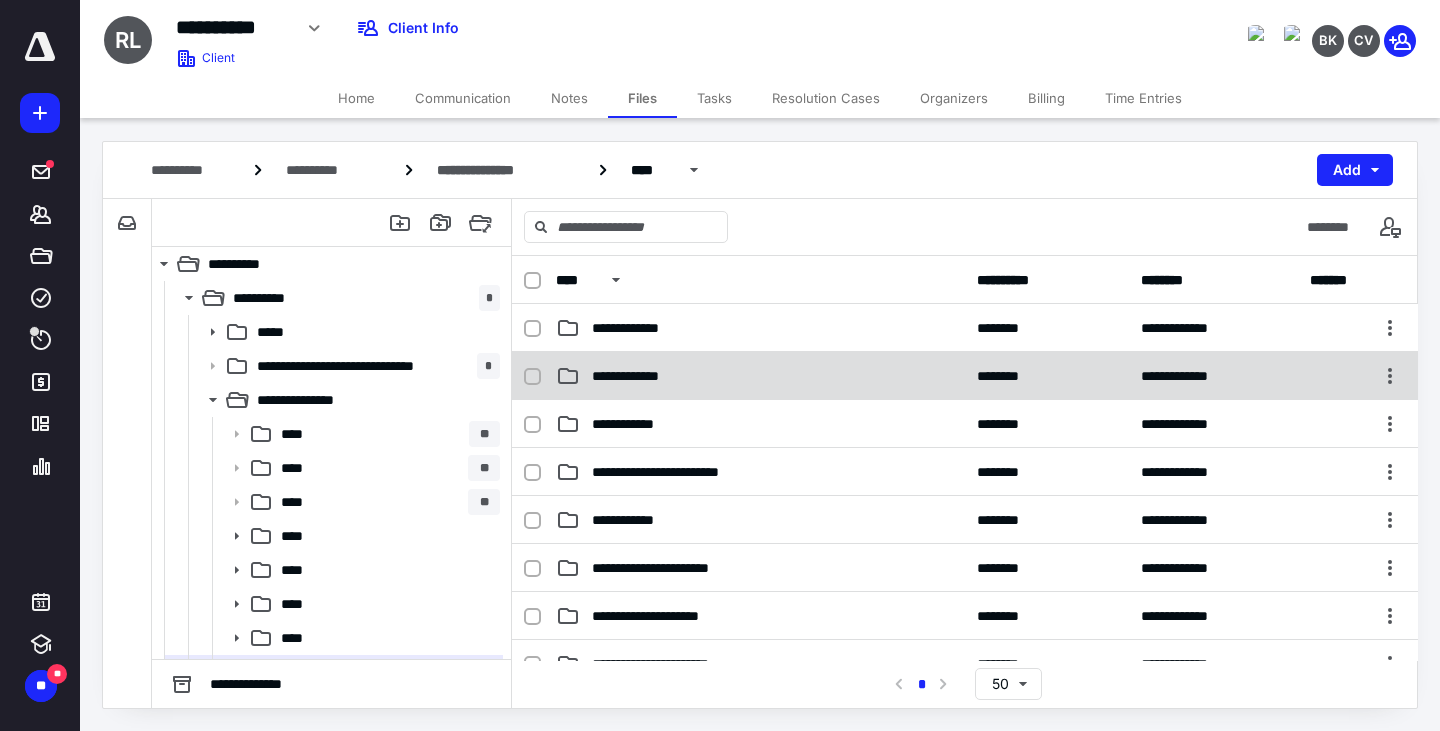 click on "**********" at bounding box center (644, 376) 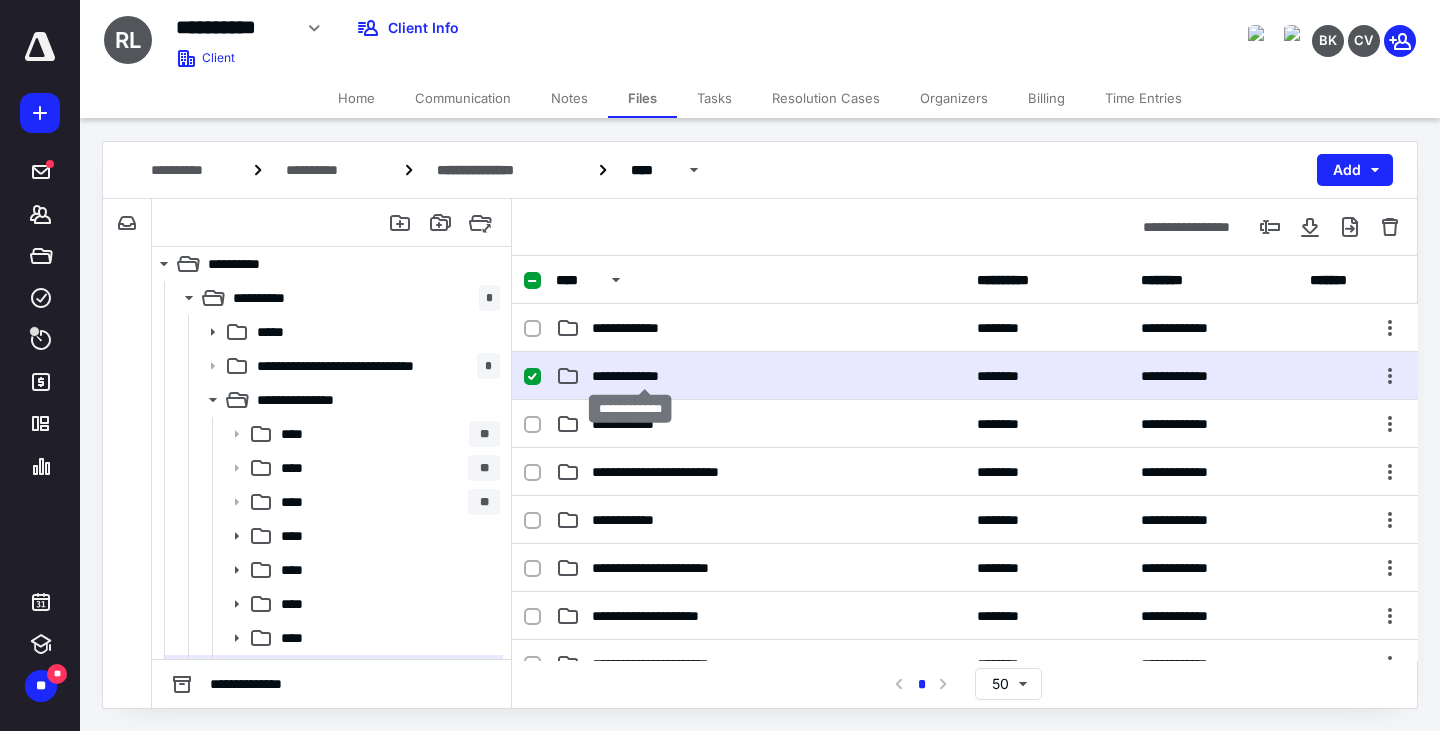 click on "**********" at bounding box center (644, 376) 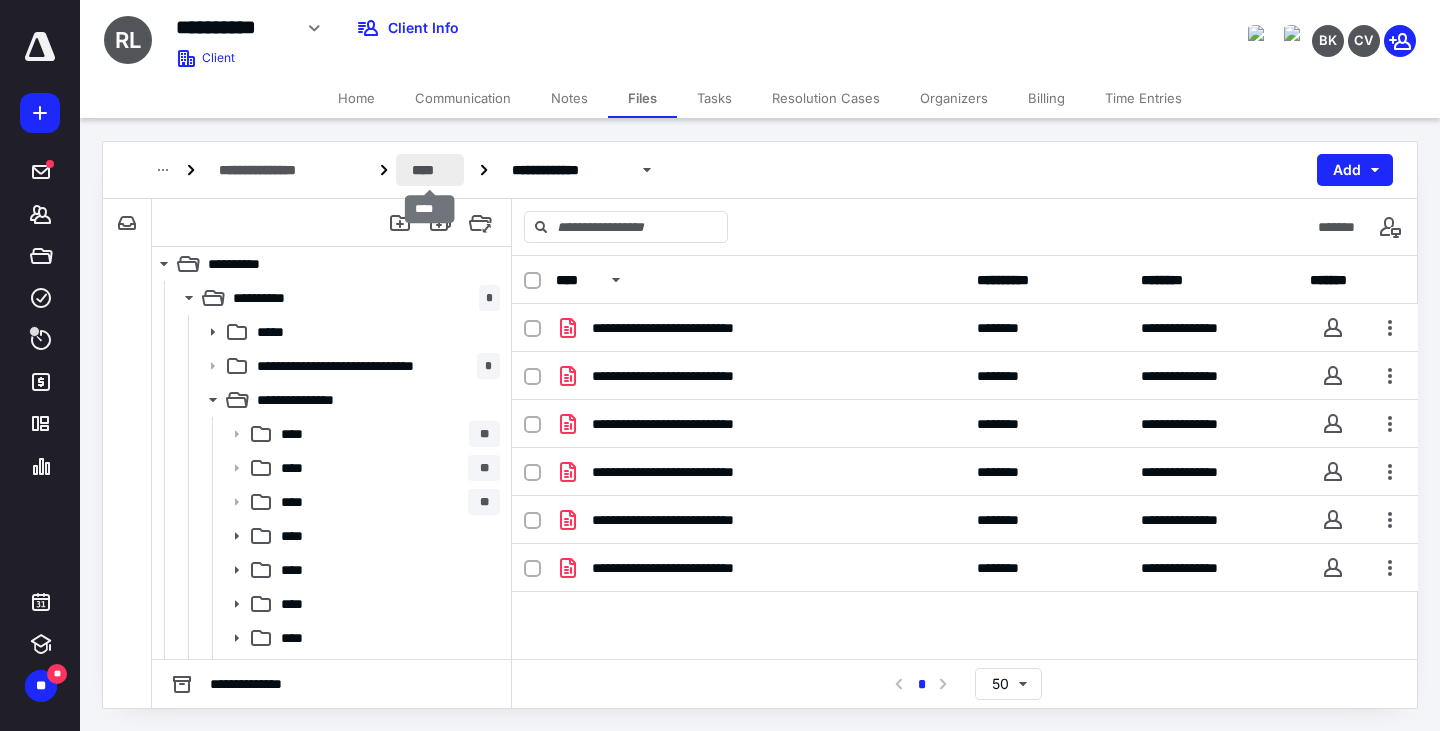 click on "****" at bounding box center [429, 170] 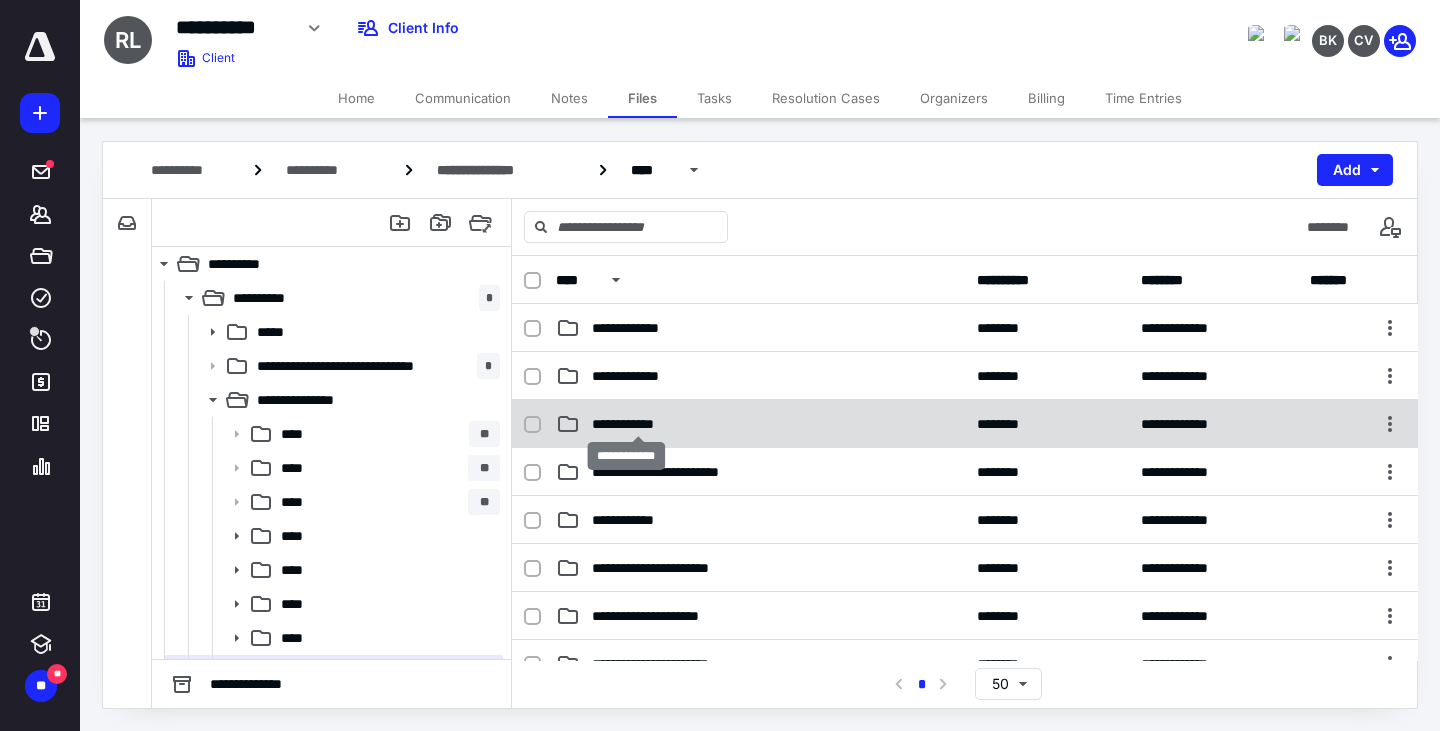 click on "**********" at bounding box center (639, 424) 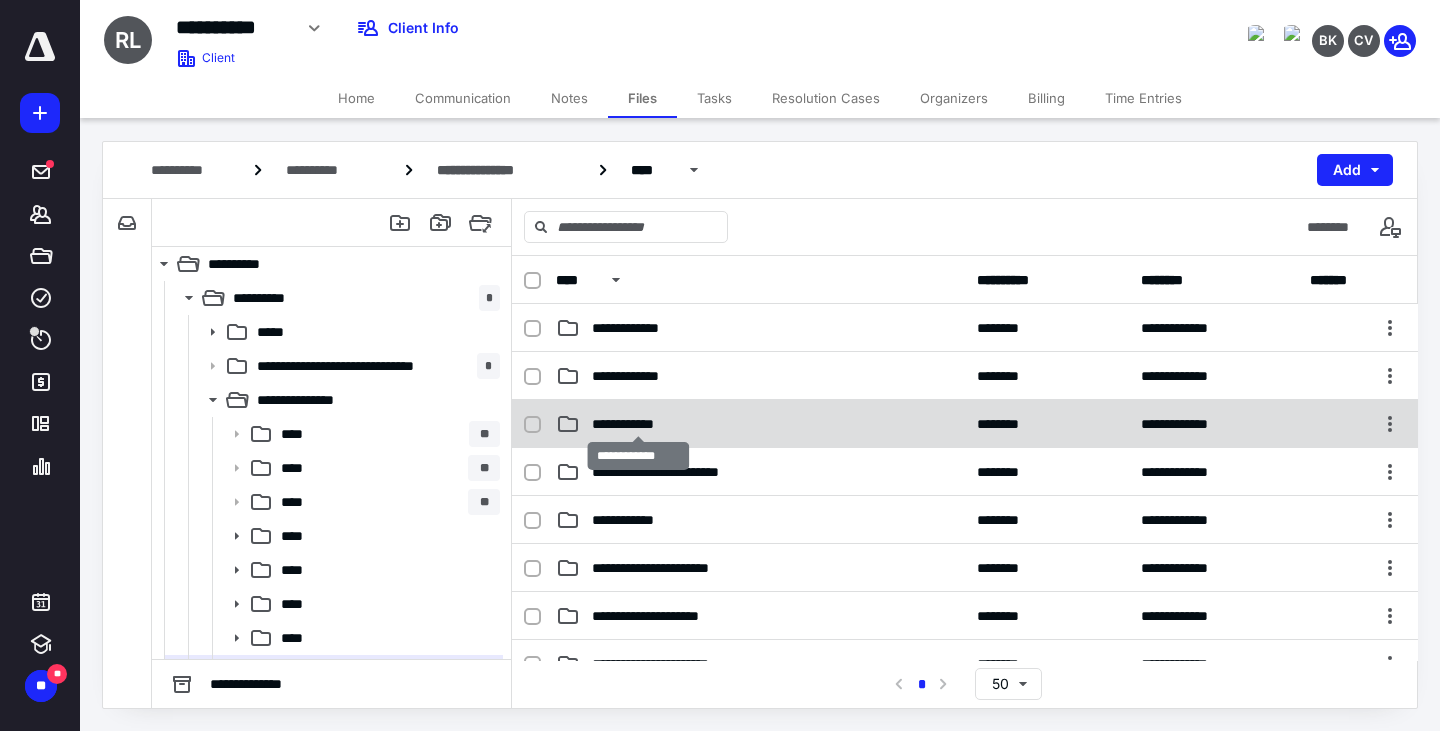 click on "**********" at bounding box center (639, 424) 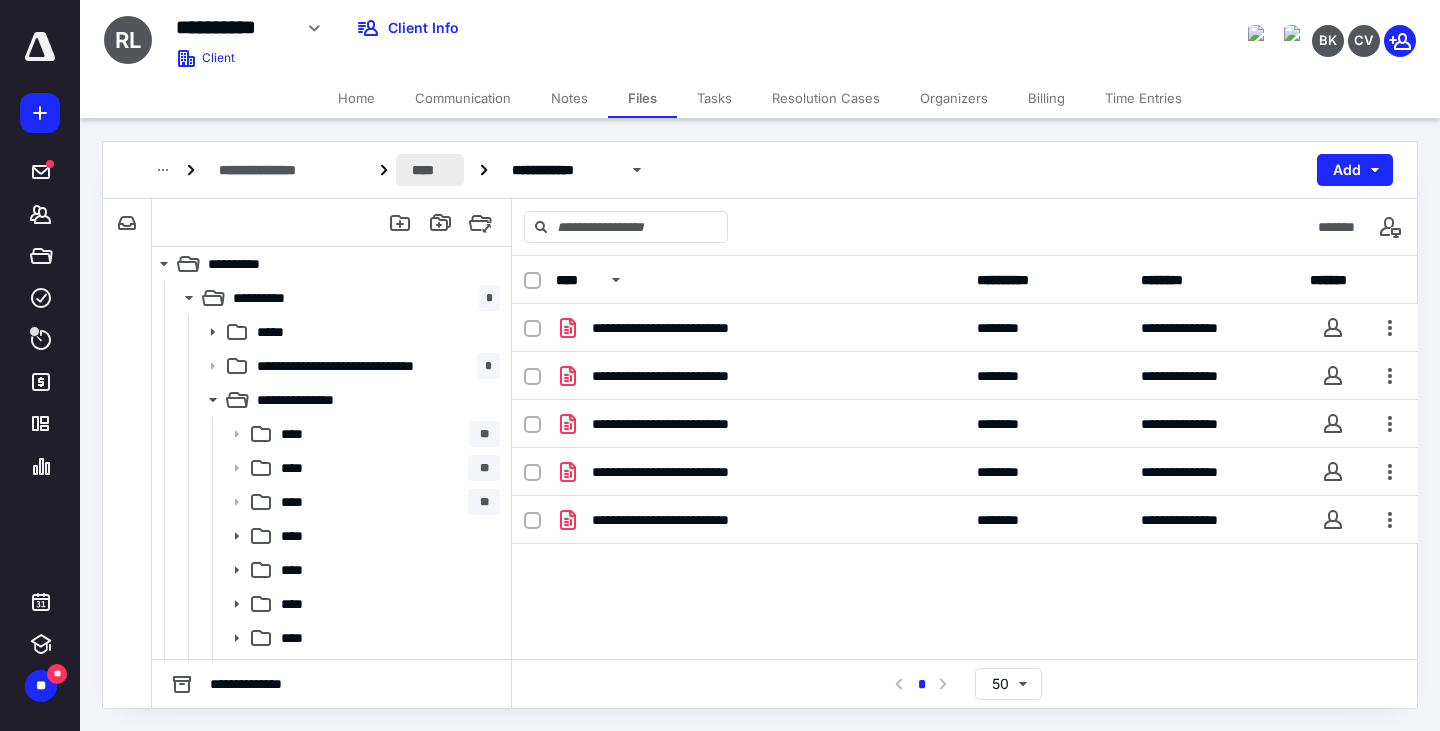click on "****" at bounding box center [429, 170] 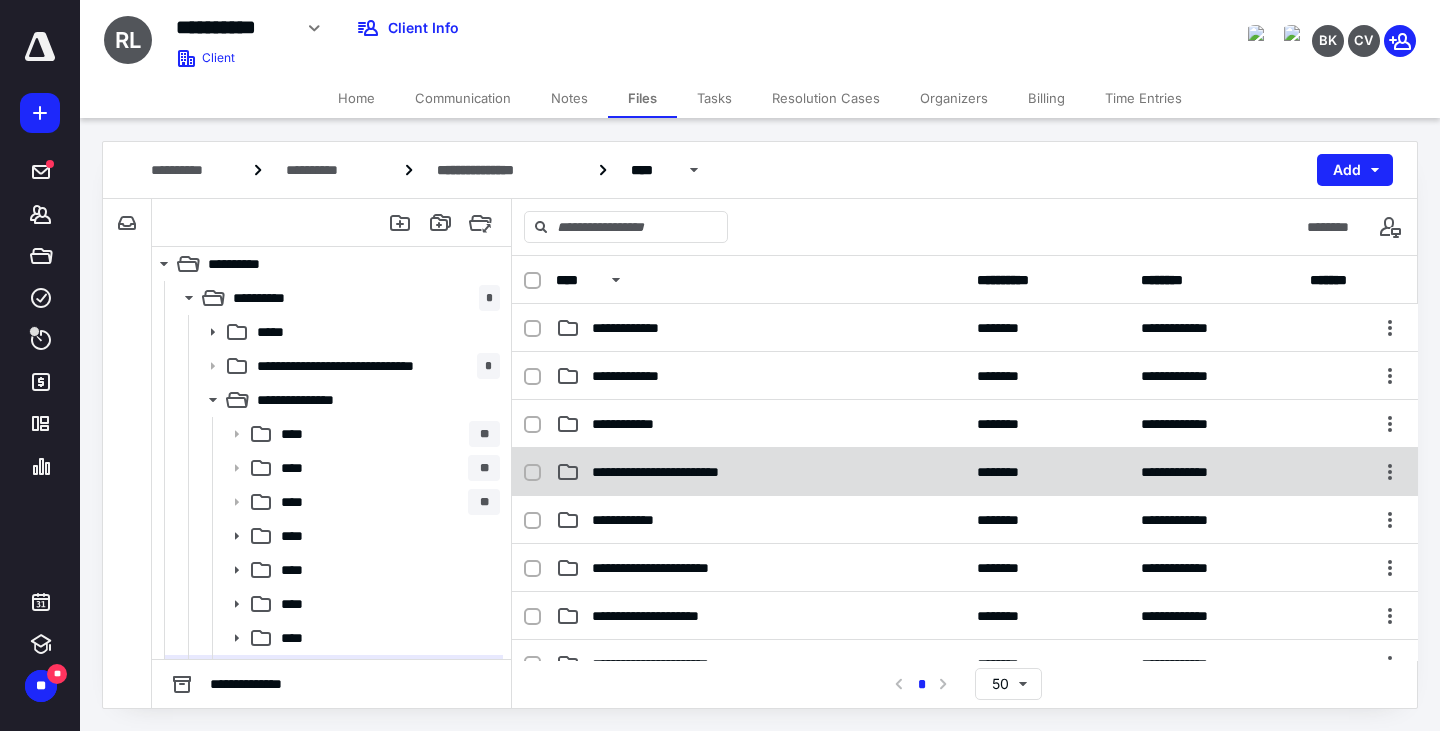 click on "**********" at bounding box center [682, 472] 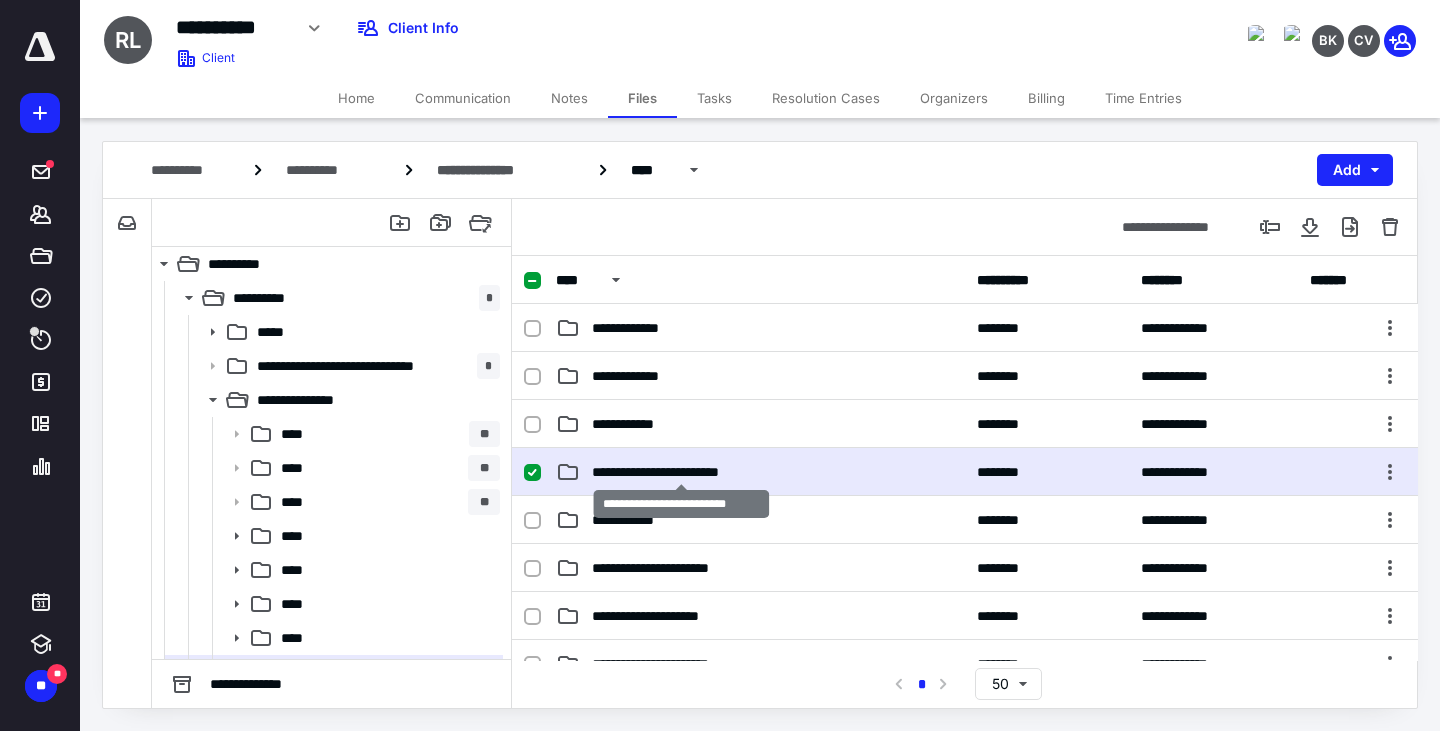 click on "**********" at bounding box center (682, 472) 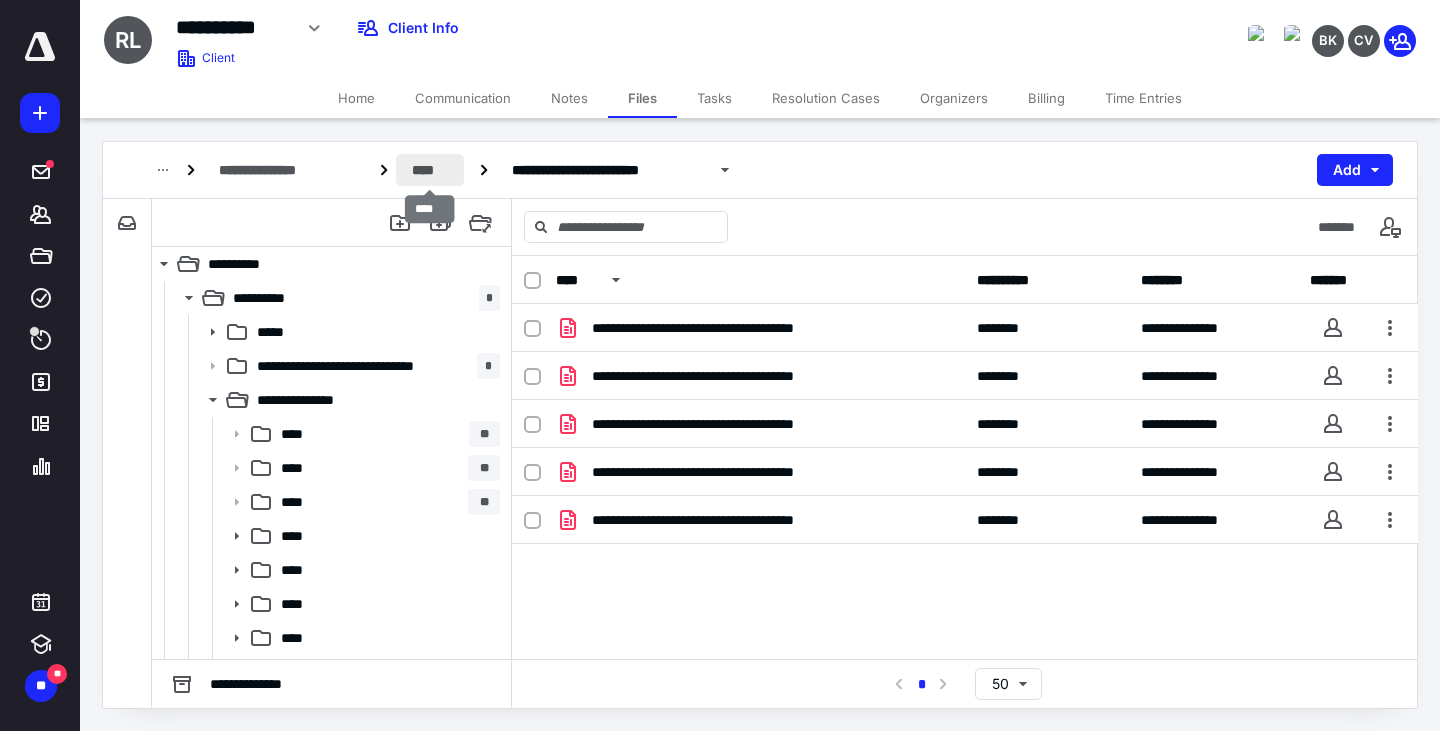 click on "****" at bounding box center (429, 170) 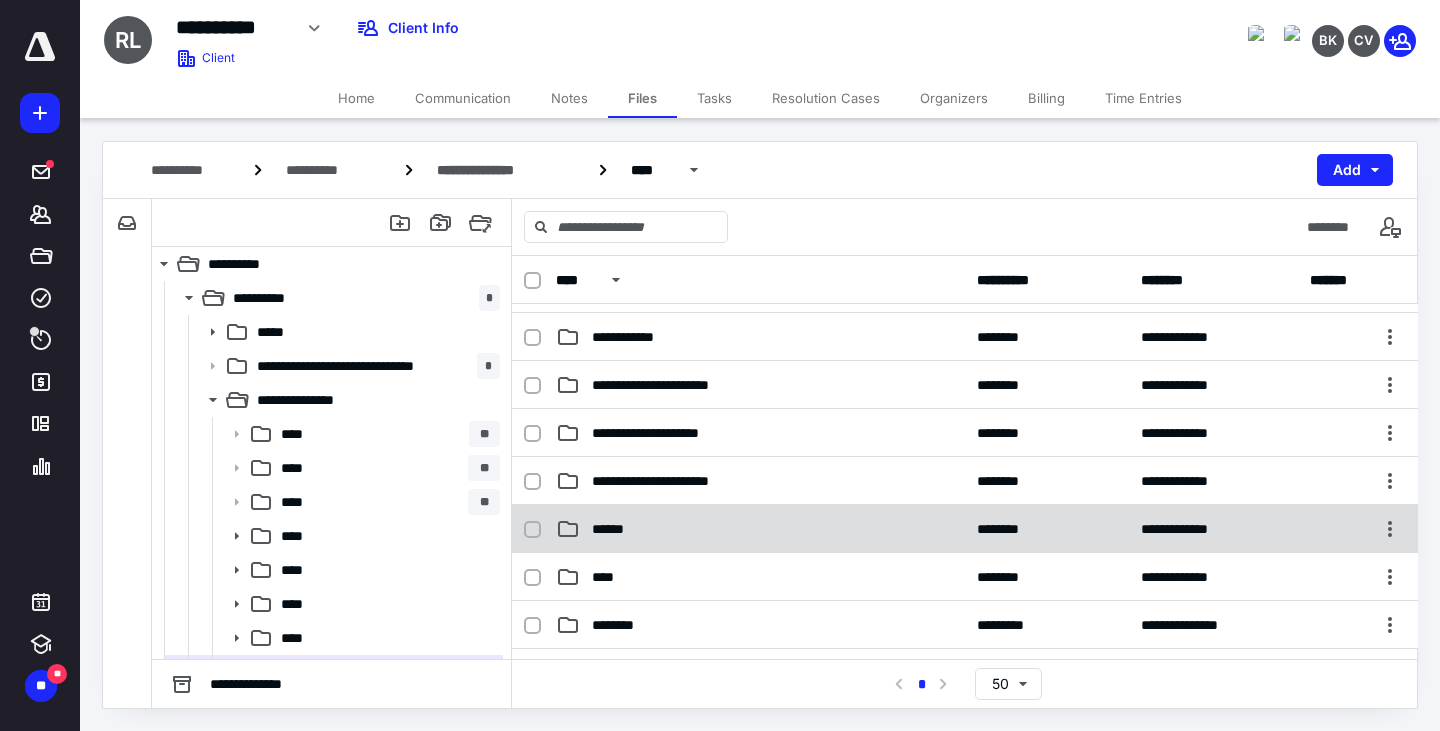 scroll, scrollTop: 184, scrollLeft: 0, axis: vertical 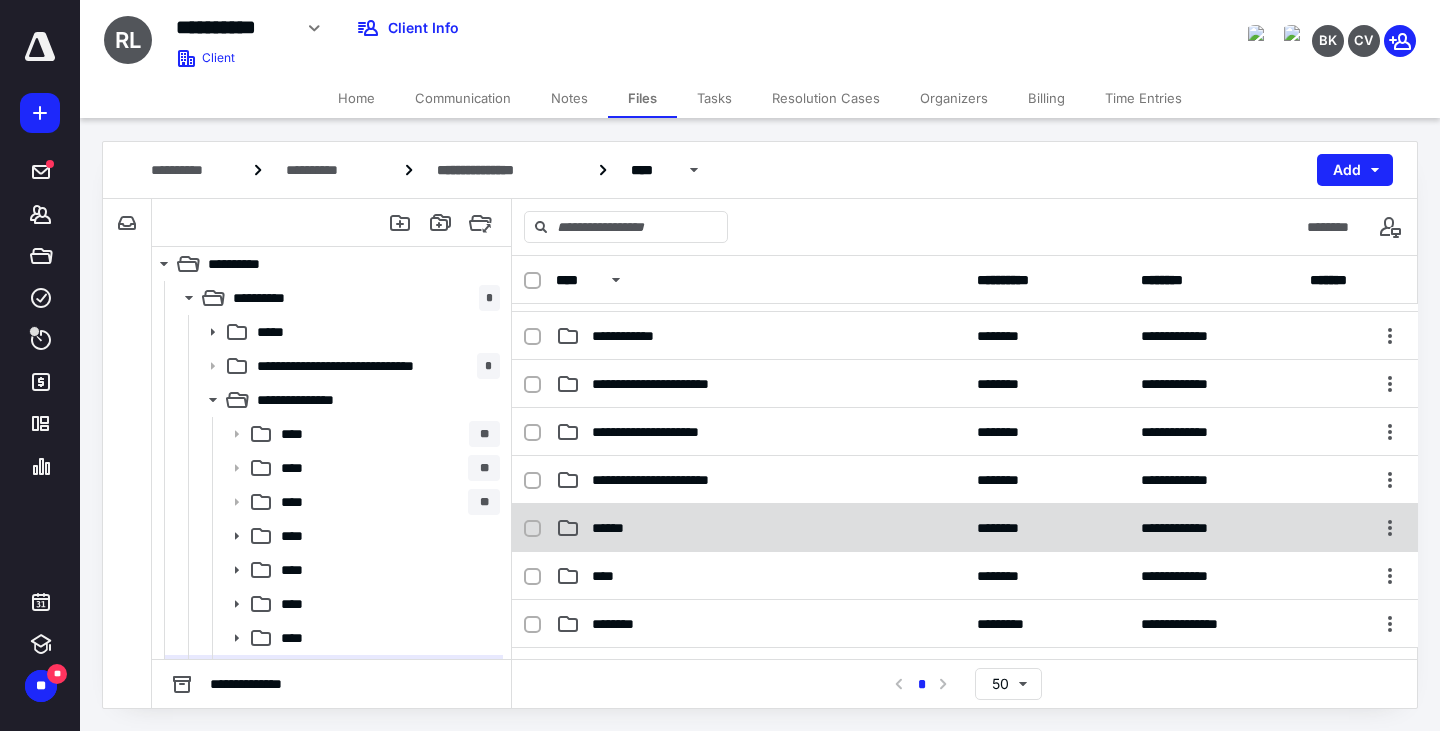 click on "******" at bounding box center [760, 528] 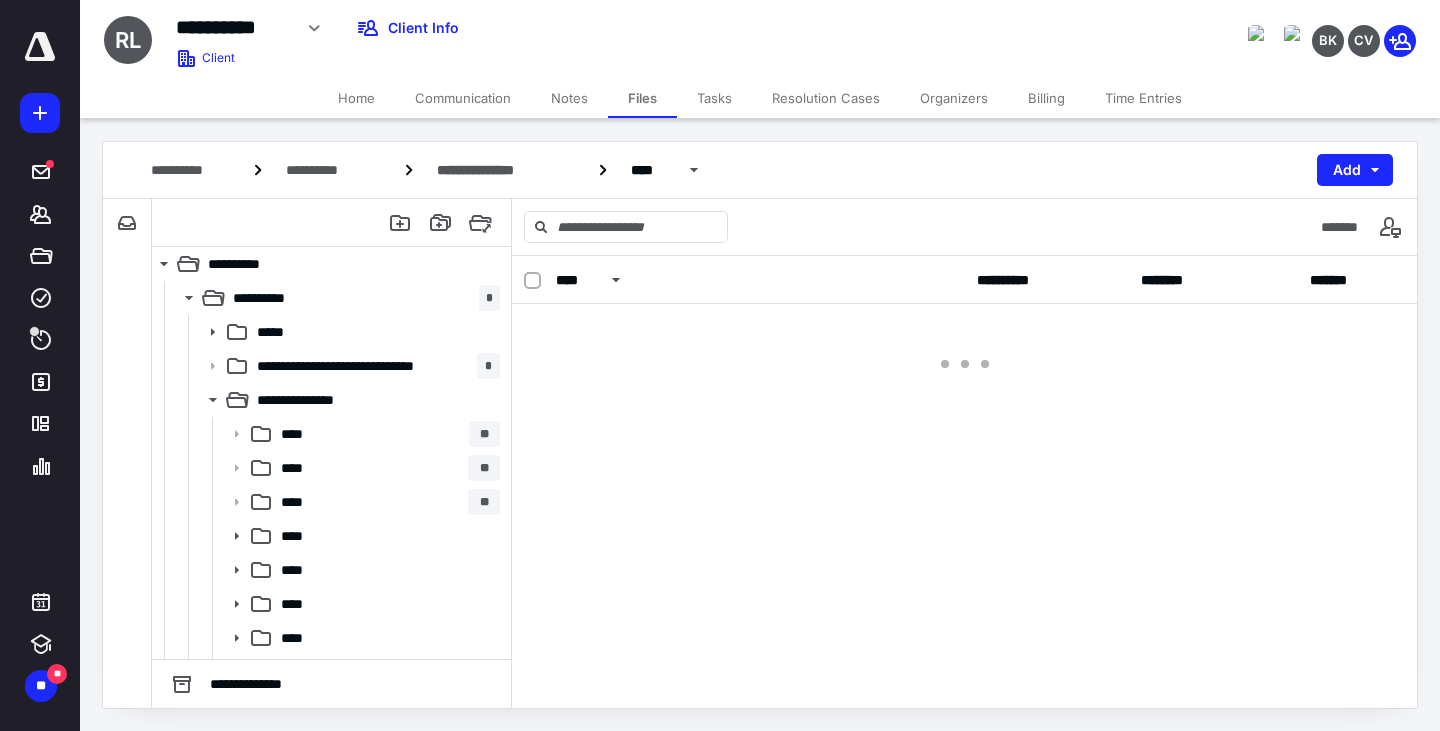 scroll, scrollTop: 0, scrollLeft: 0, axis: both 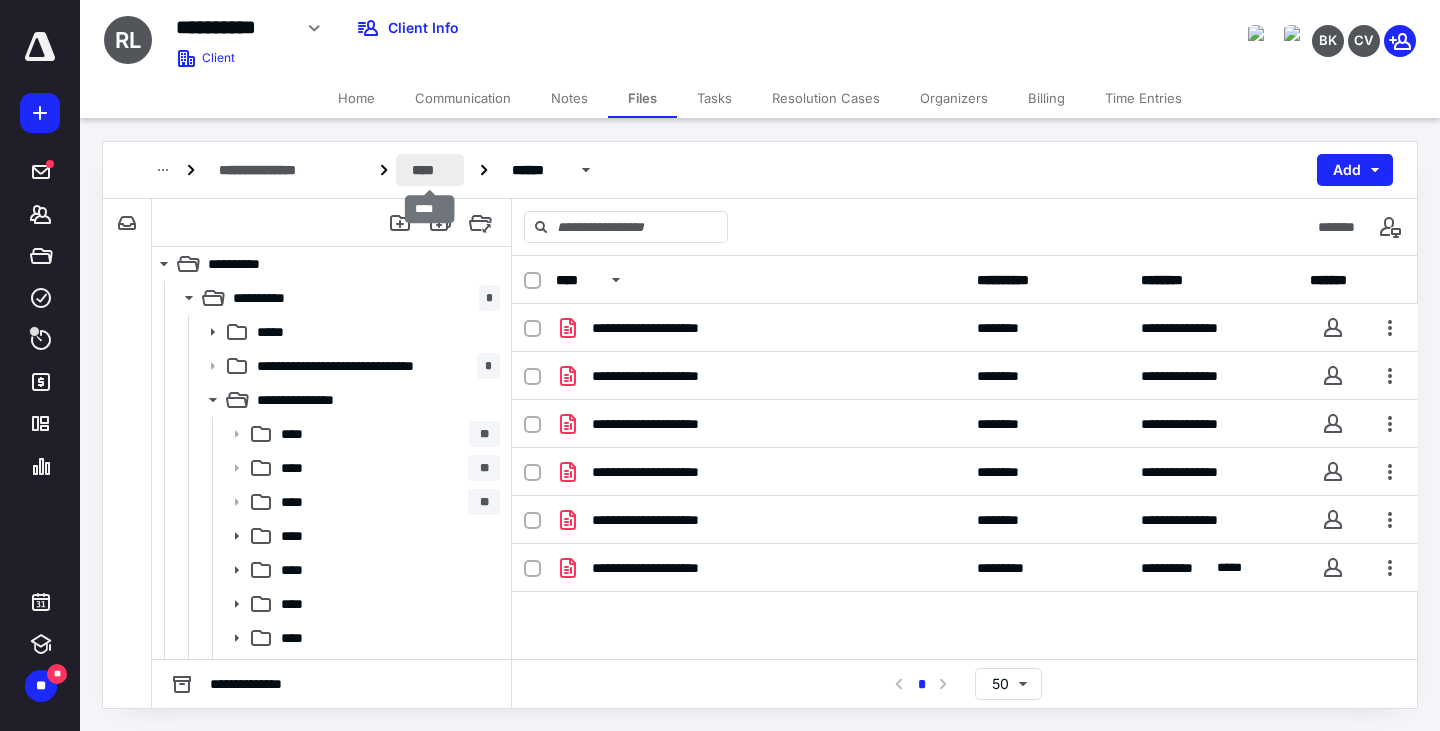 click on "****" at bounding box center [429, 170] 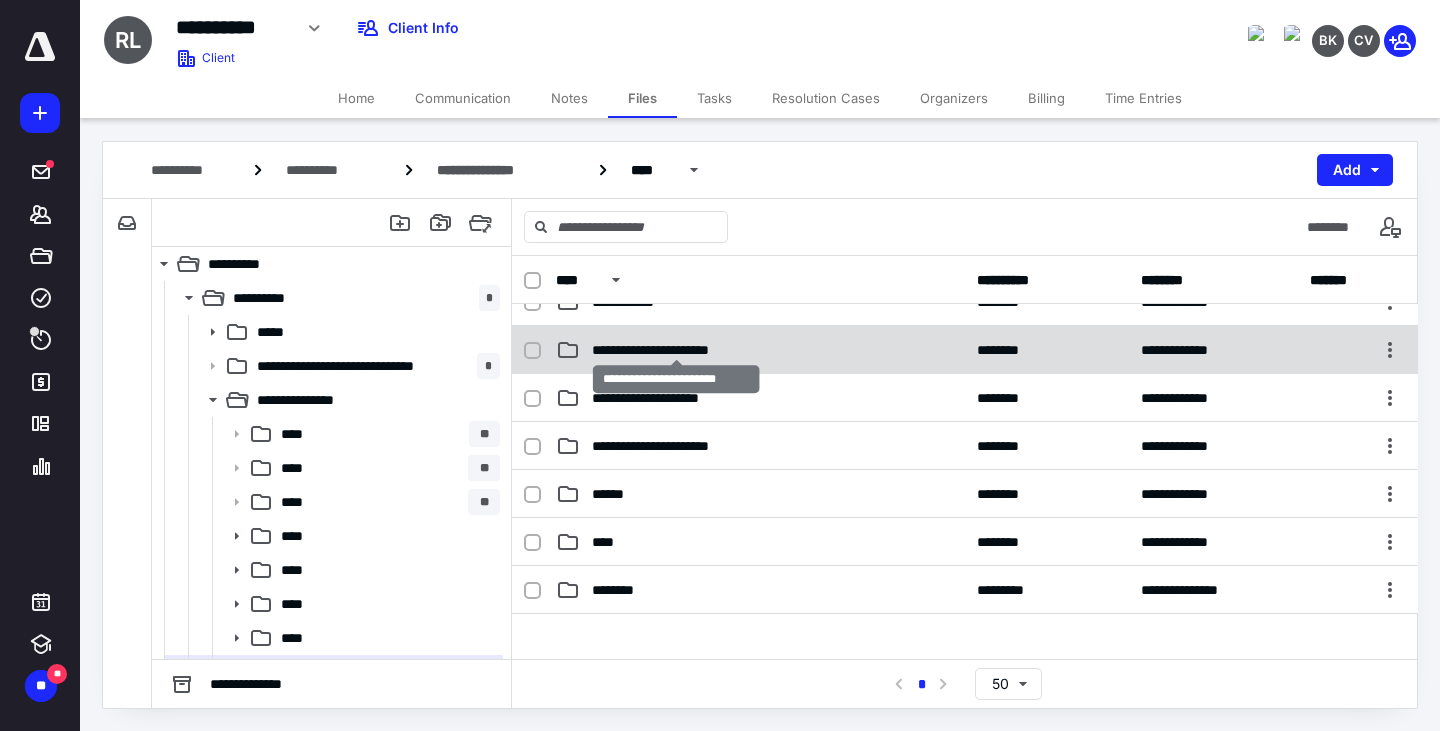 scroll, scrollTop: 222, scrollLeft: 0, axis: vertical 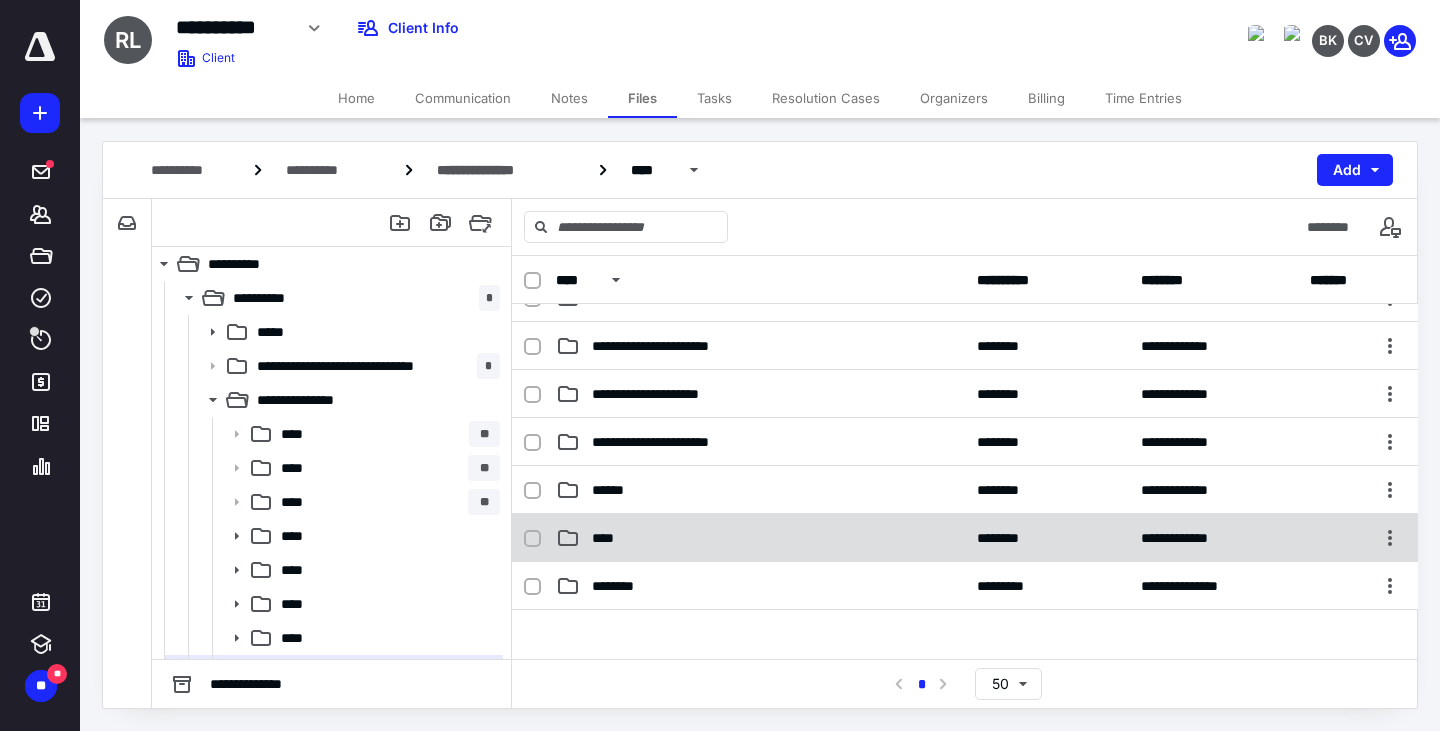 click on "****" at bounding box center [611, 538] 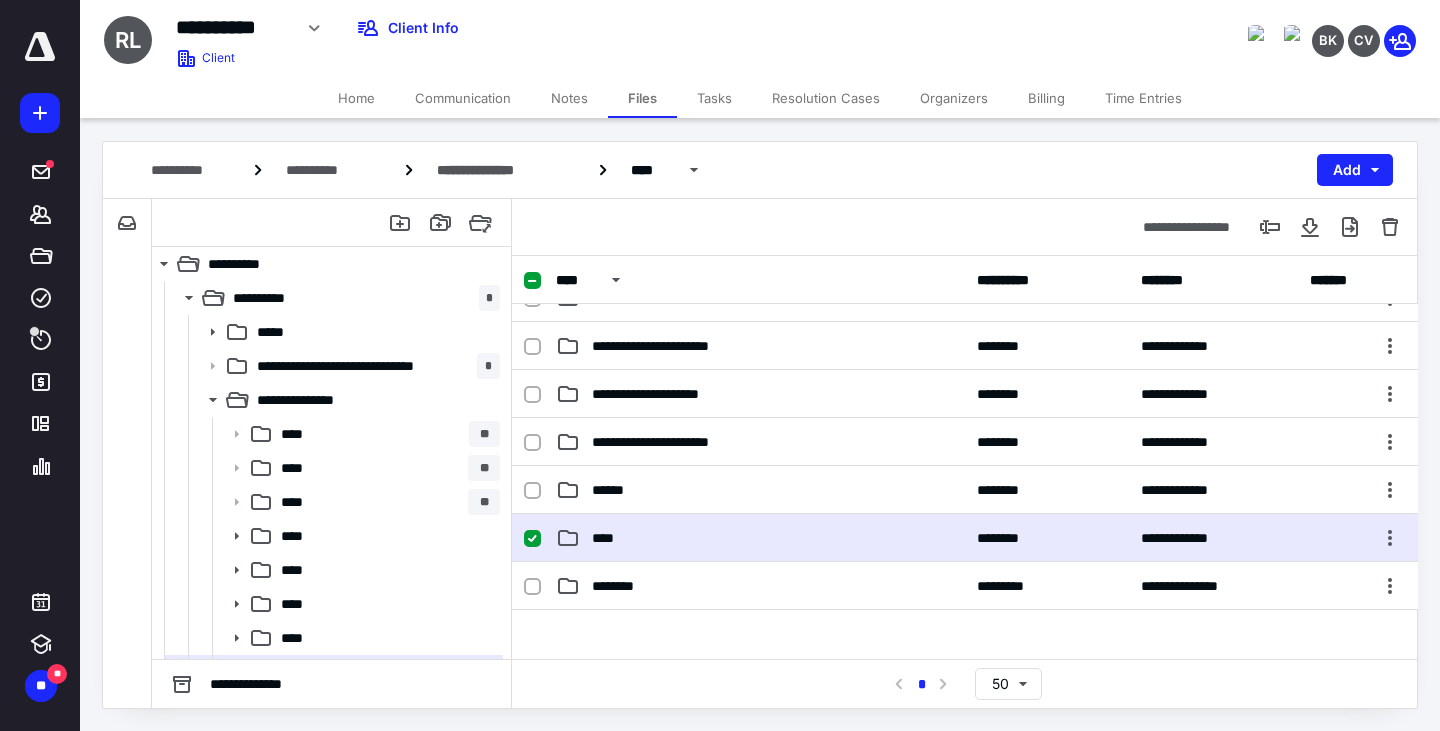 click on "****" at bounding box center [611, 538] 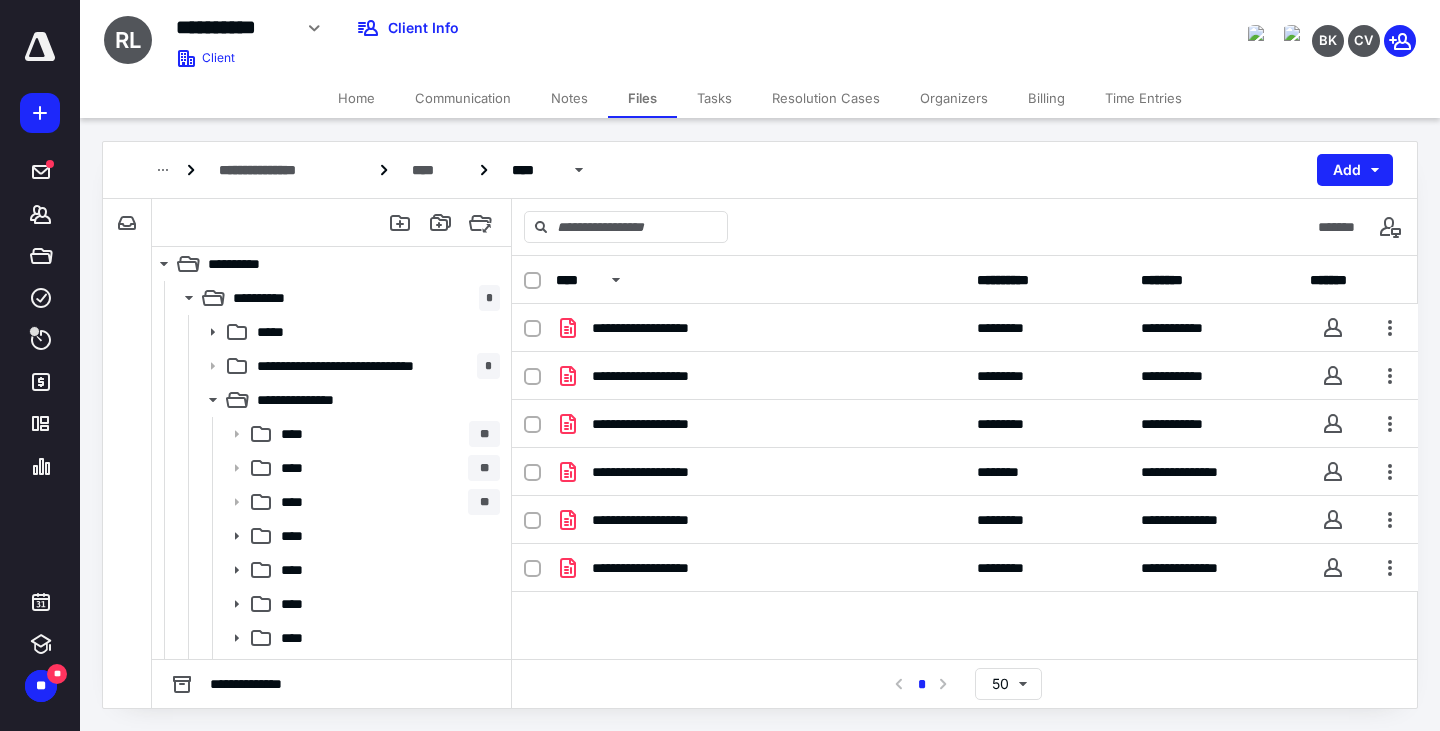 click on "**********" at bounding box center (760, 170) 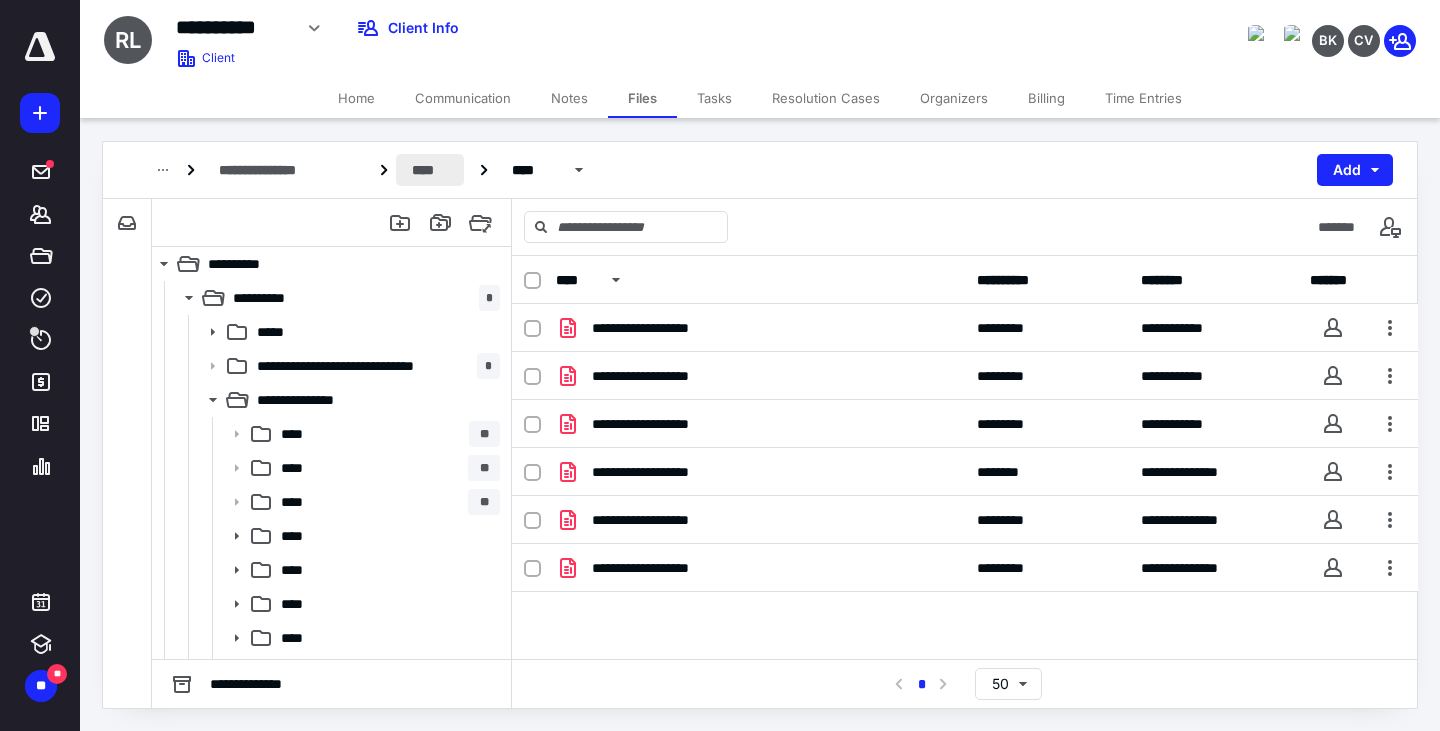 click on "****" at bounding box center [429, 170] 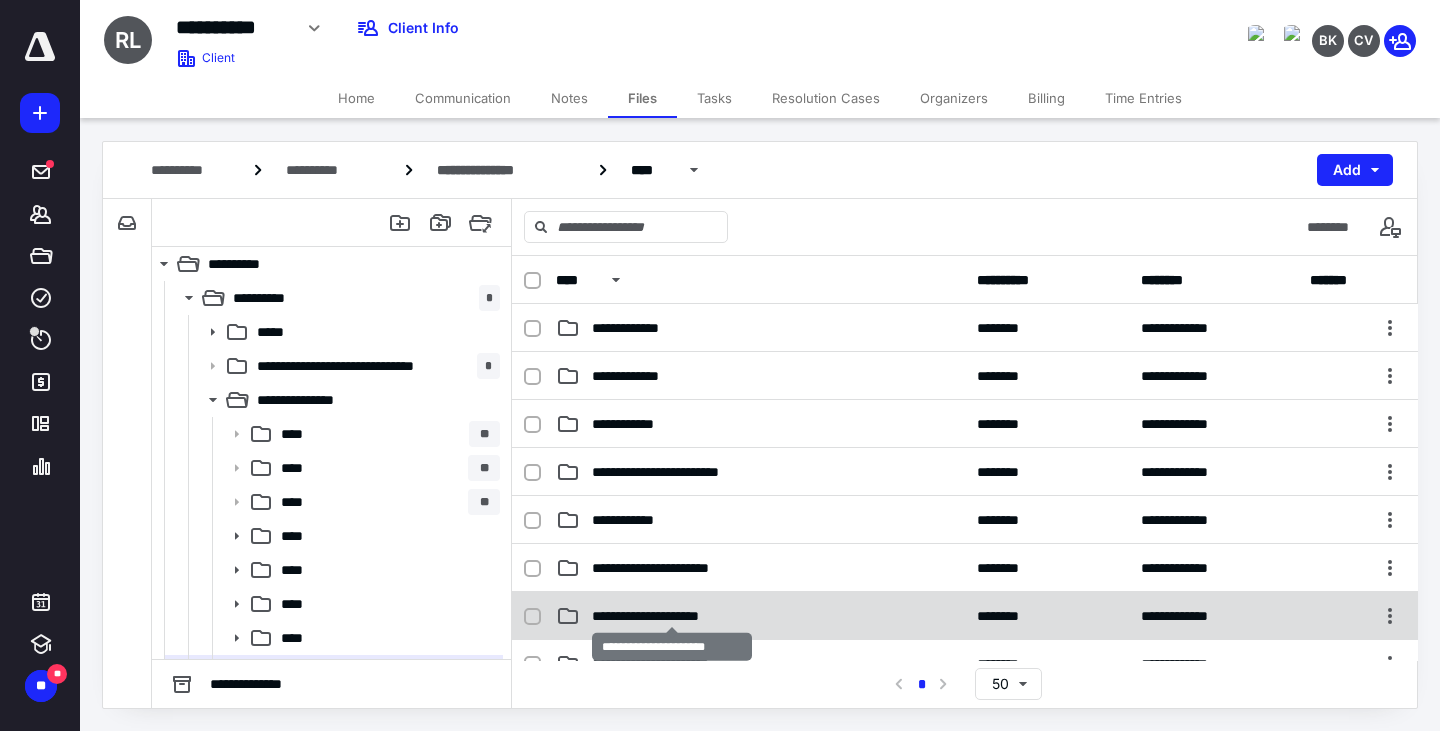 scroll, scrollTop: 277, scrollLeft: 0, axis: vertical 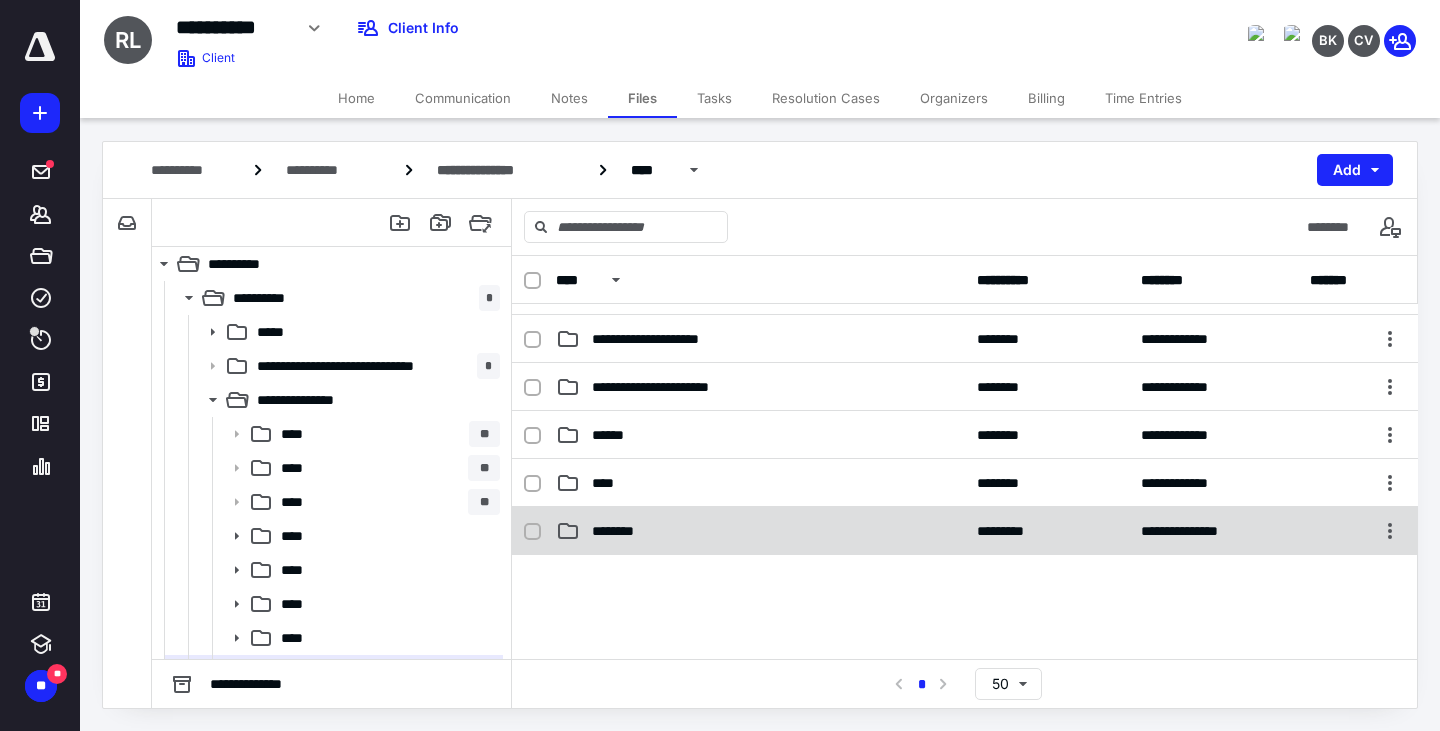 click on "********" at bounding box center [760, 531] 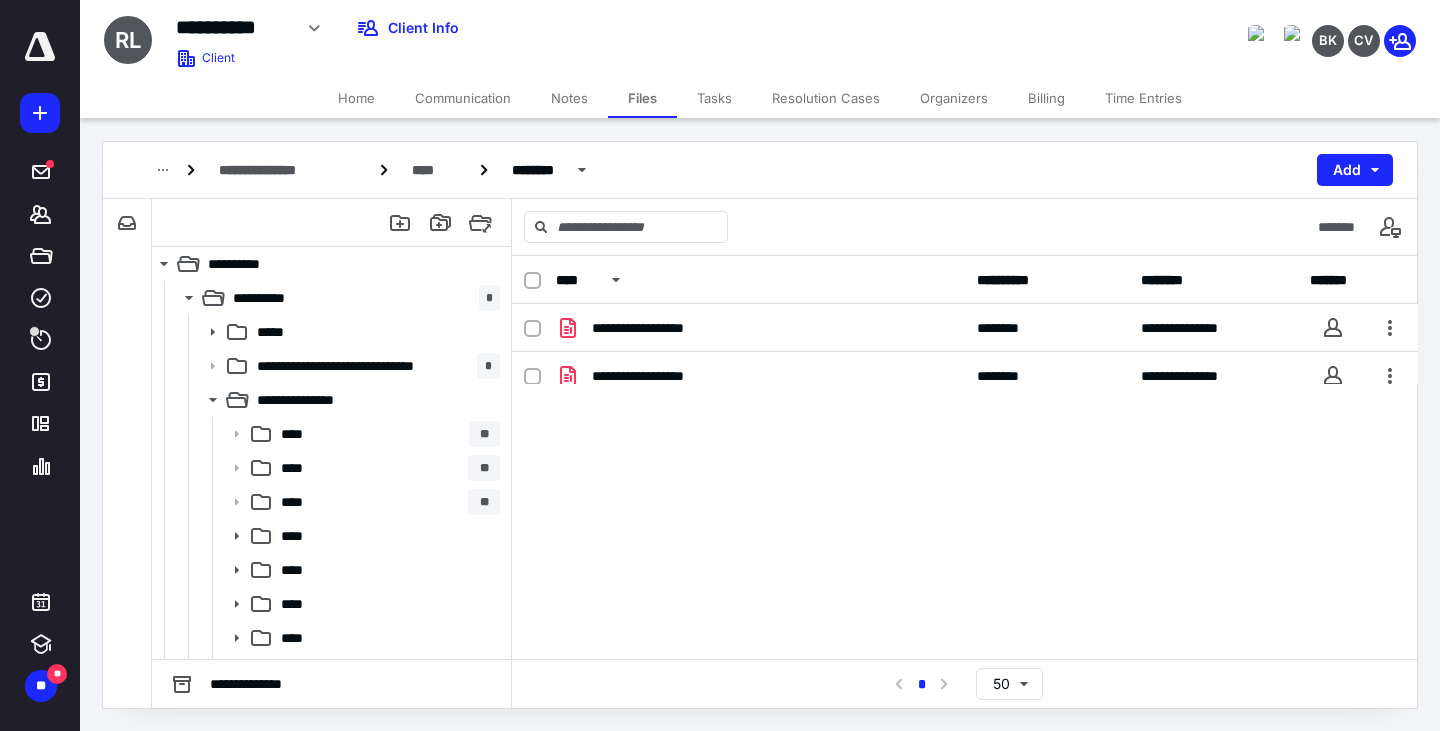 scroll, scrollTop: 0, scrollLeft: 0, axis: both 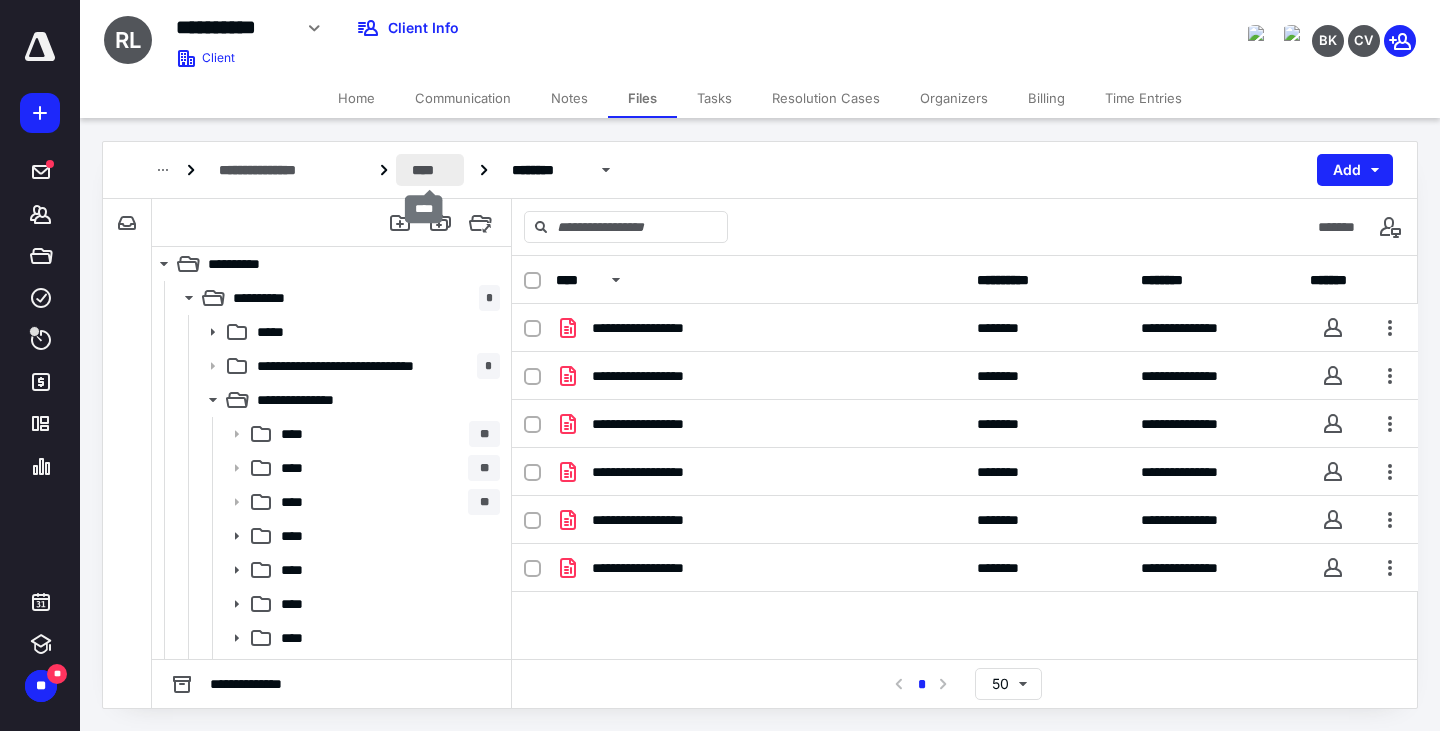 click on "****" at bounding box center [429, 170] 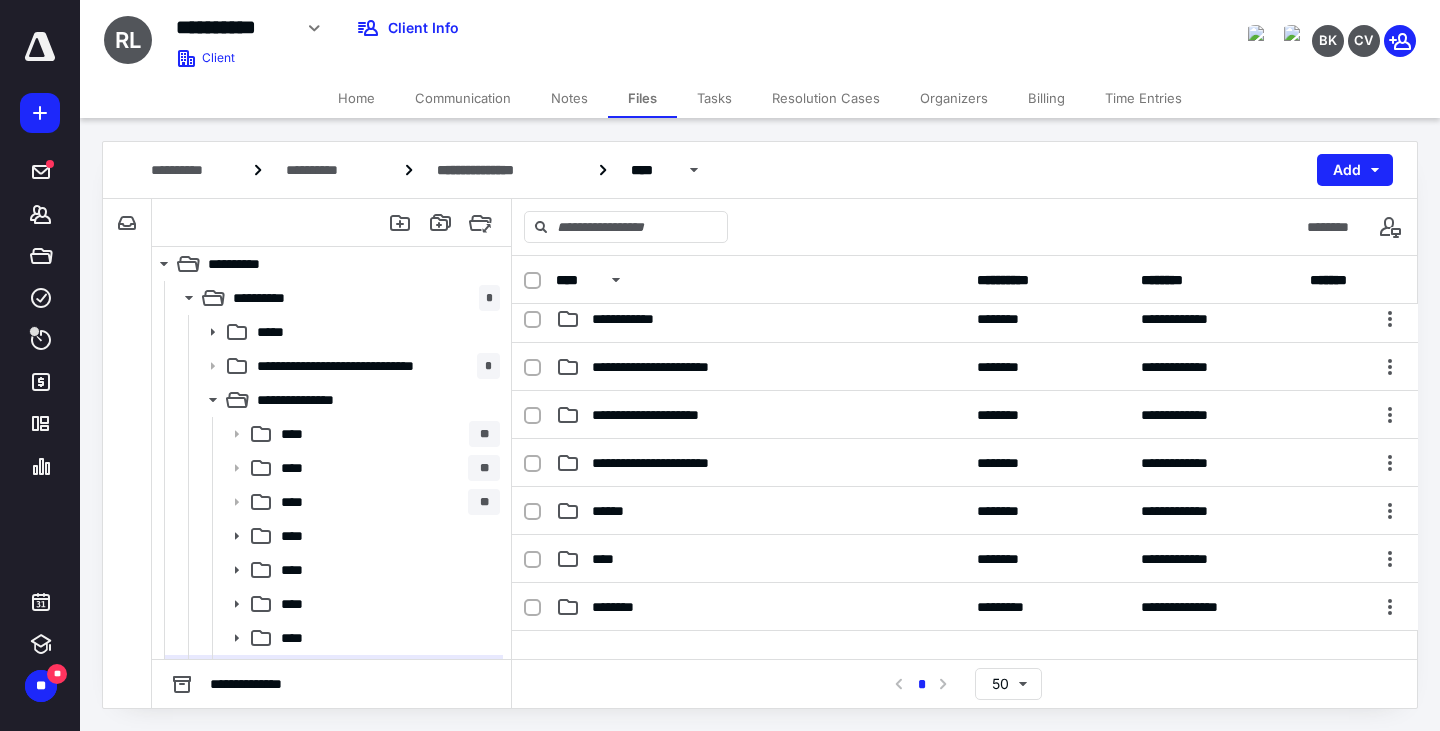 scroll, scrollTop: 0, scrollLeft: 0, axis: both 